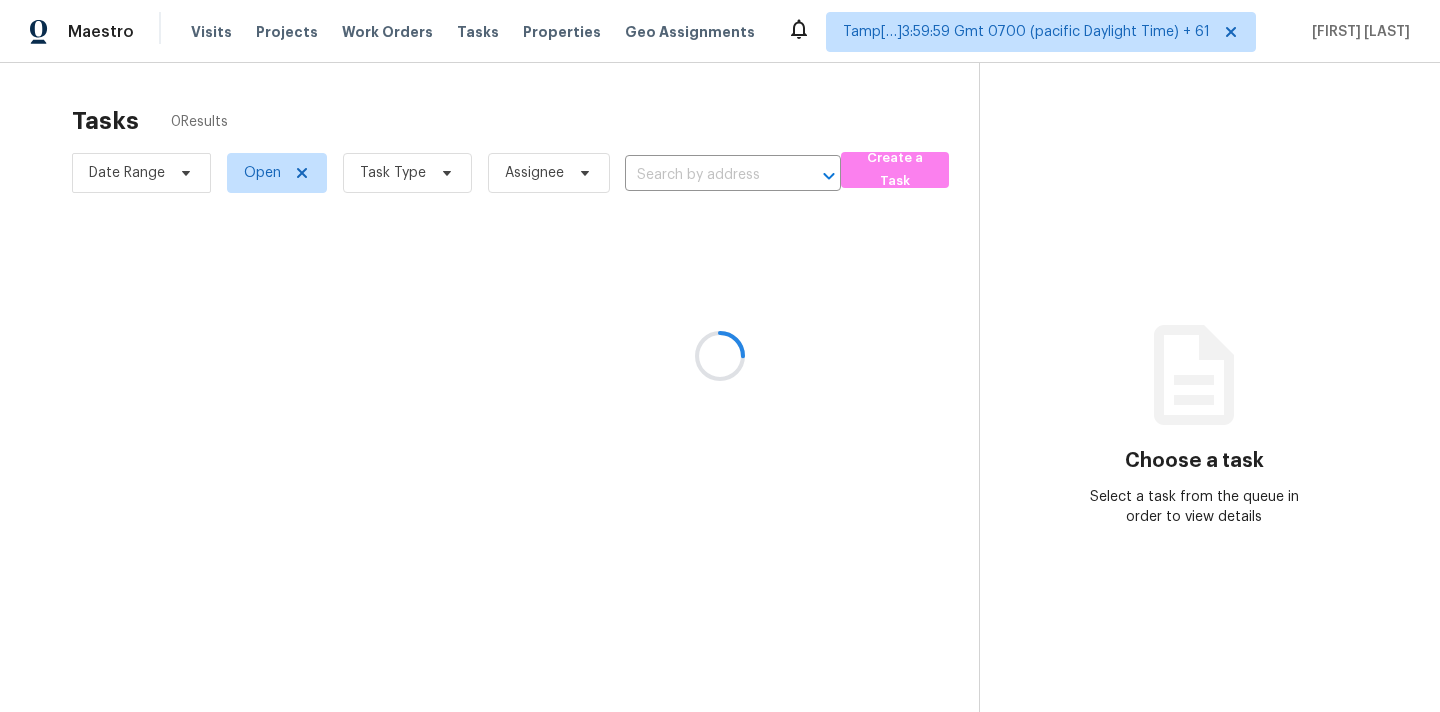 scroll, scrollTop: 0, scrollLeft: 0, axis: both 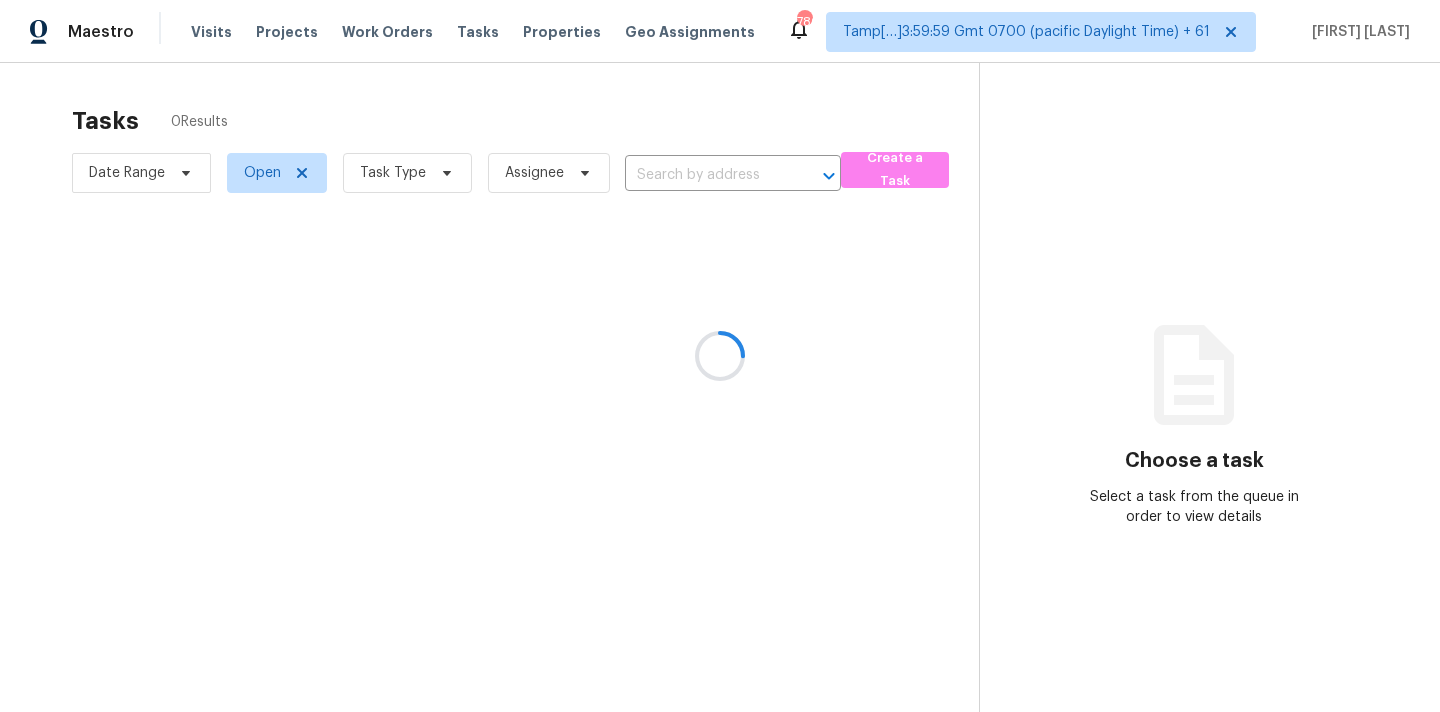 click at bounding box center [720, 356] 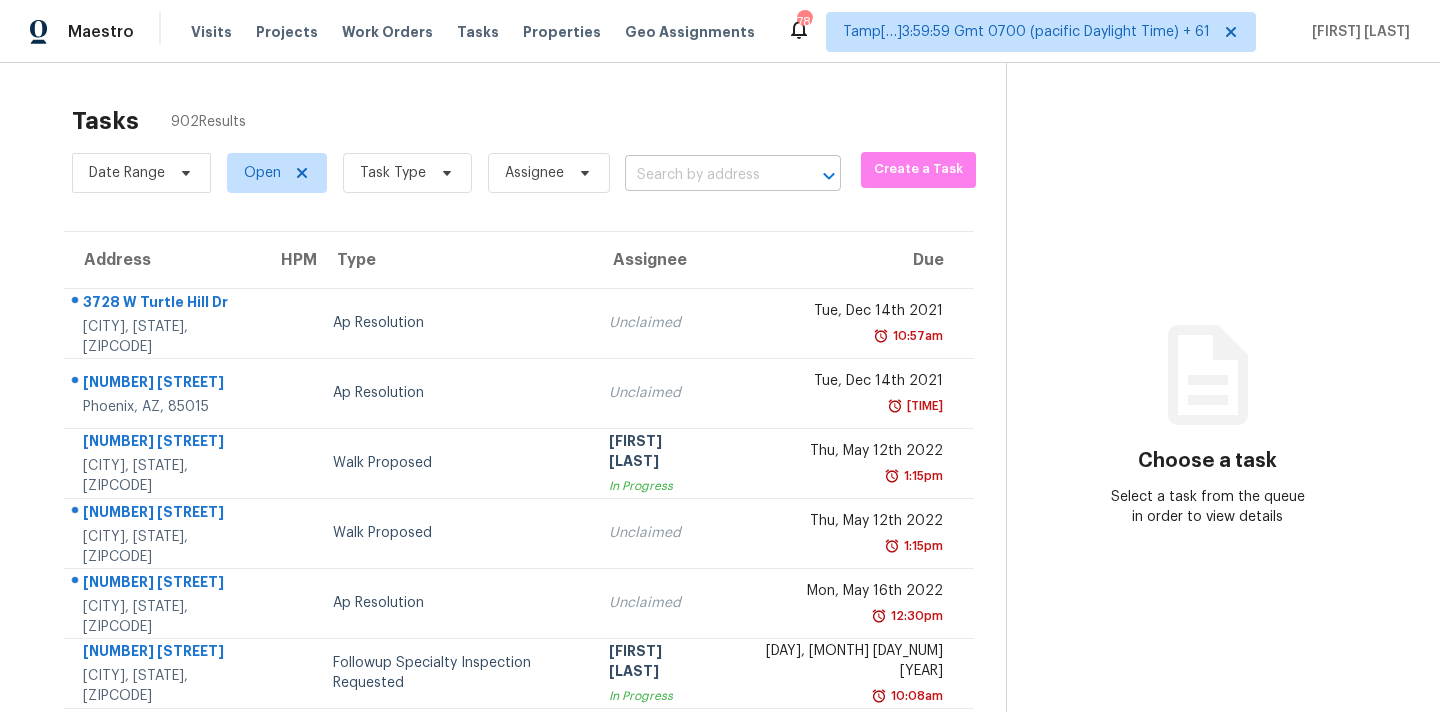 click at bounding box center (705, 175) 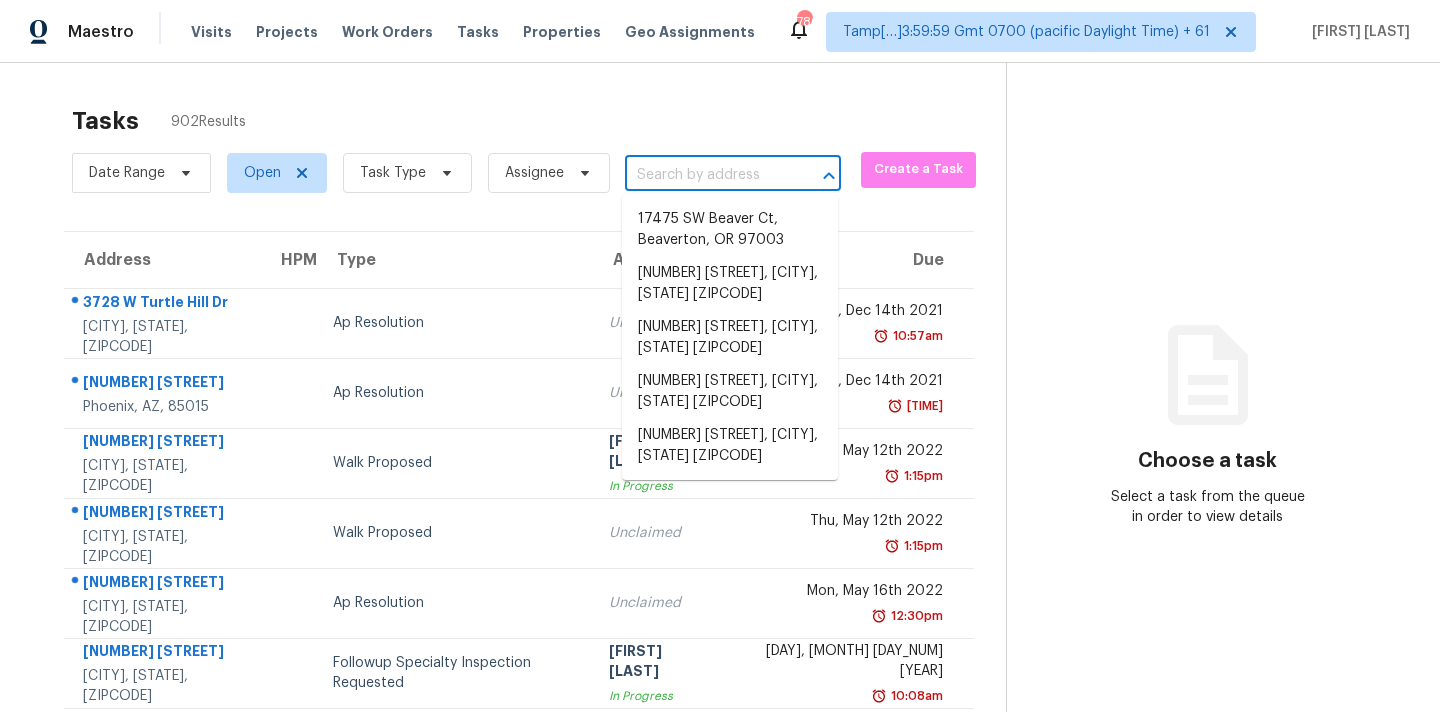 paste on "[NUMBER] [STREET] [CITY], [STATE], [ZIPCODE]" 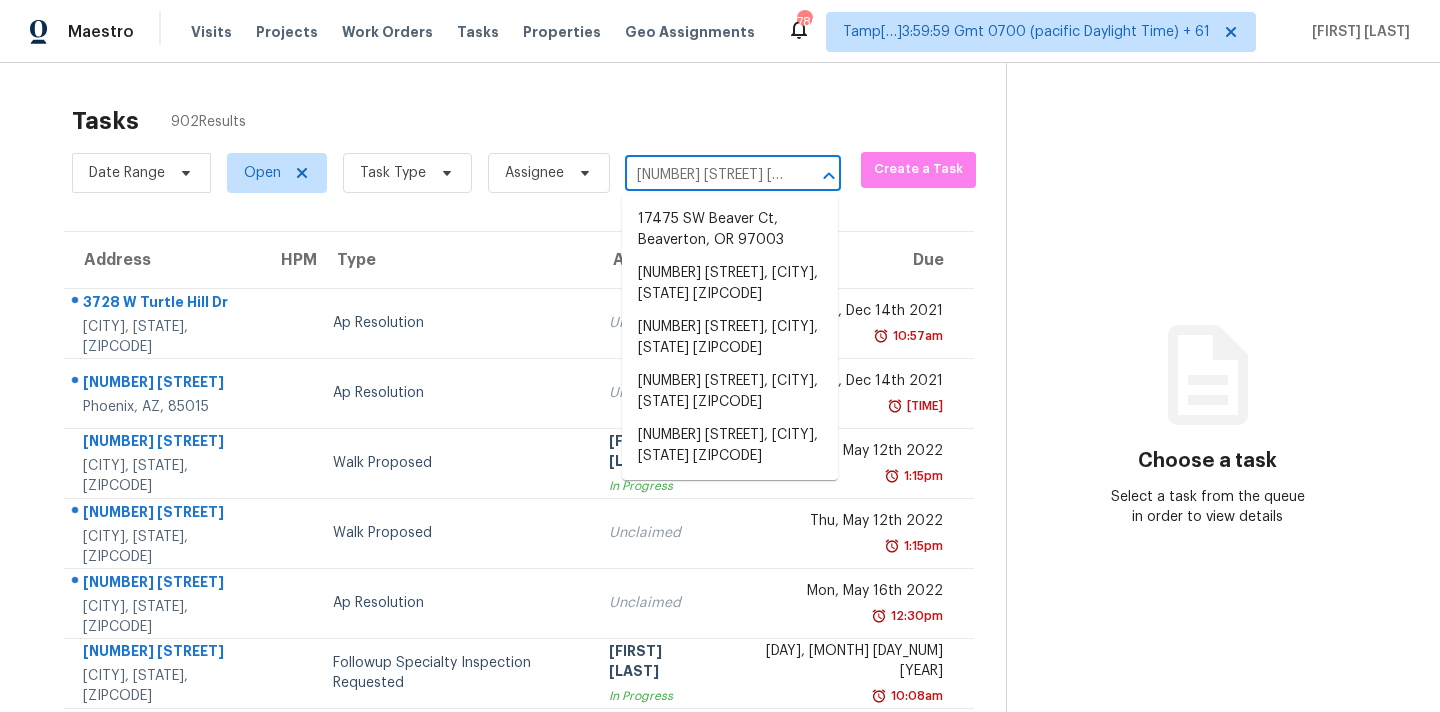 scroll, scrollTop: 0, scrollLeft: 185, axis: horizontal 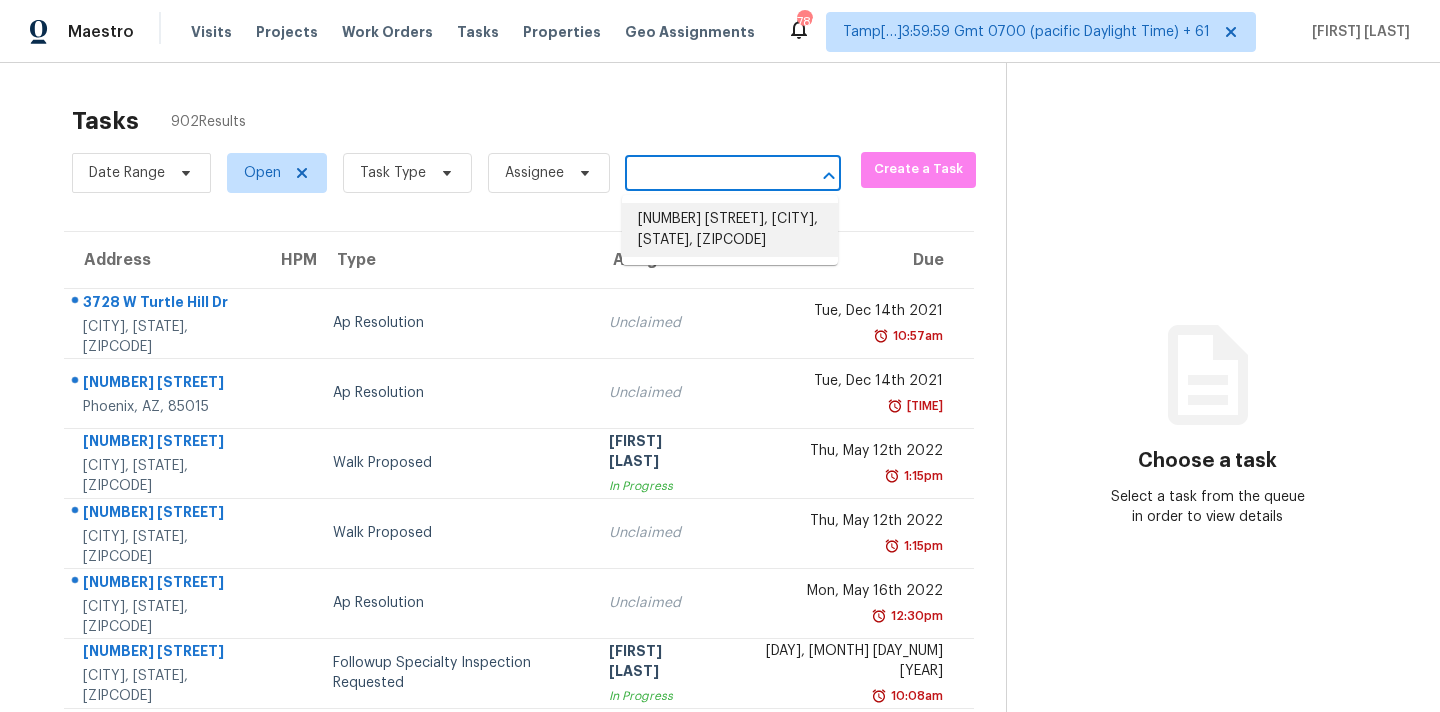 click on "3318 W White Canyon Rd, San Tan Valley, AZ 85144" at bounding box center [730, 230] 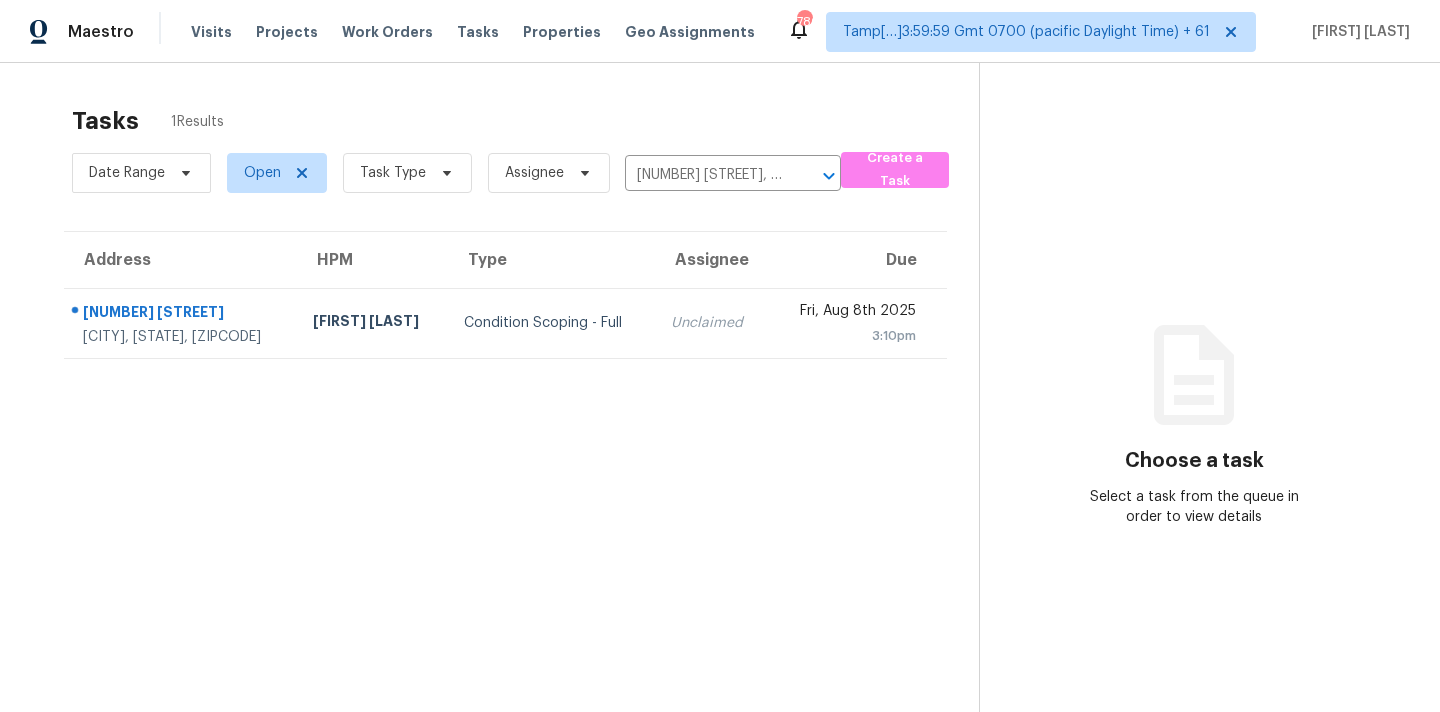 click on "Unclaimed" at bounding box center (712, 323) 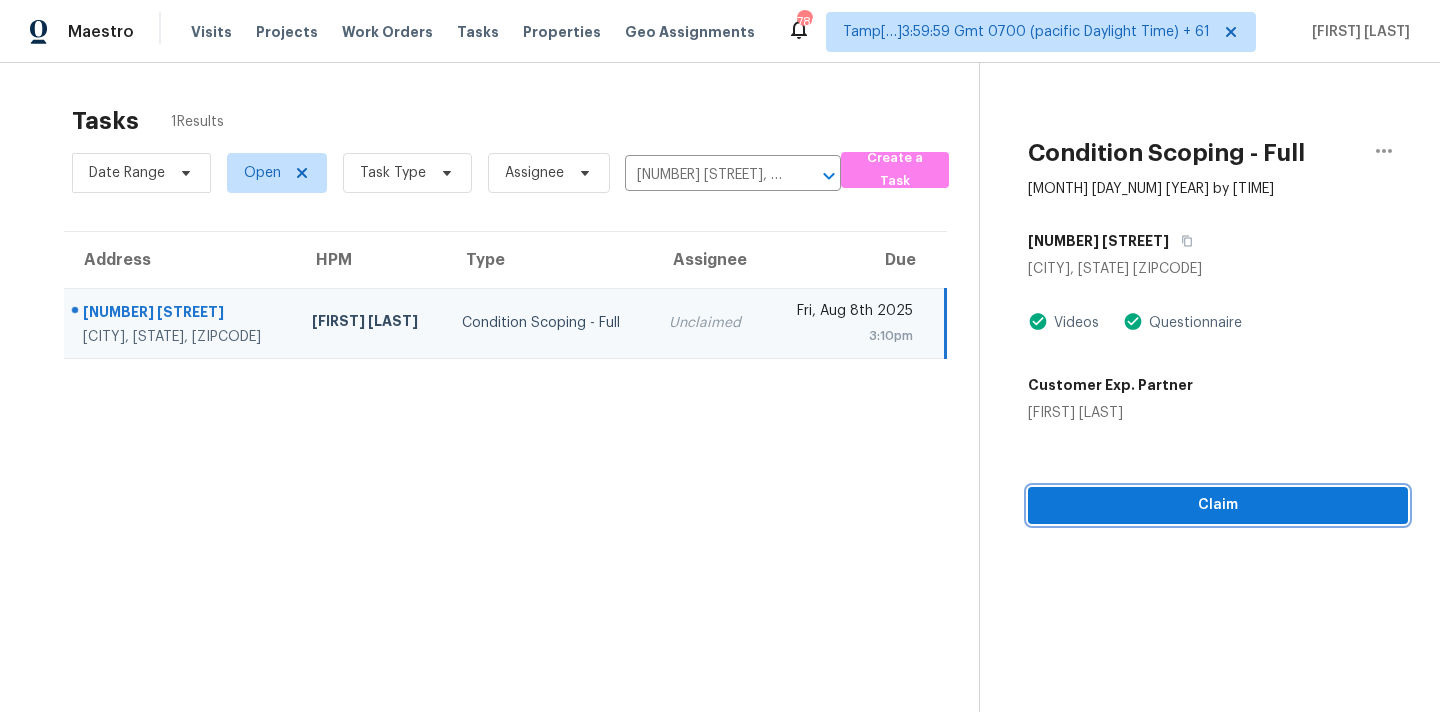 click on "Claim" at bounding box center (1218, 505) 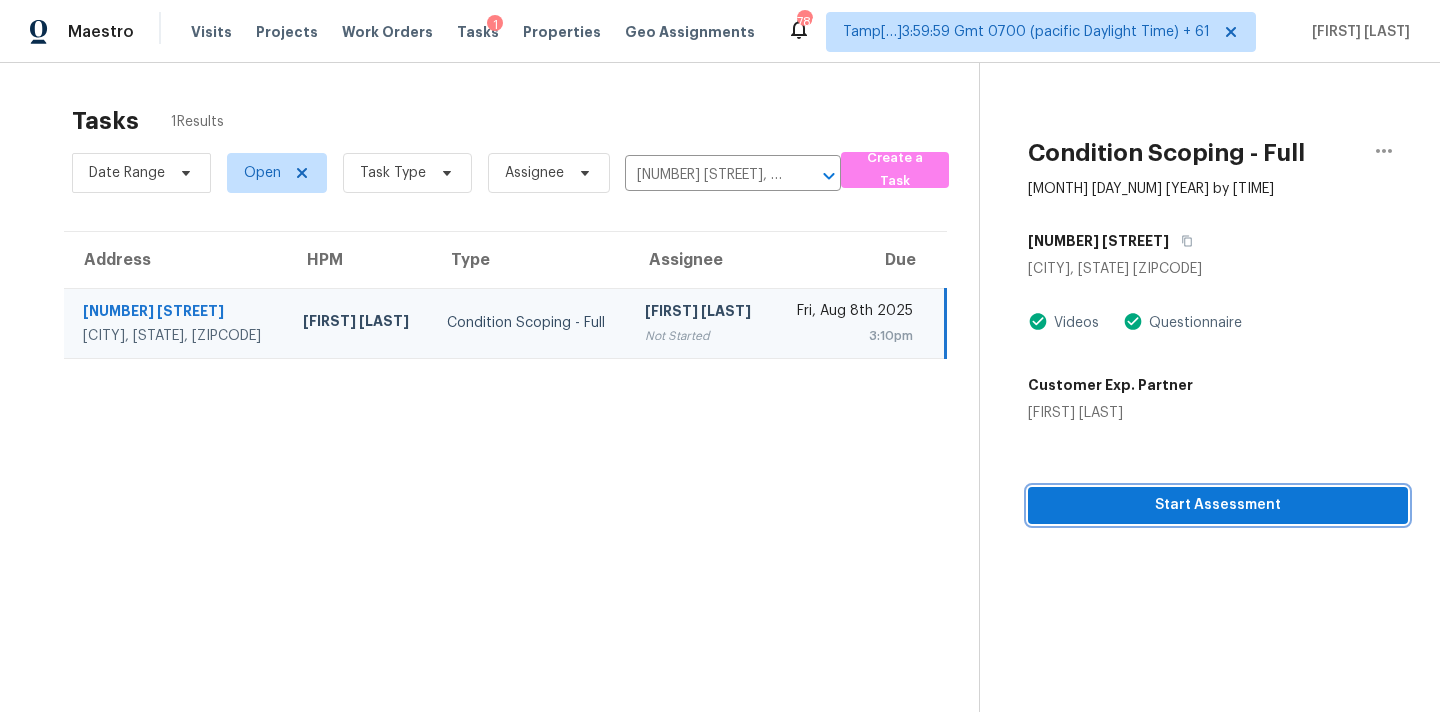 click on "Start Assessment" at bounding box center [1218, 505] 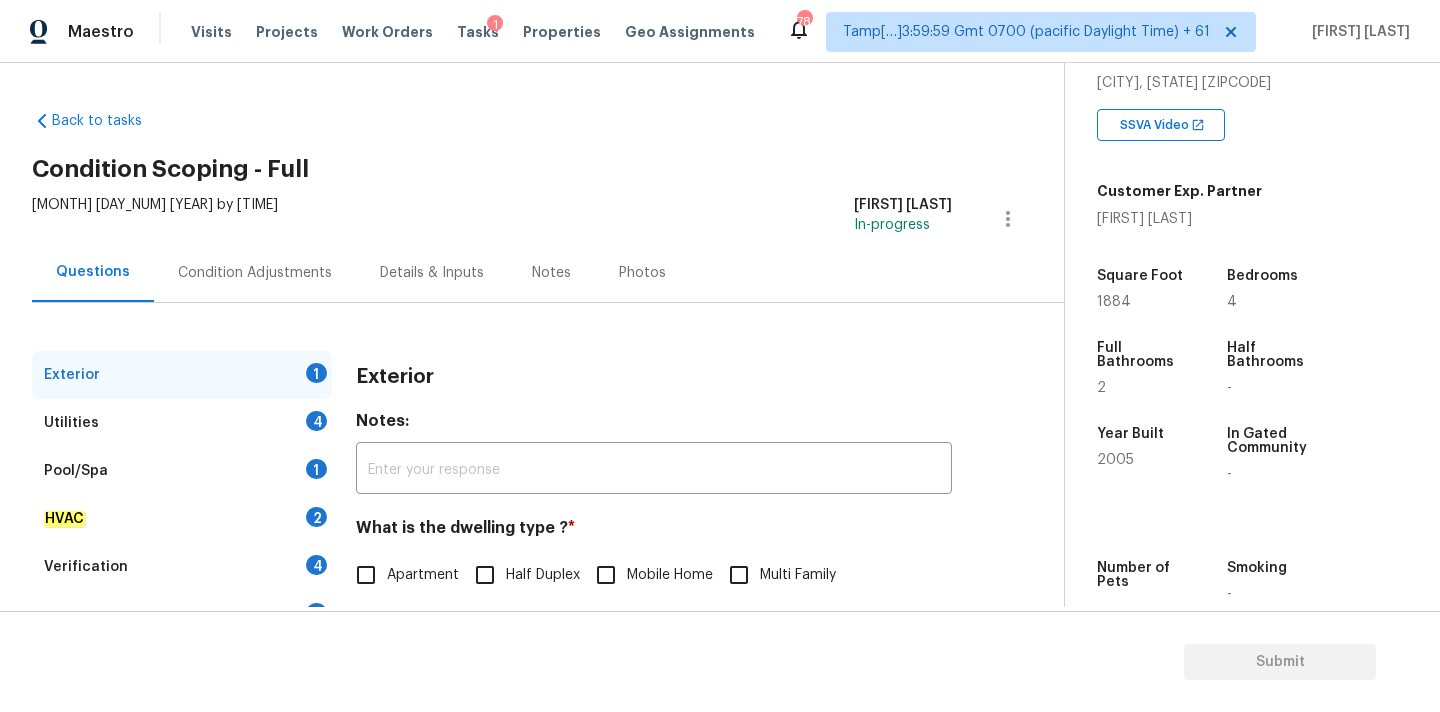 scroll, scrollTop: 492, scrollLeft: 0, axis: vertical 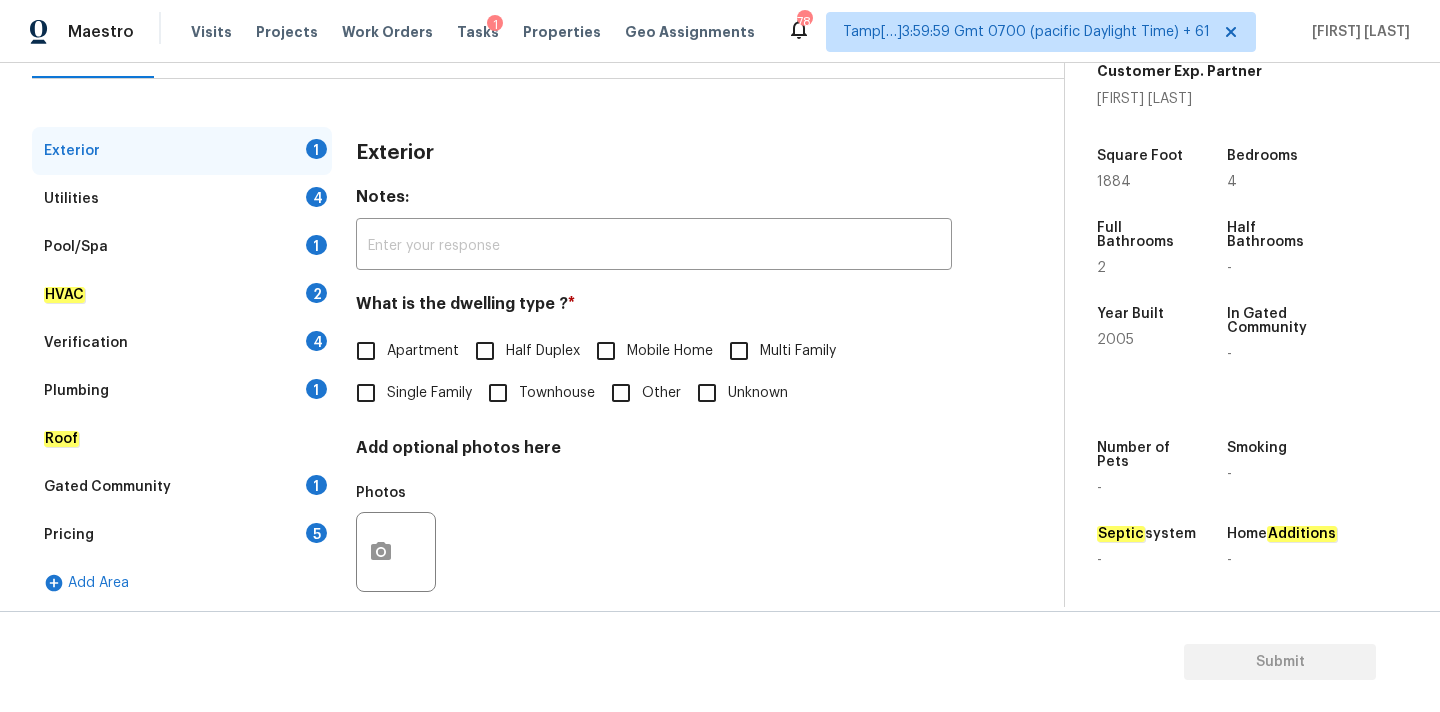 click on "Single Family" at bounding box center (408, 393) 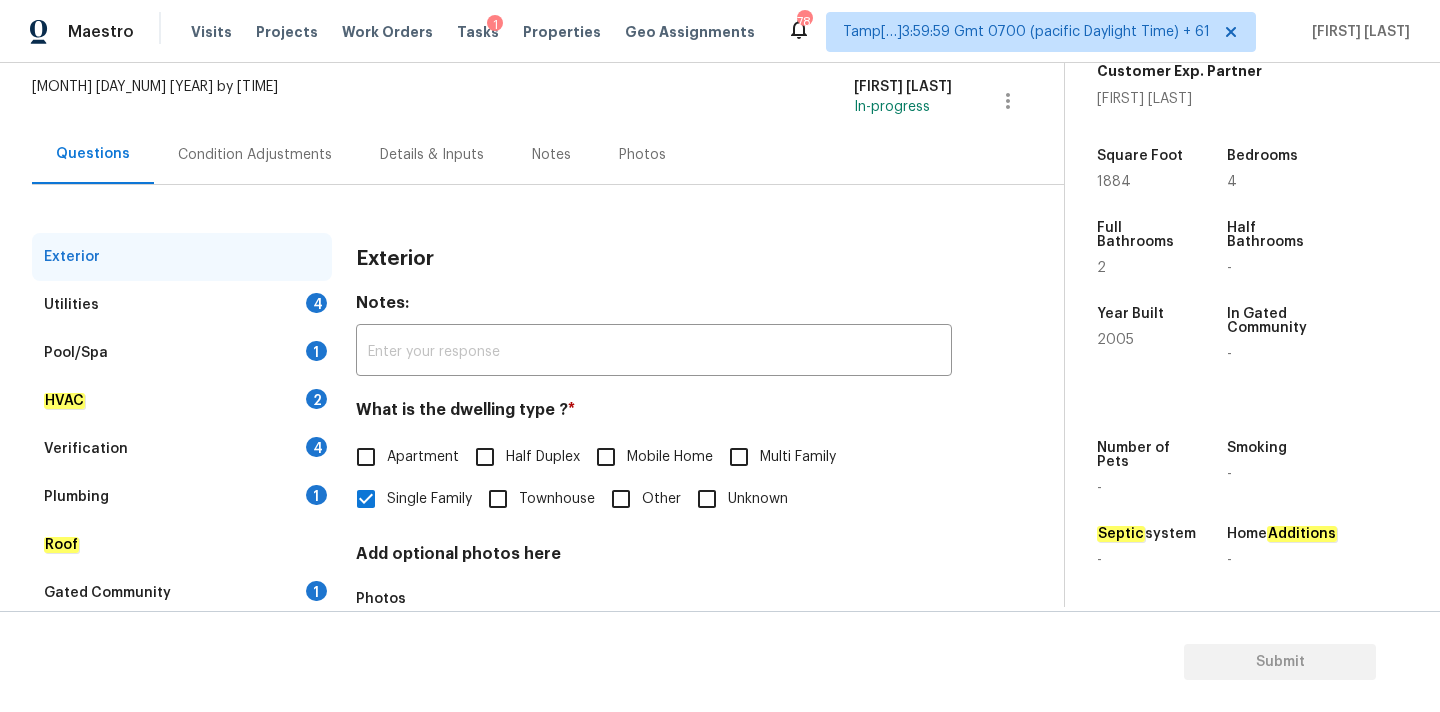 scroll, scrollTop: 108, scrollLeft: 0, axis: vertical 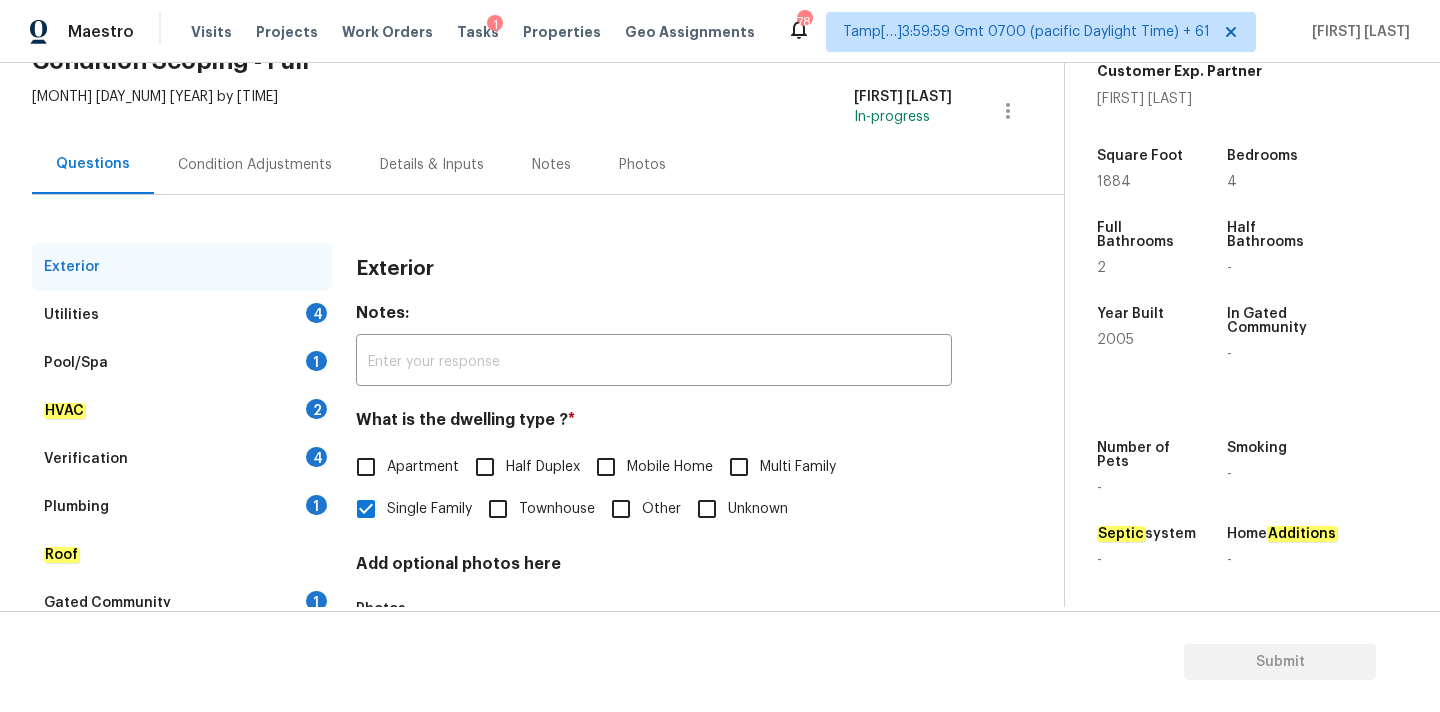 click on "Condition Adjustments" at bounding box center [255, 165] 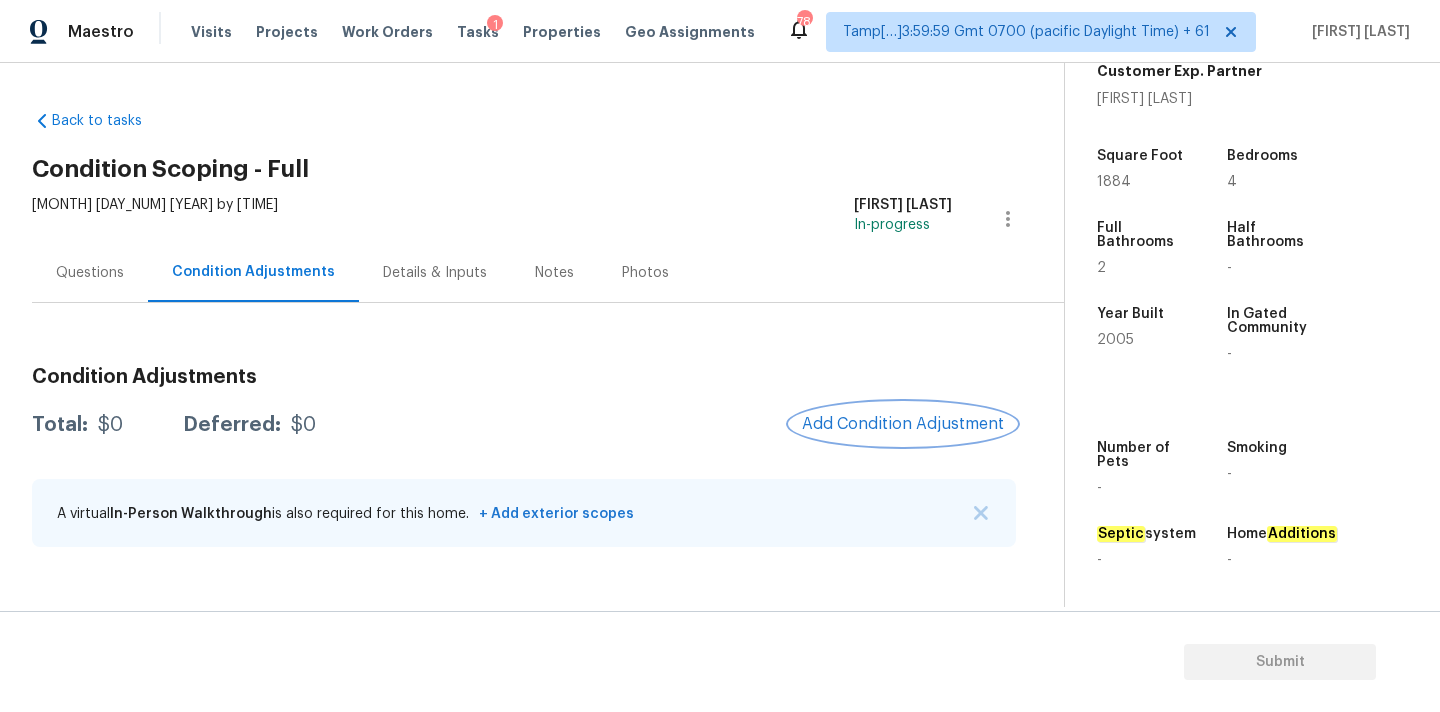 click on "Add Condition Adjustment" at bounding box center (903, 424) 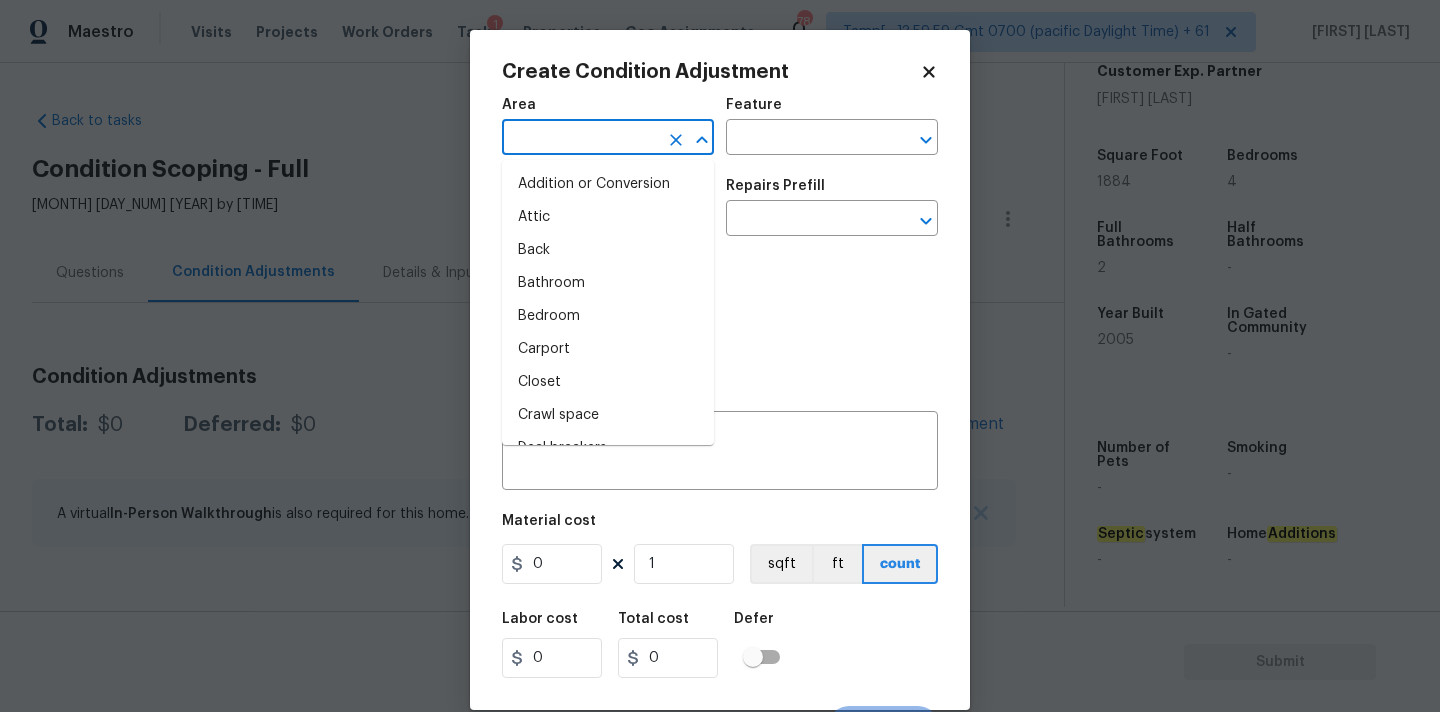 click at bounding box center [580, 139] 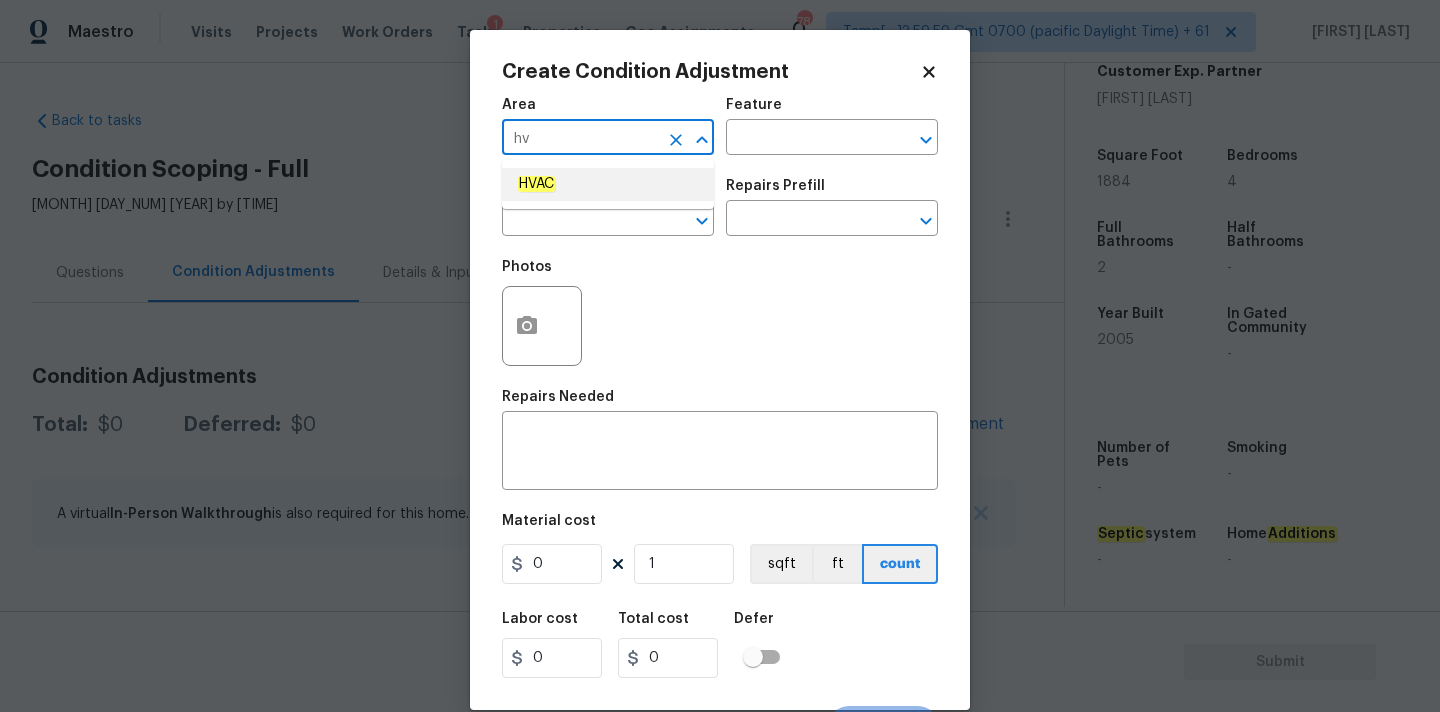 click on "HVAC" at bounding box center [608, 184] 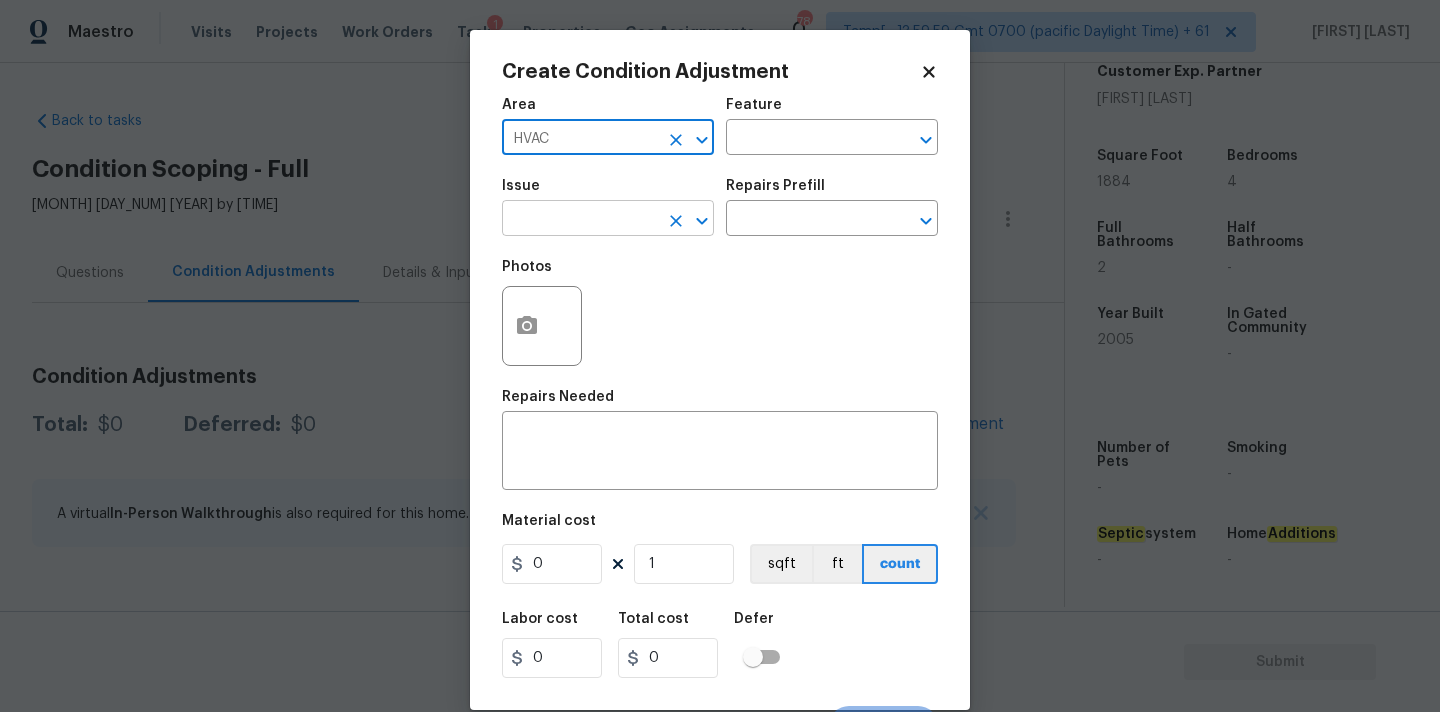 type on "HVAC" 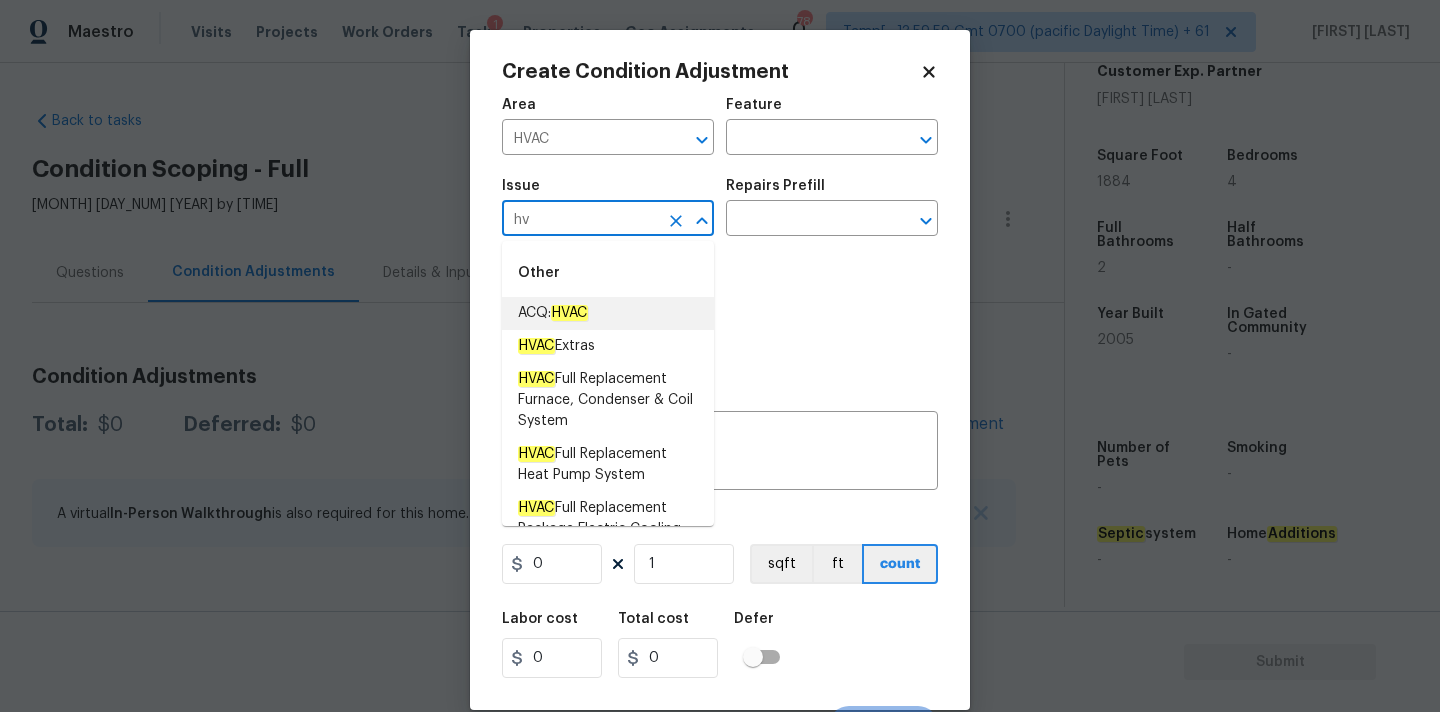 click on "ACQ:  HVAC" at bounding box center [608, 313] 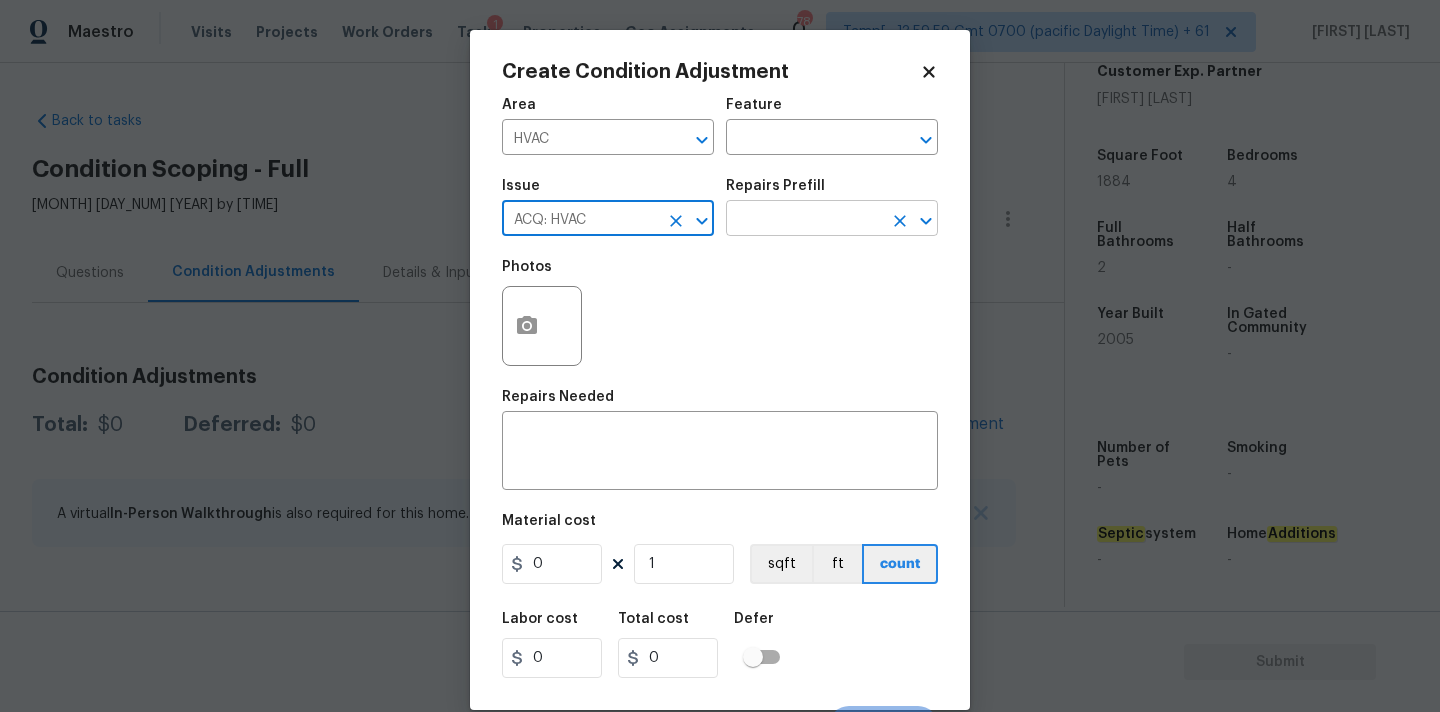 type on "ACQ: HVAC" 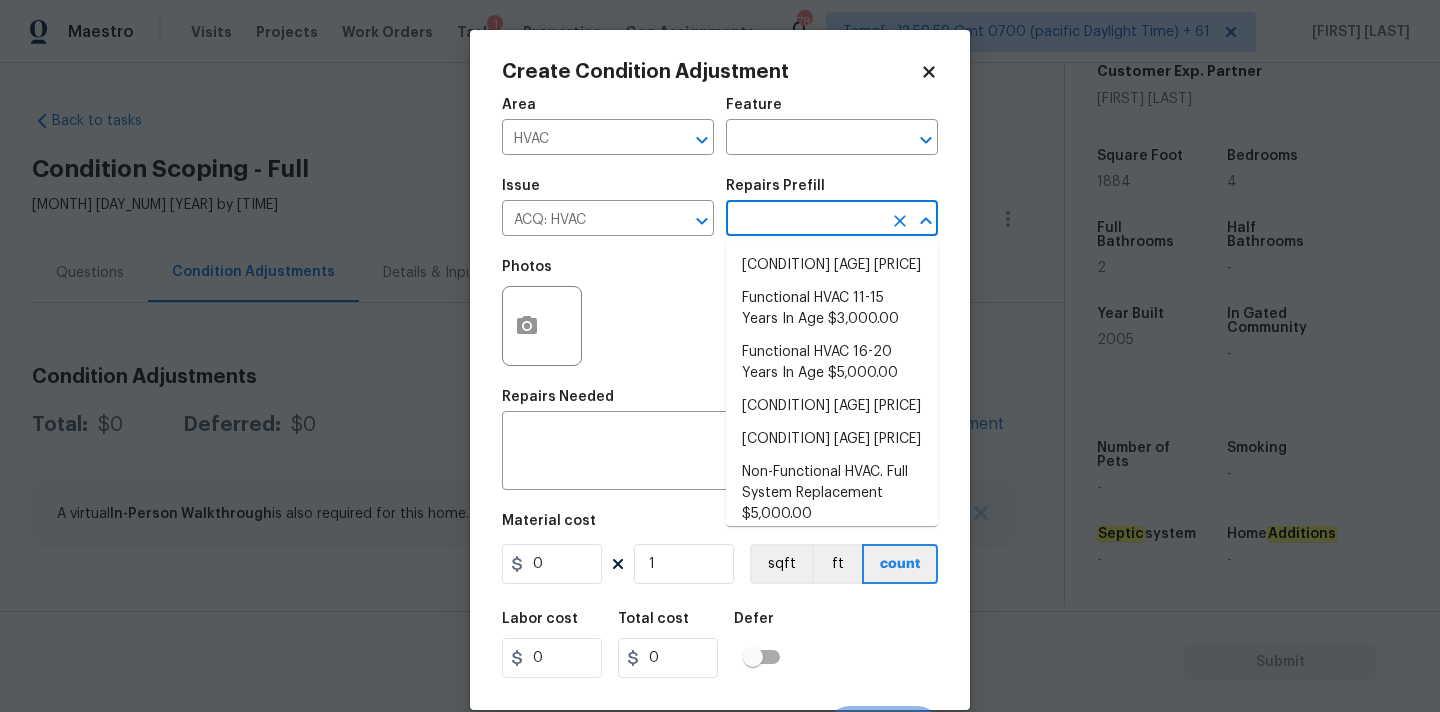 click at bounding box center (804, 220) 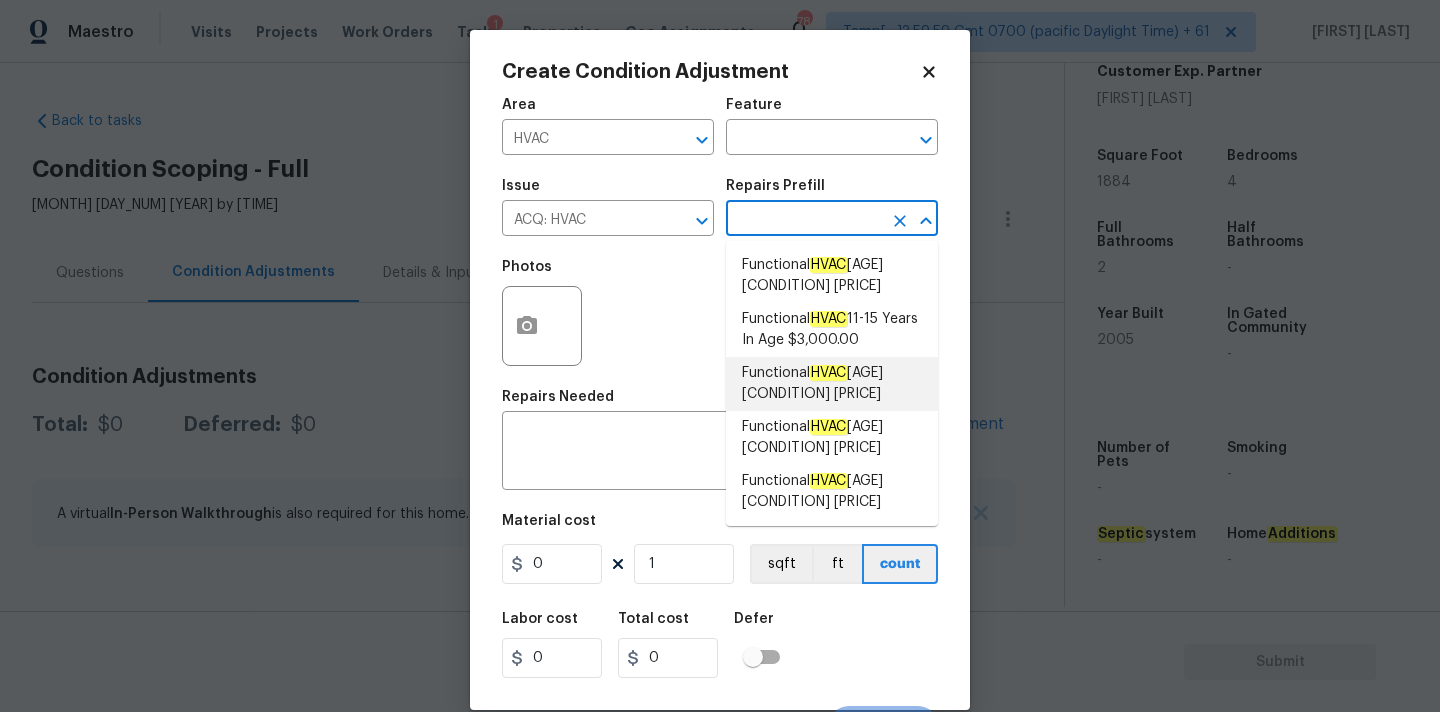 click on "Functional  HVAC  16-20 Years In Age $5,000.00" at bounding box center [832, 384] 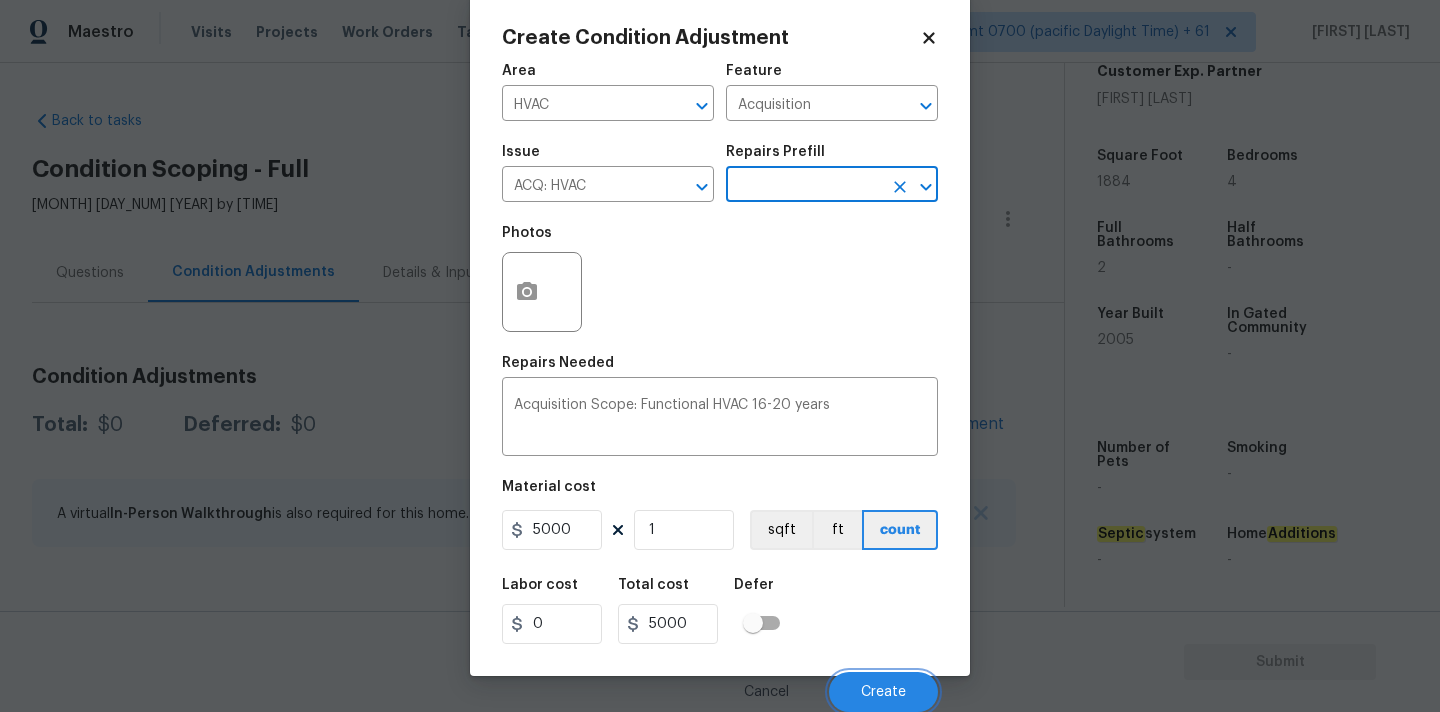 click on "Create" at bounding box center (883, 692) 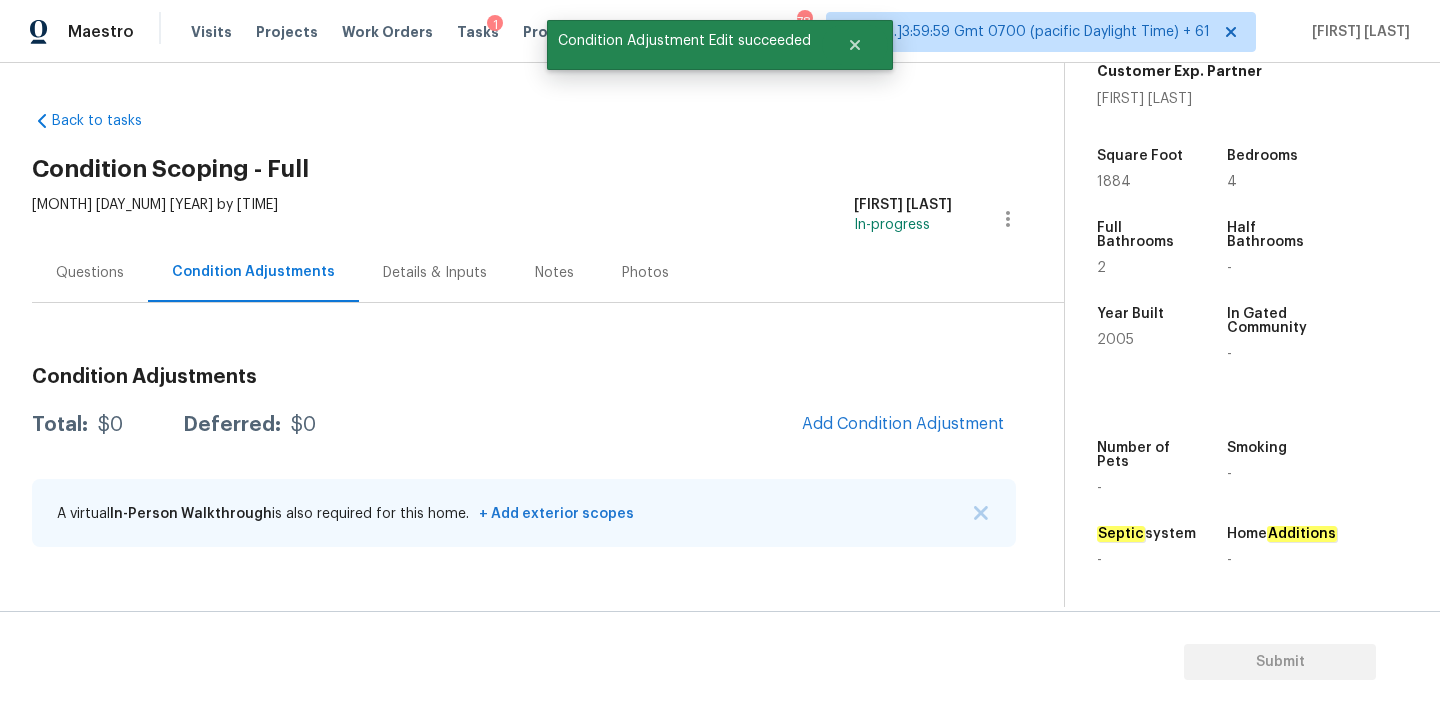 scroll, scrollTop: 28, scrollLeft: 0, axis: vertical 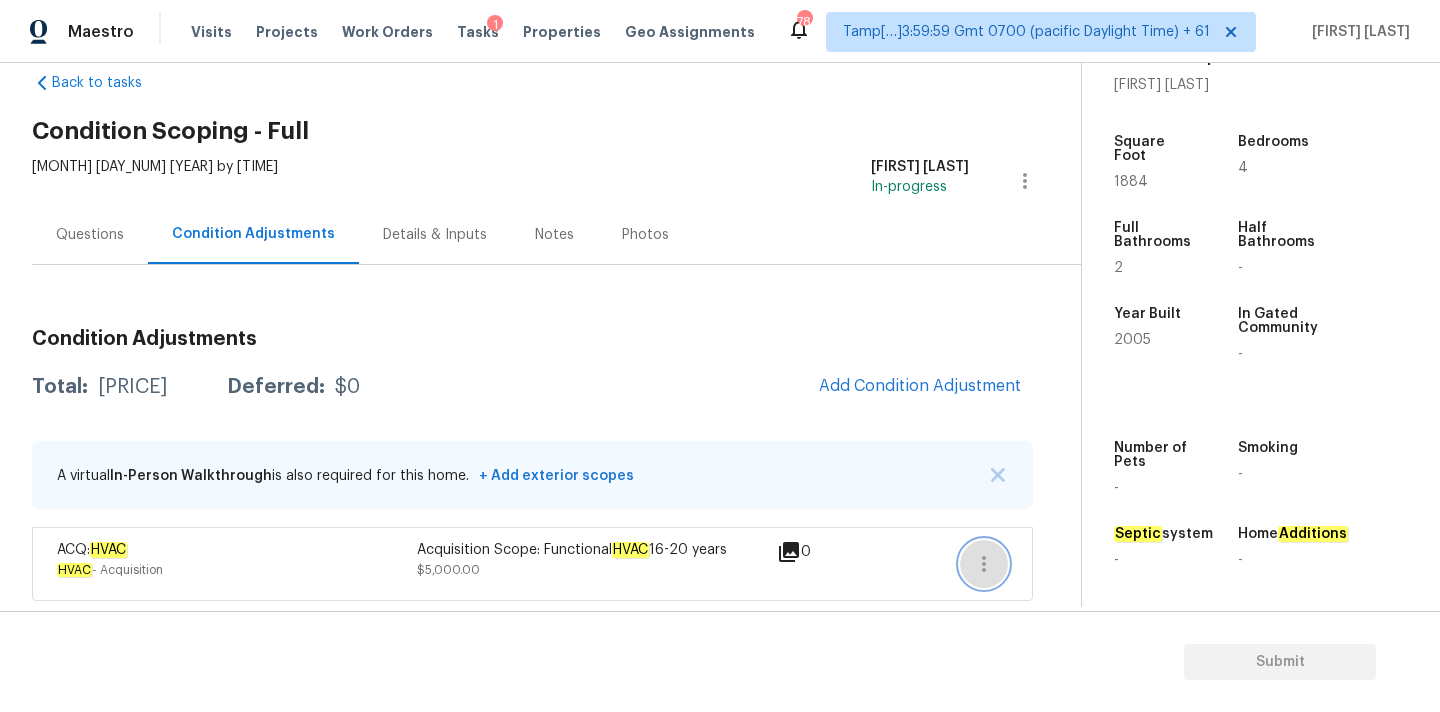 click 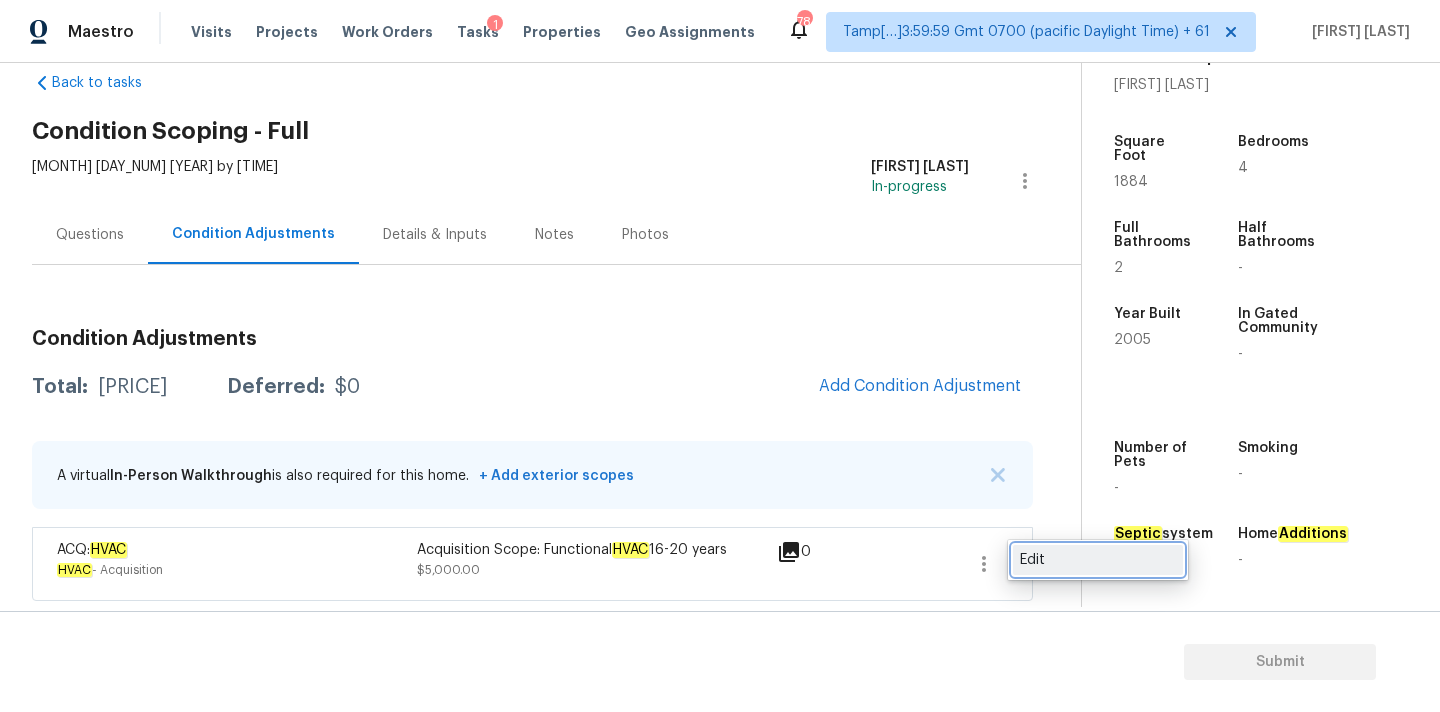 click on "Edit" at bounding box center (1098, 560) 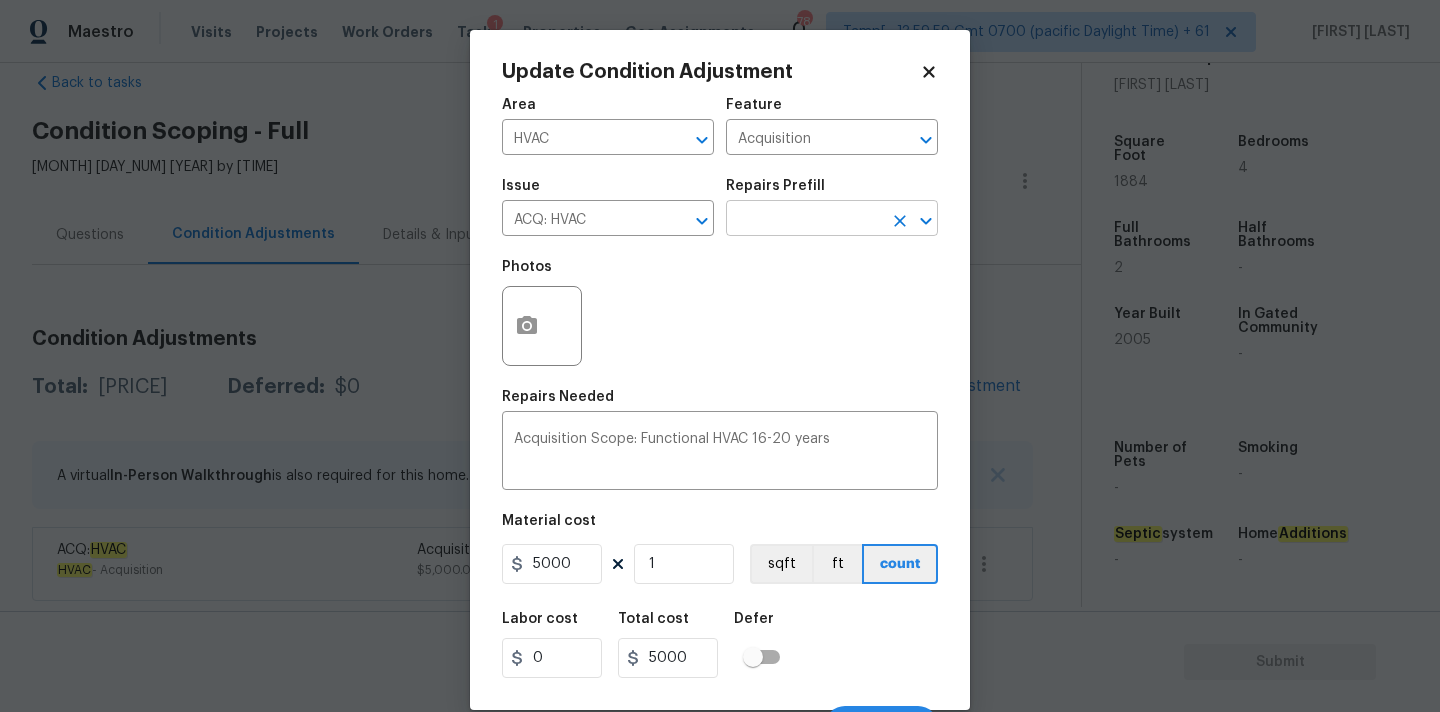 click at bounding box center [804, 220] 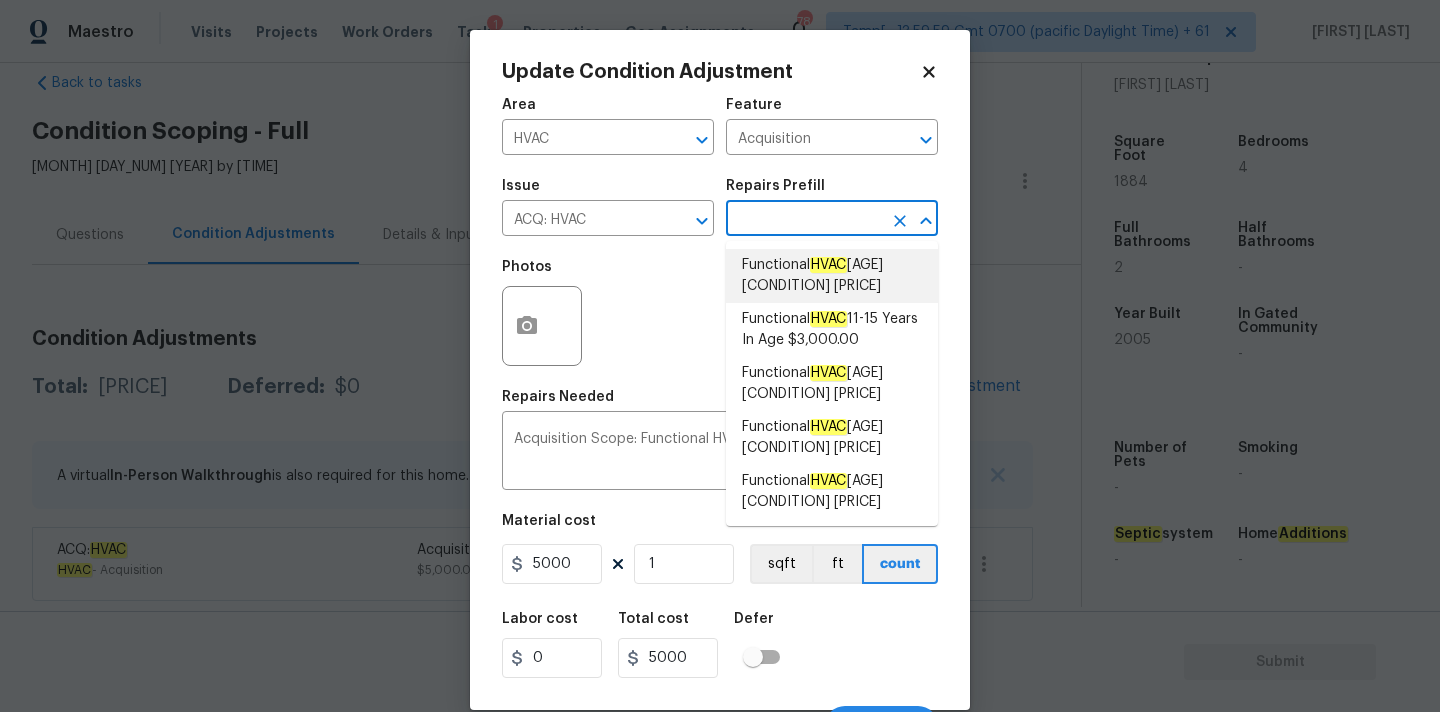 click on "Functional  HVAC  0-5 Years In Age $500.00" at bounding box center (832, 276) 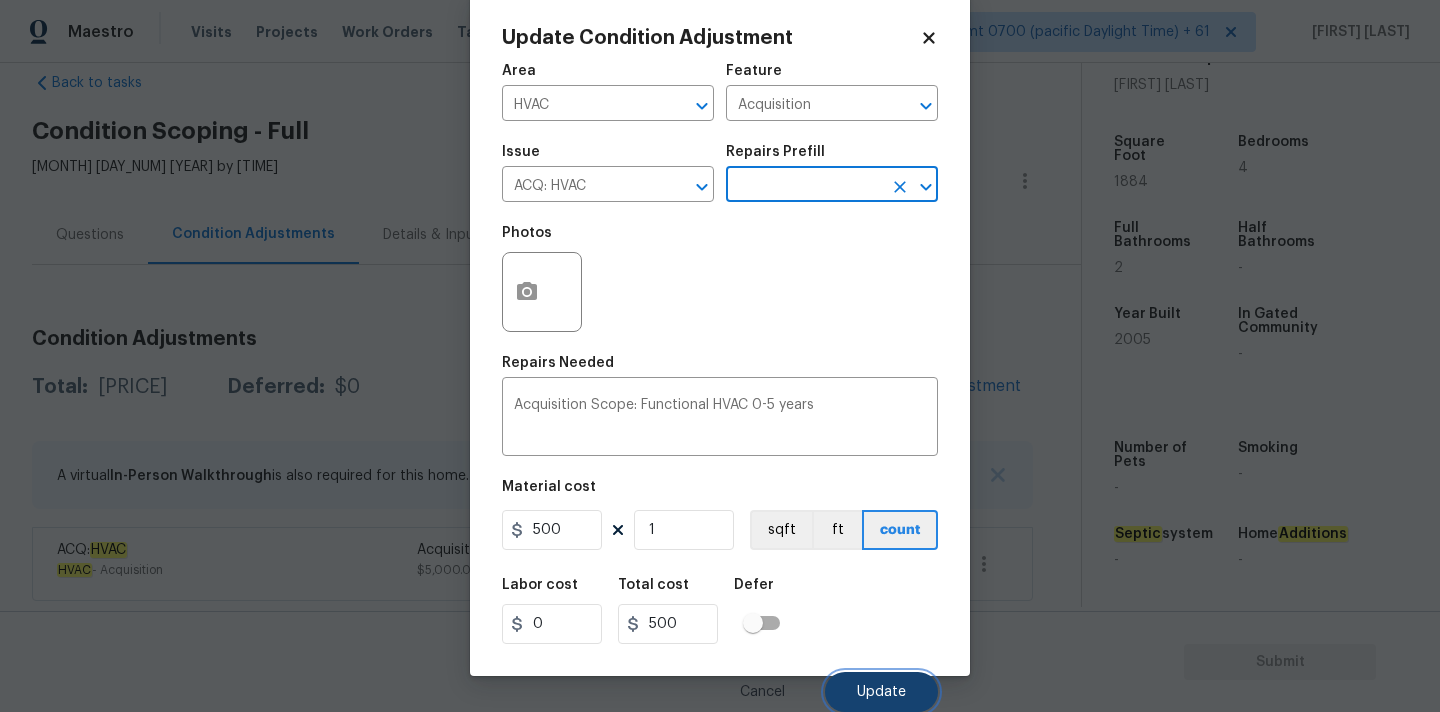 click on "Update" at bounding box center [881, 692] 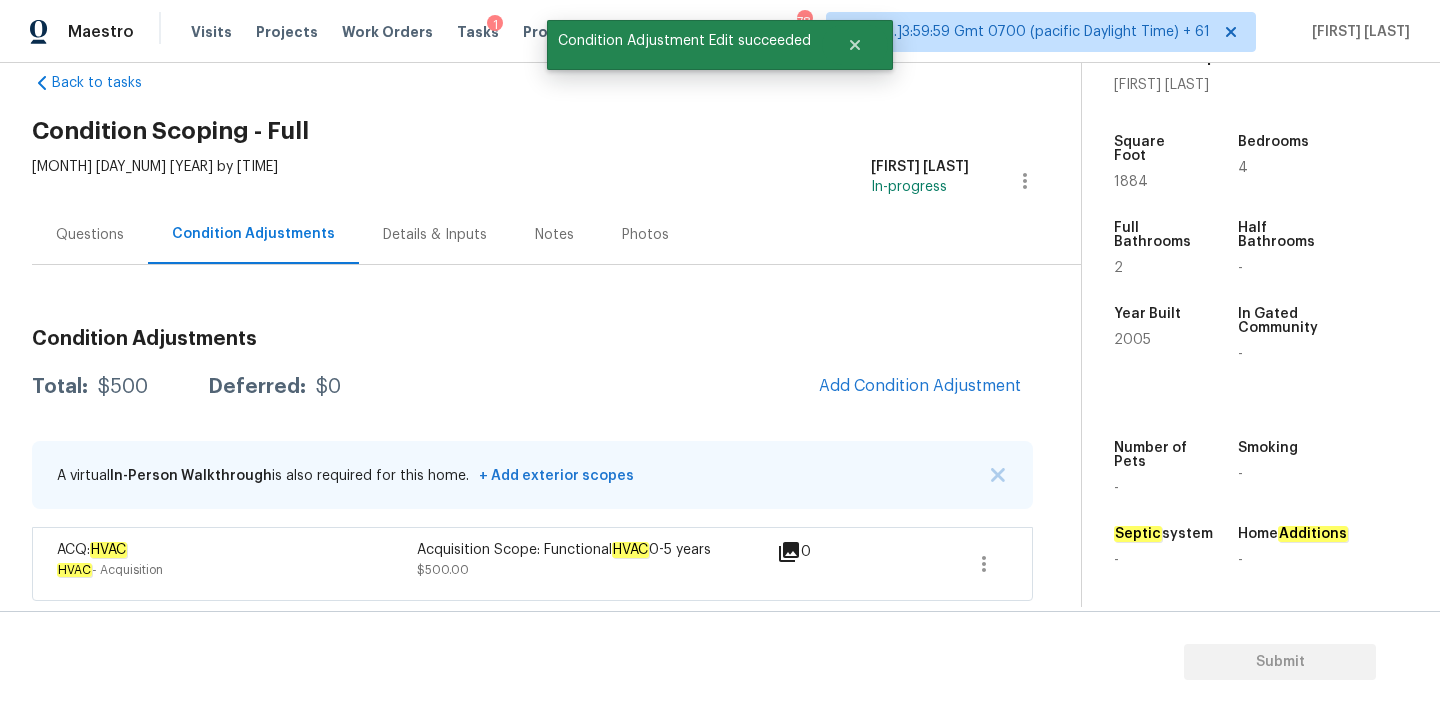 scroll, scrollTop: 0, scrollLeft: 0, axis: both 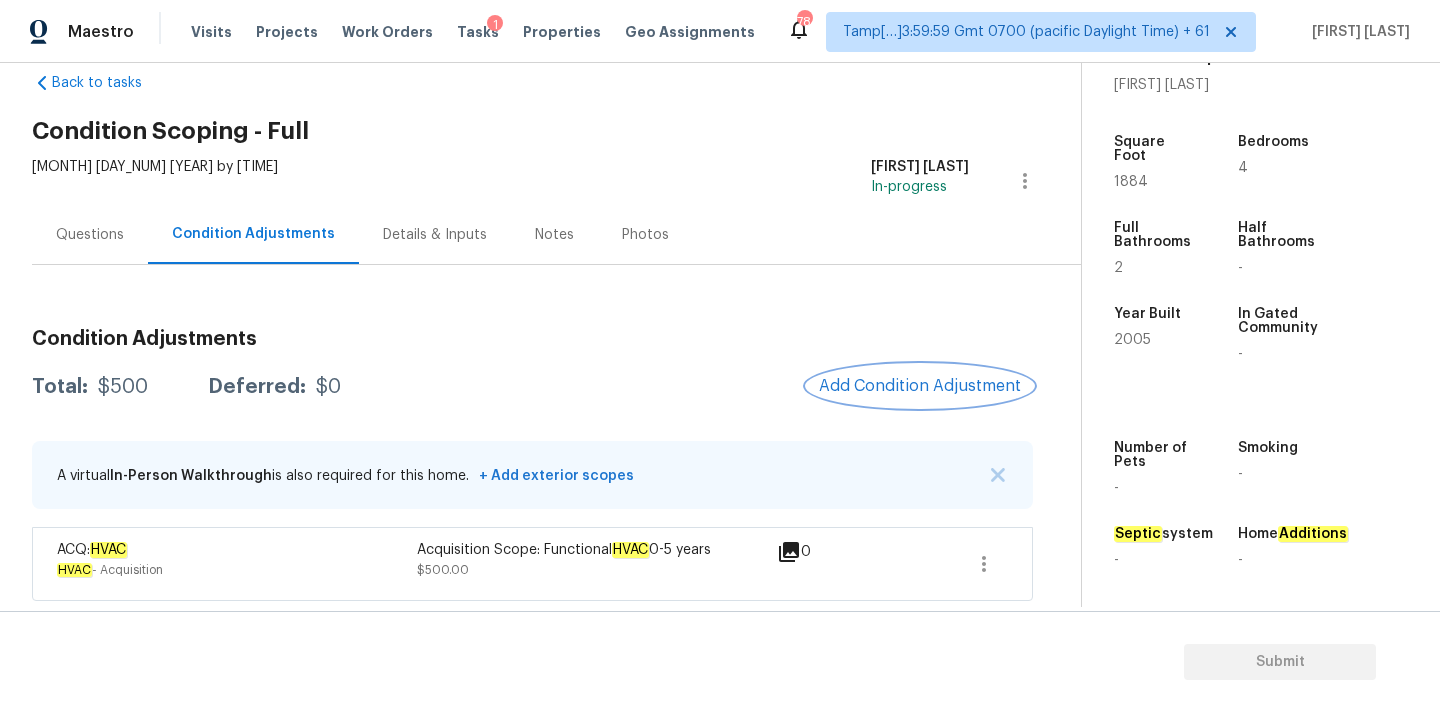 click on "Add Condition Adjustment" at bounding box center [920, 386] 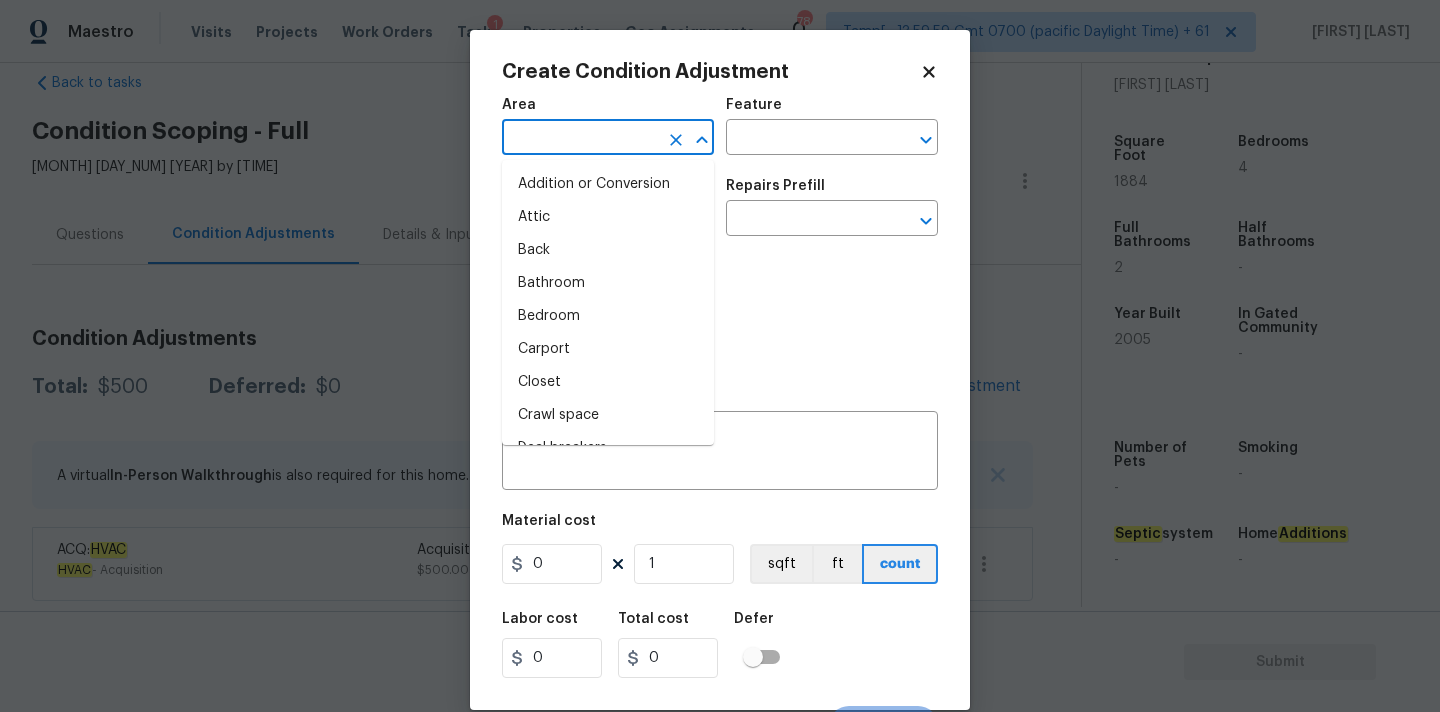 click at bounding box center [580, 139] 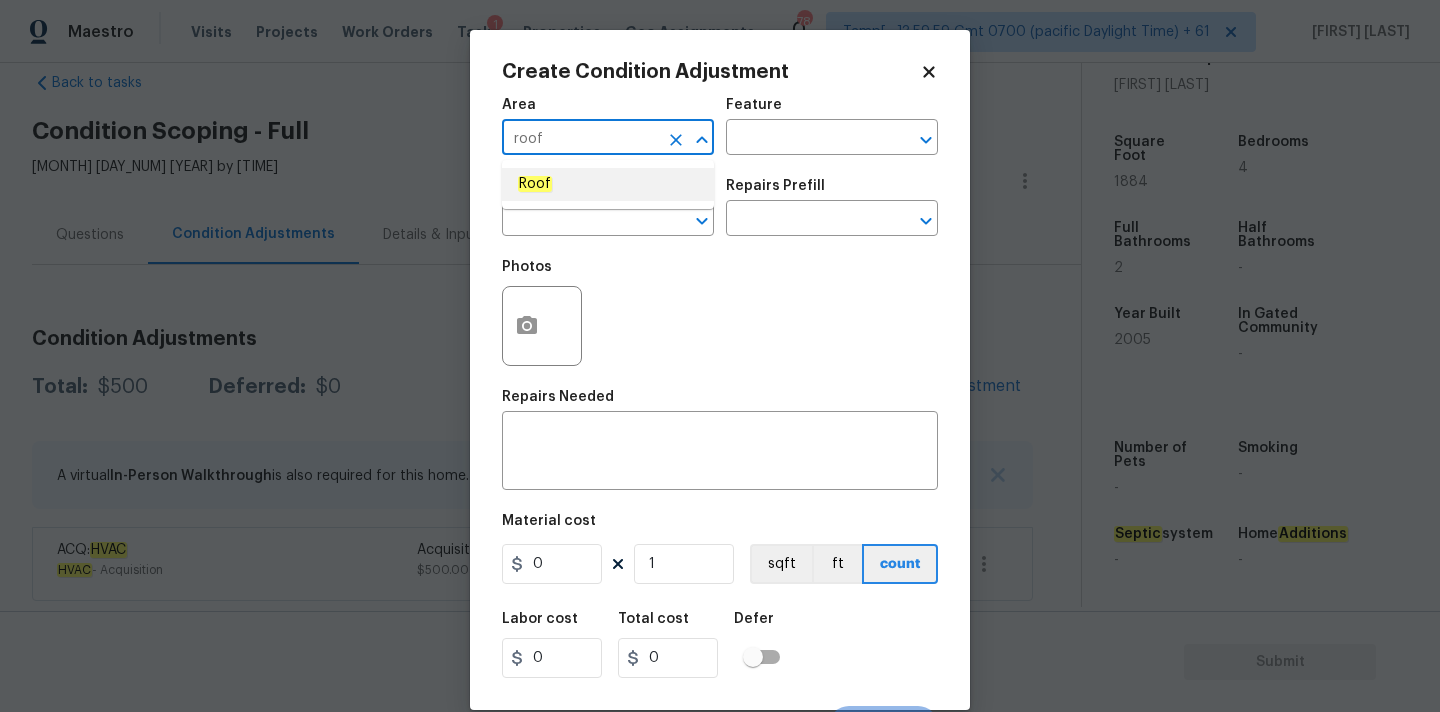 click on "Roof" at bounding box center (608, 184) 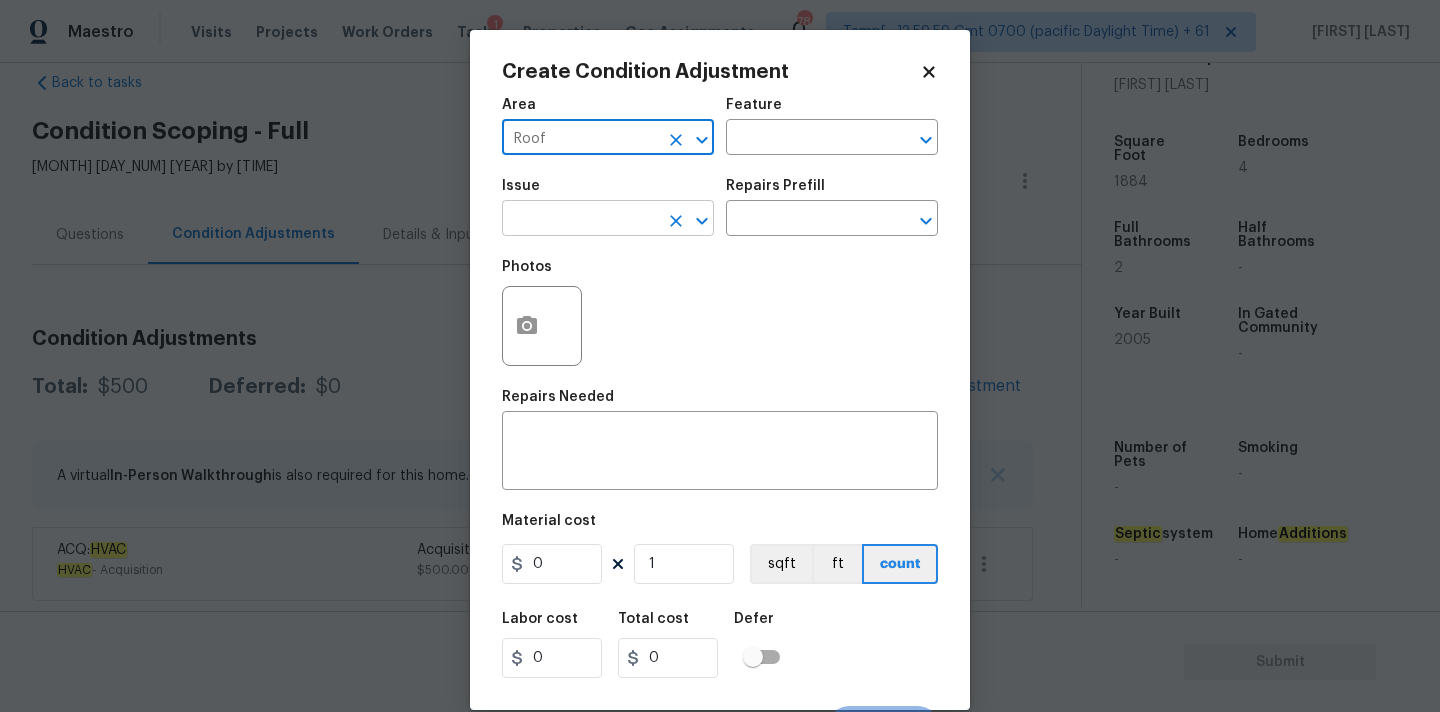 type on "Roof" 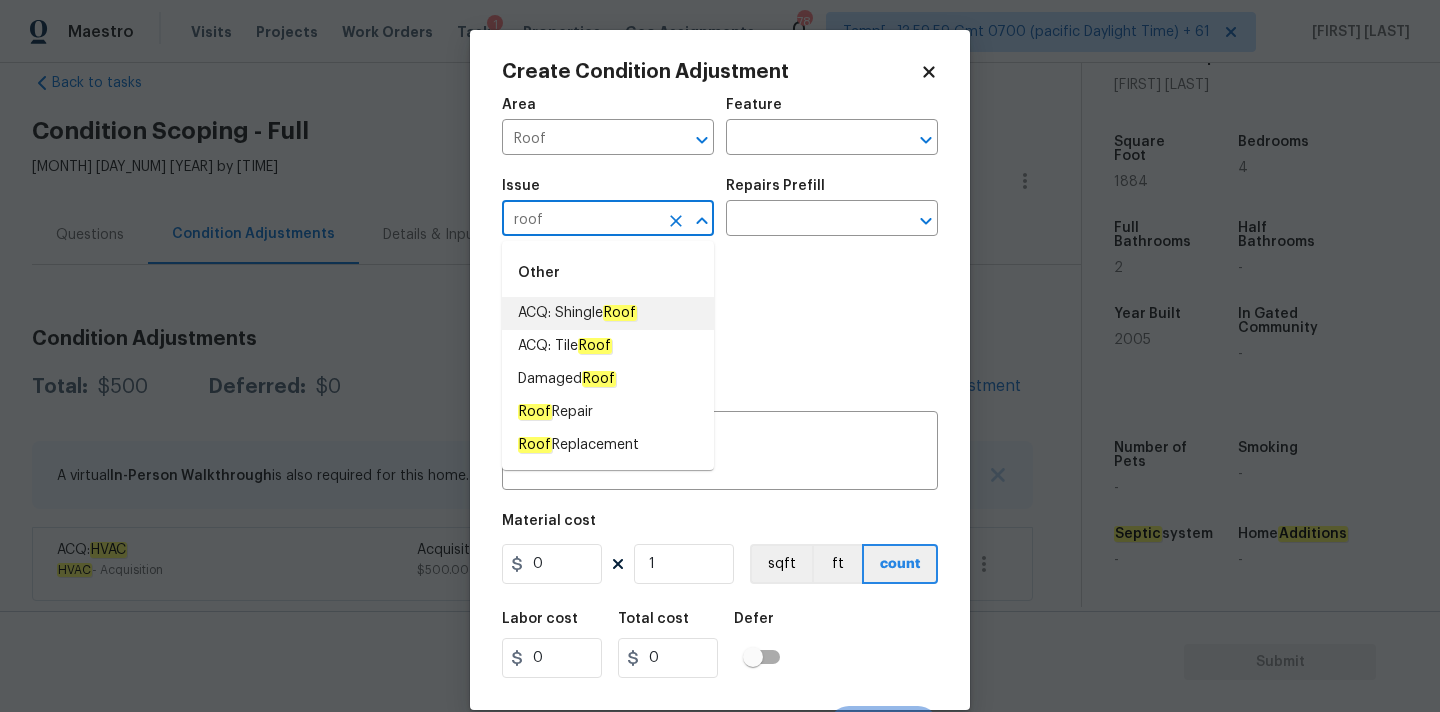 click on "ACQ: Shingle  Roof" at bounding box center [577, 313] 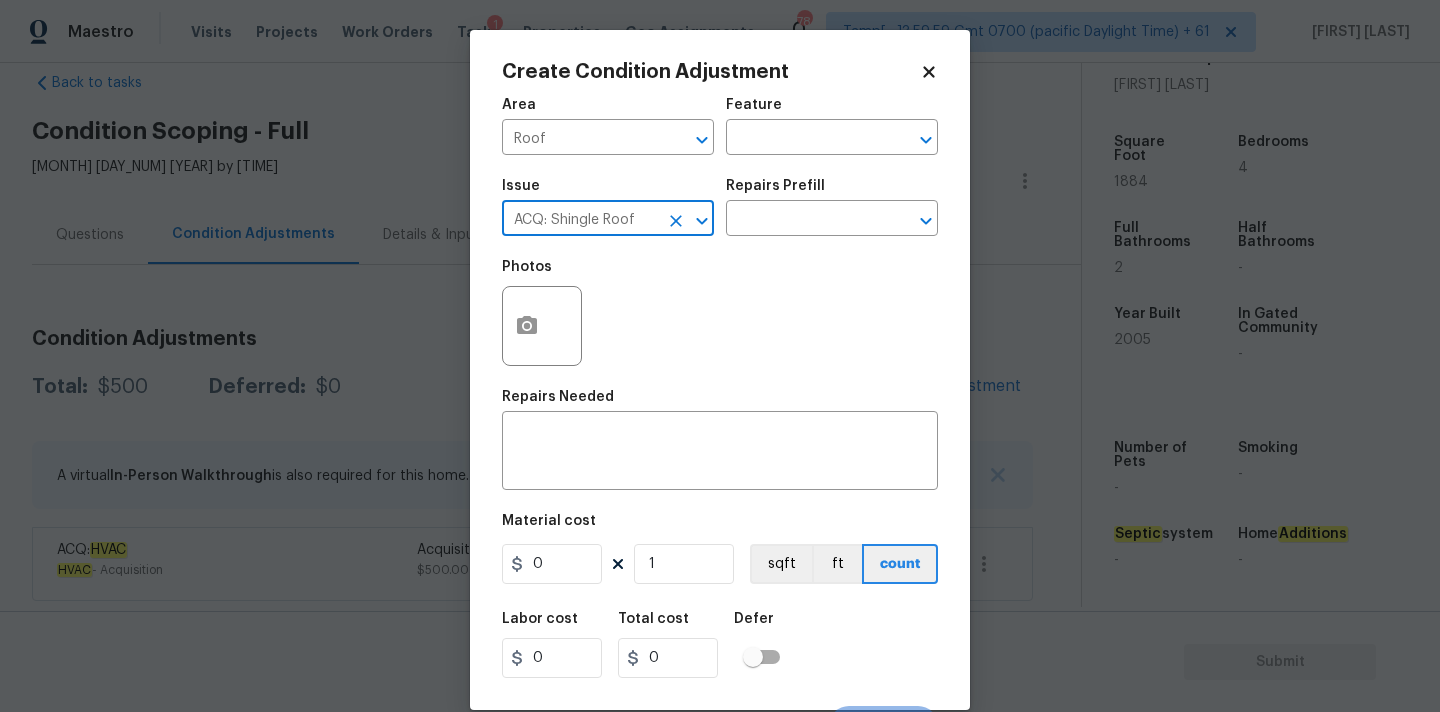 click 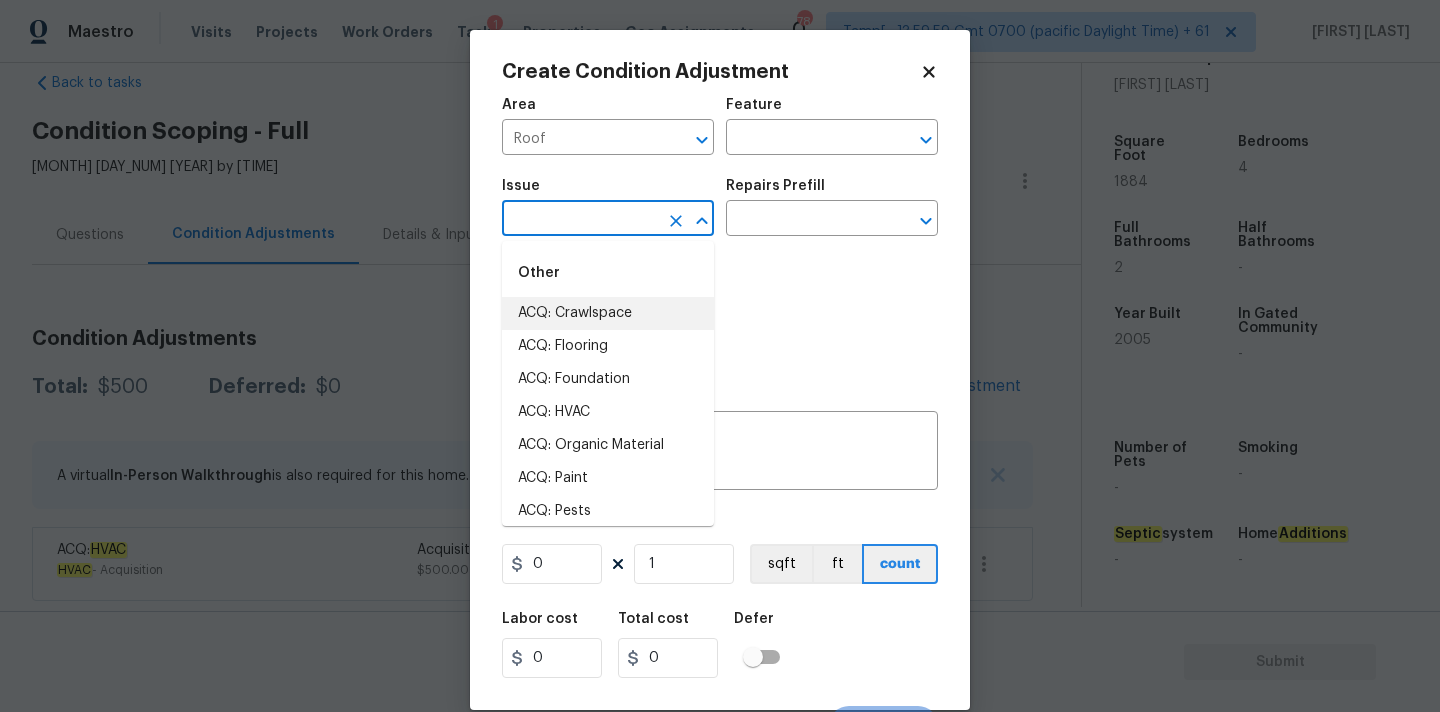 click at bounding box center (580, 220) 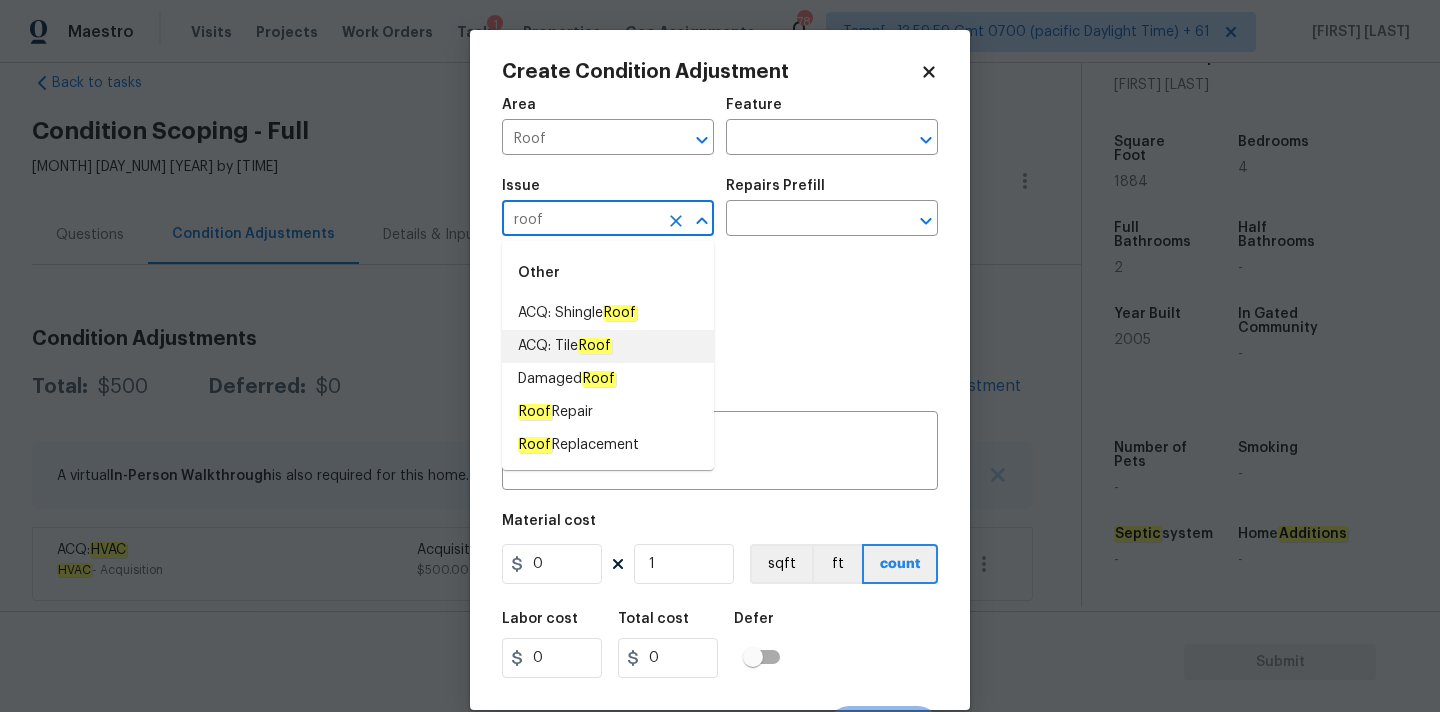 click on "Roof" at bounding box center [595, 346] 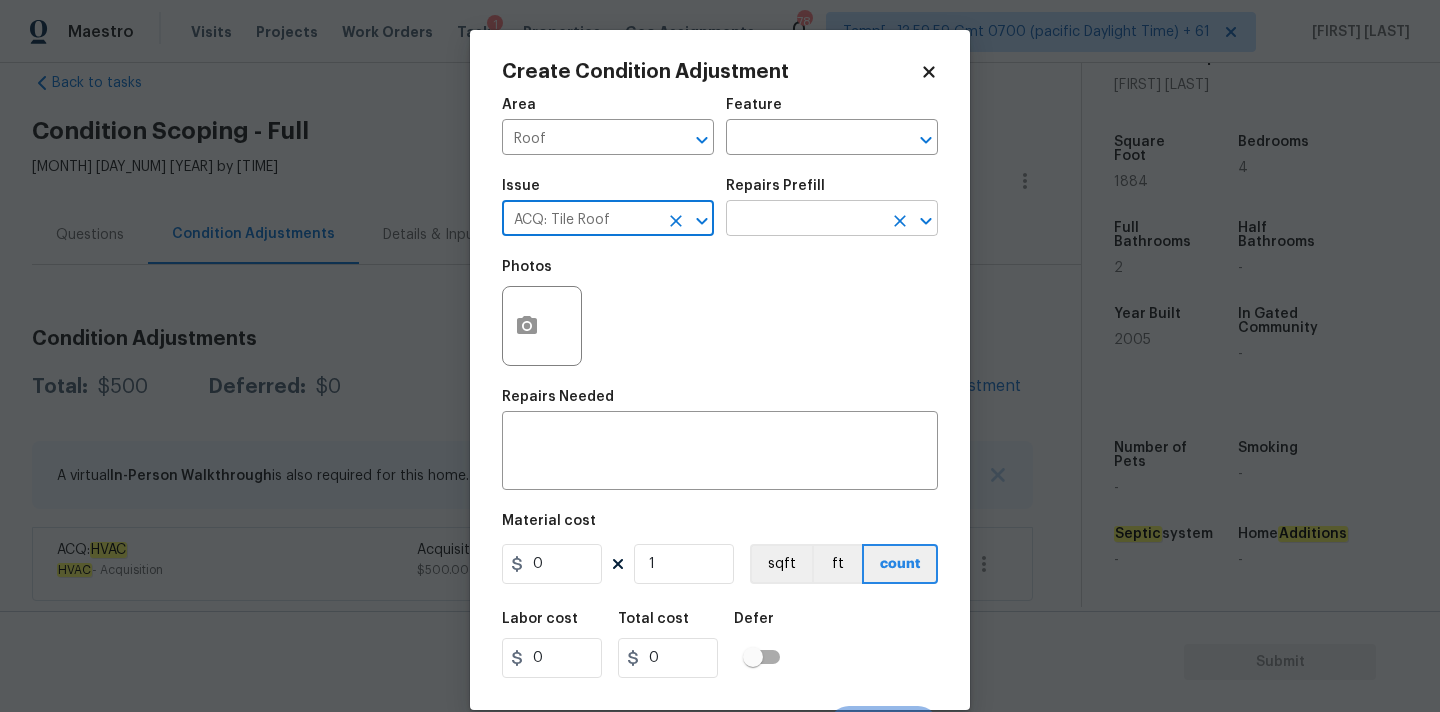 type on "ACQ: Tile Roof" 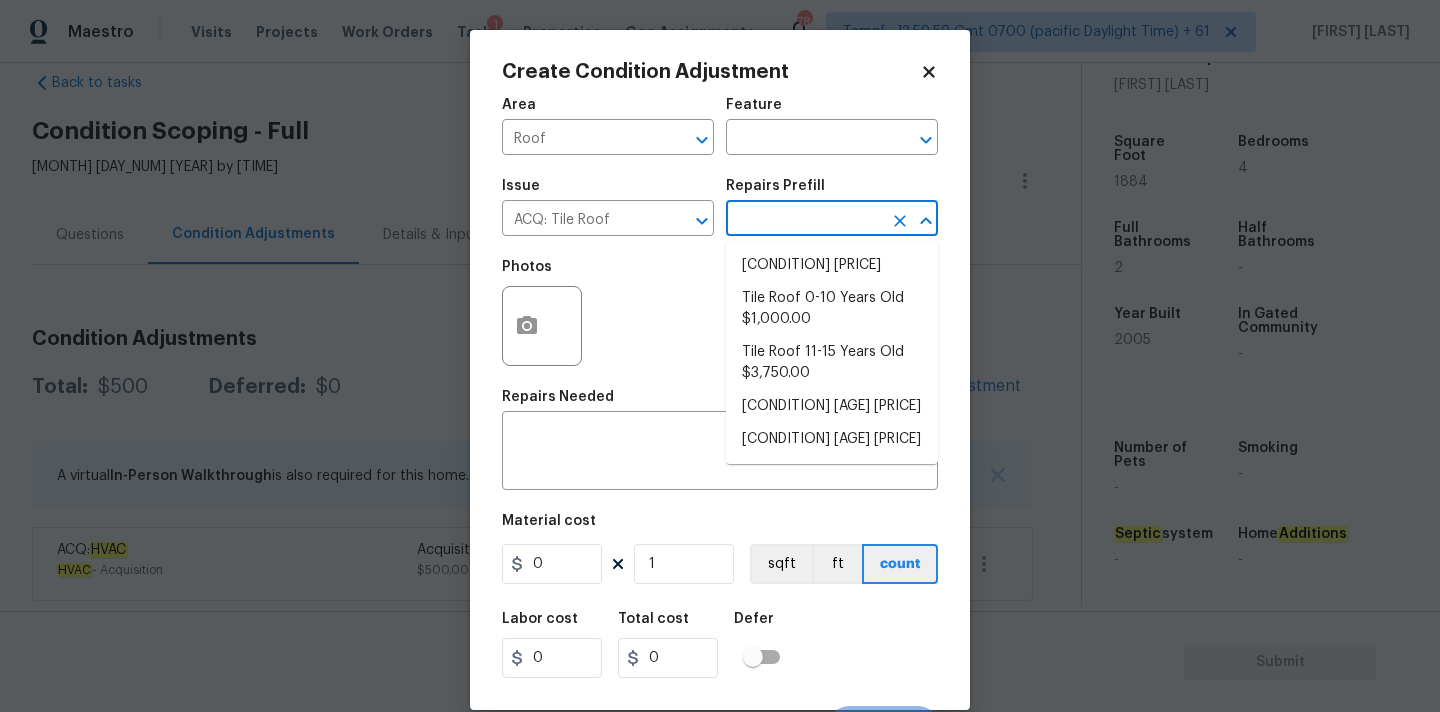 click at bounding box center [804, 220] 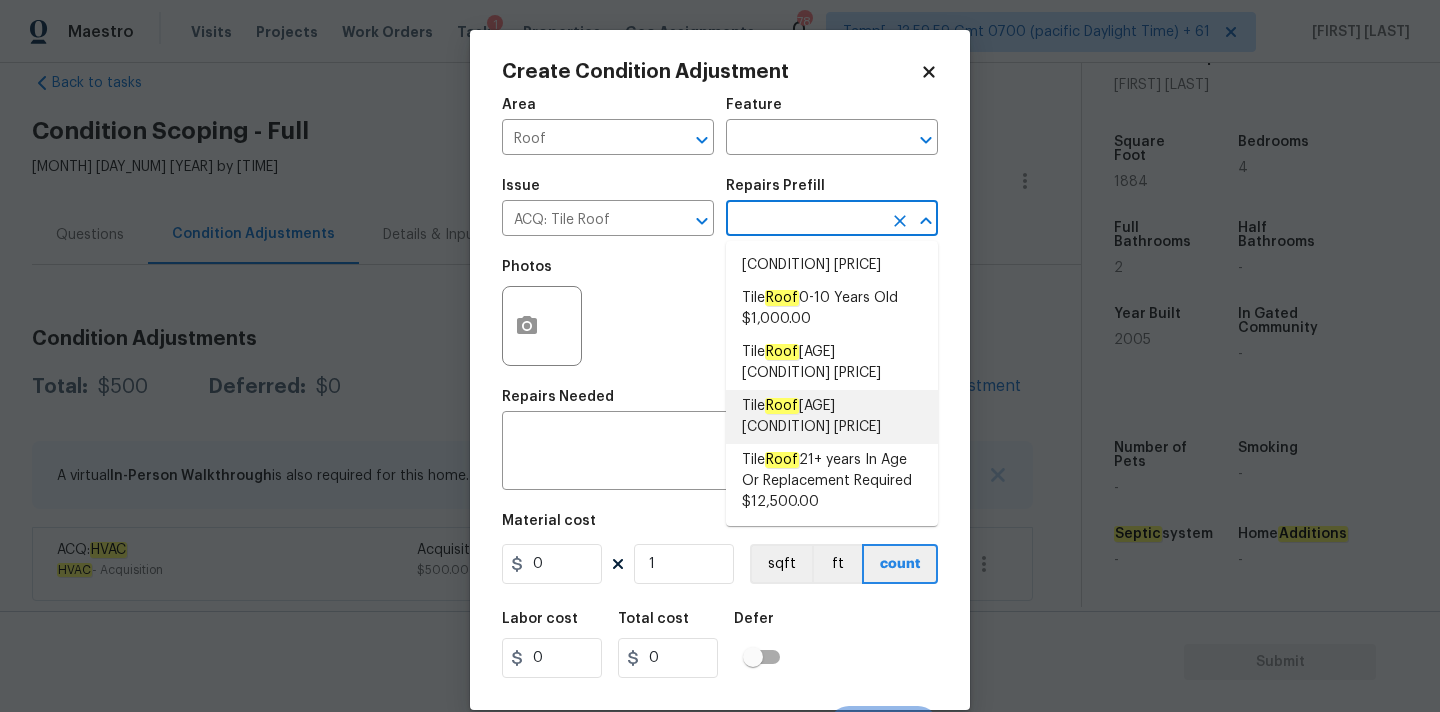 click on "Tile  Roof  16-20 Years Old $7,500.00" at bounding box center [832, 417] 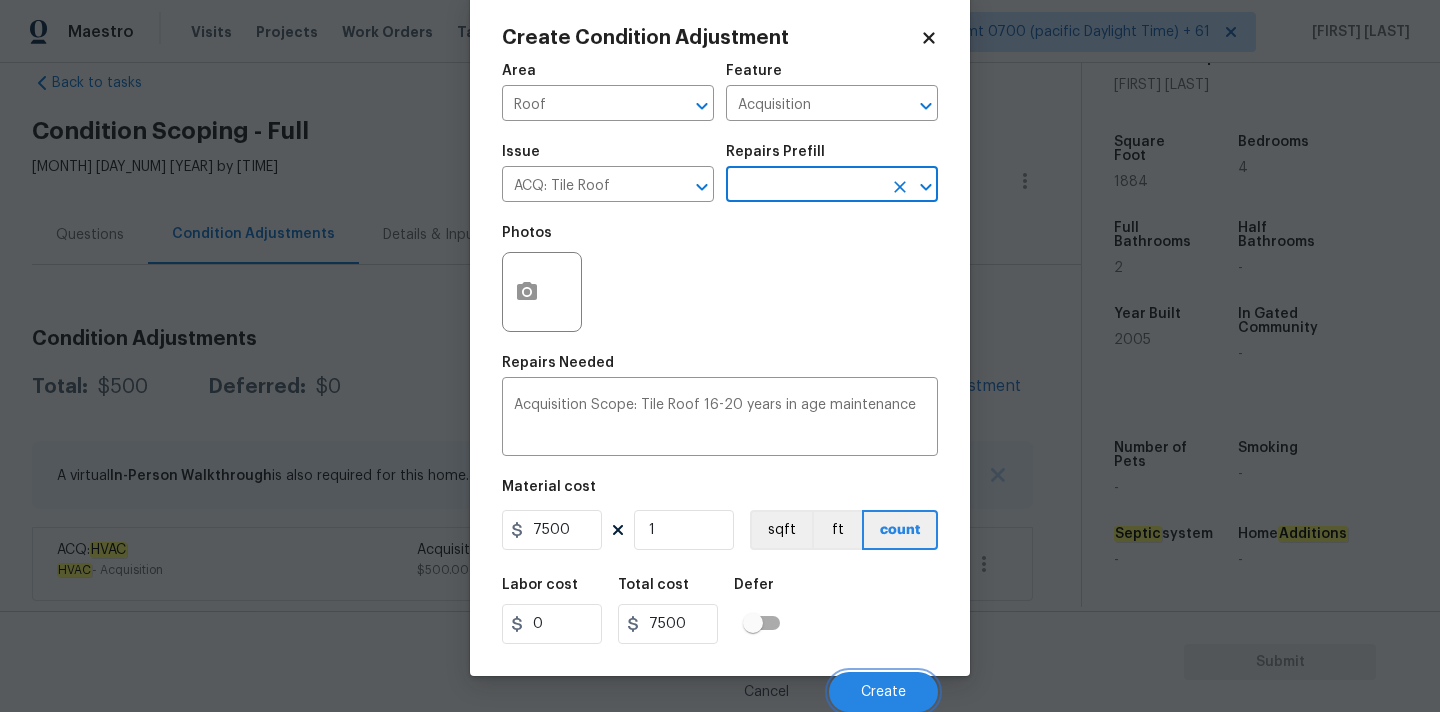 click on "Create" at bounding box center (883, 692) 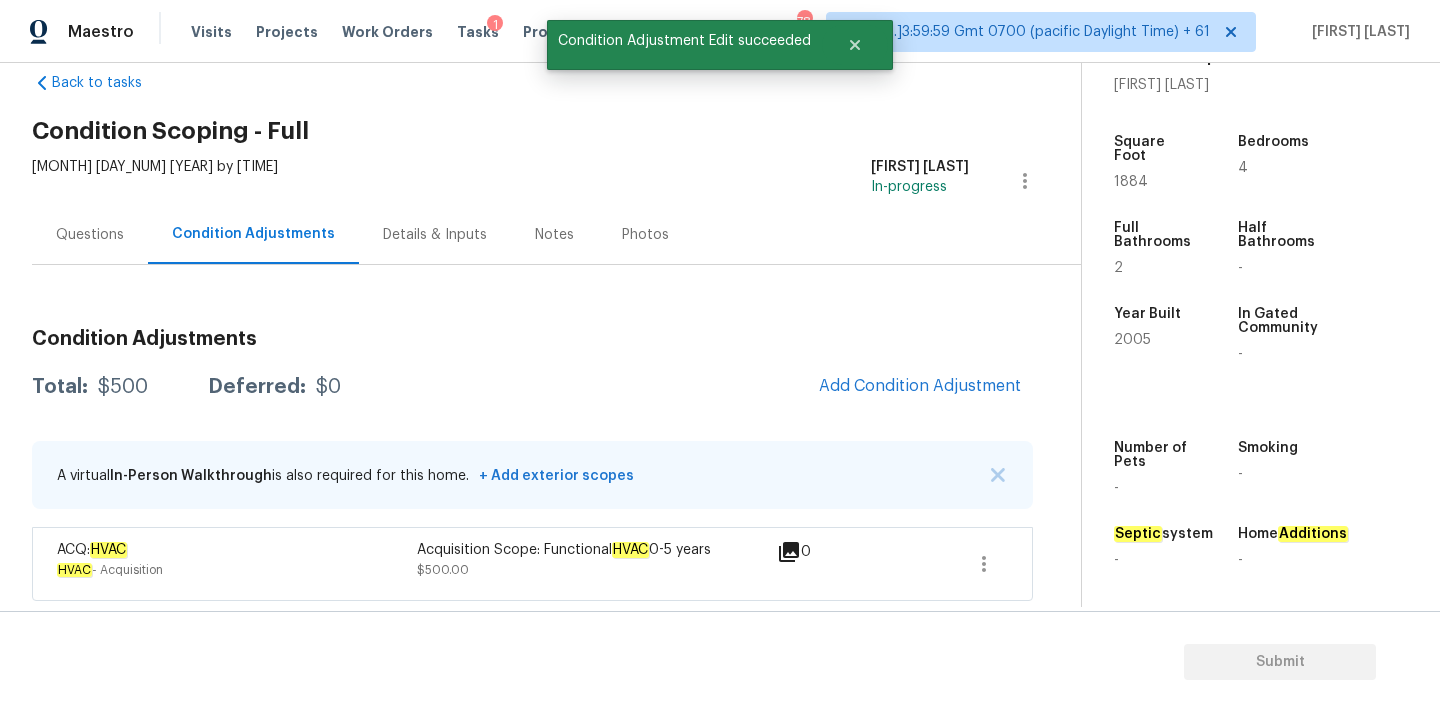 scroll, scrollTop: 28, scrollLeft: 0, axis: vertical 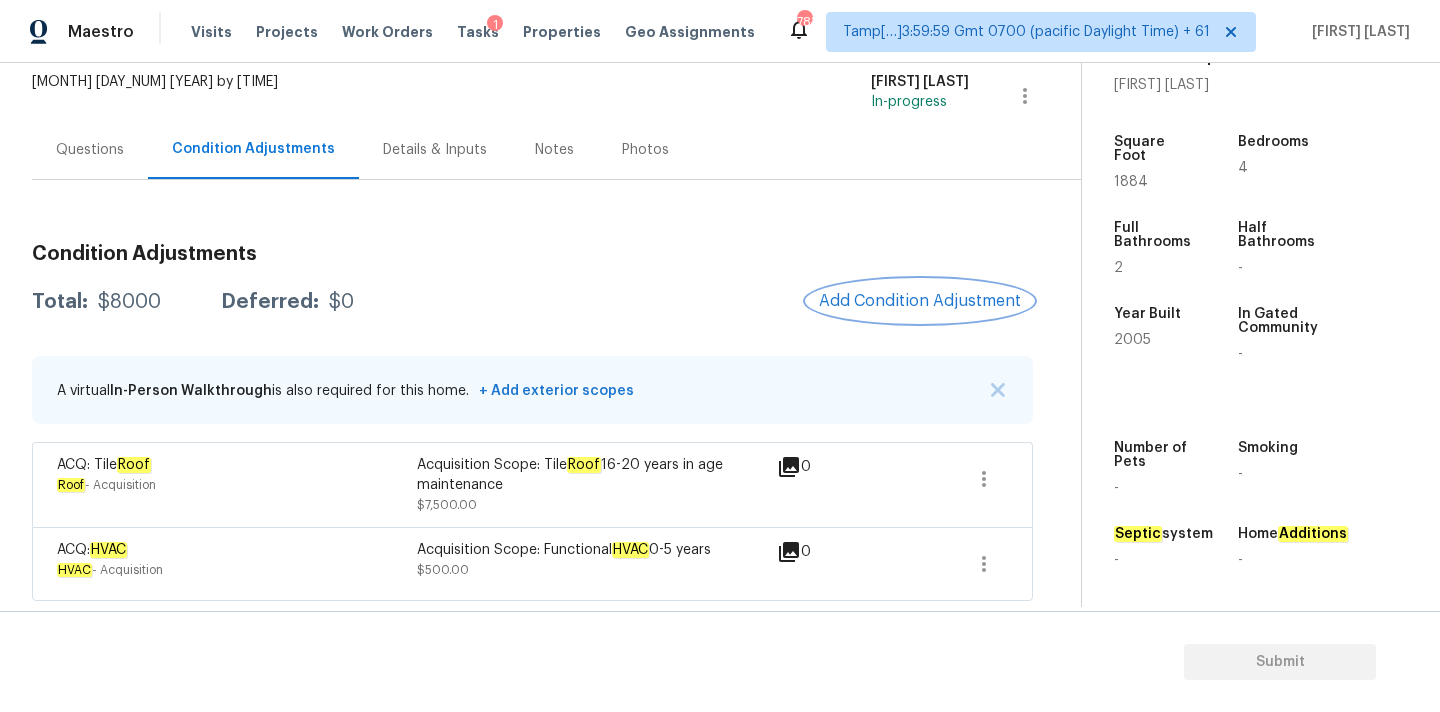 click on "Add Condition Adjustment" at bounding box center (920, 301) 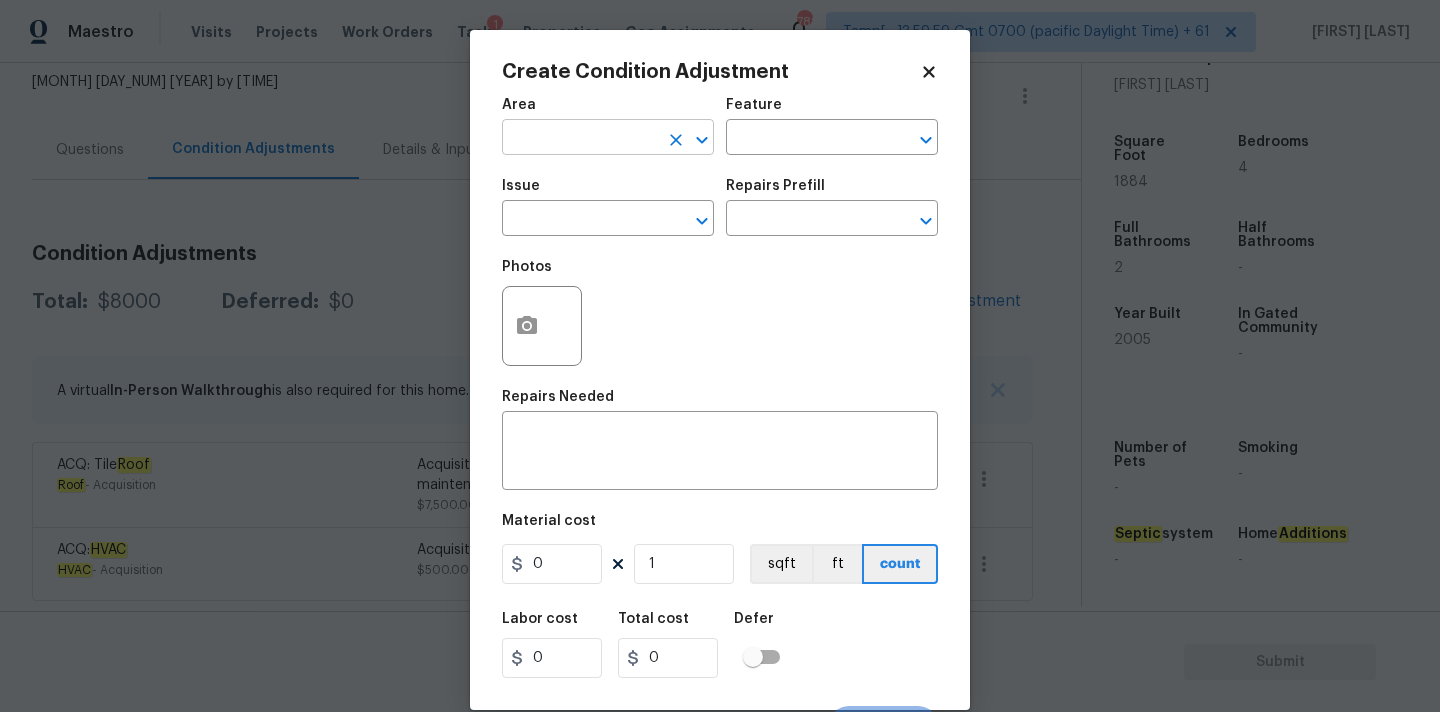 click at bounding box center (580, 139) 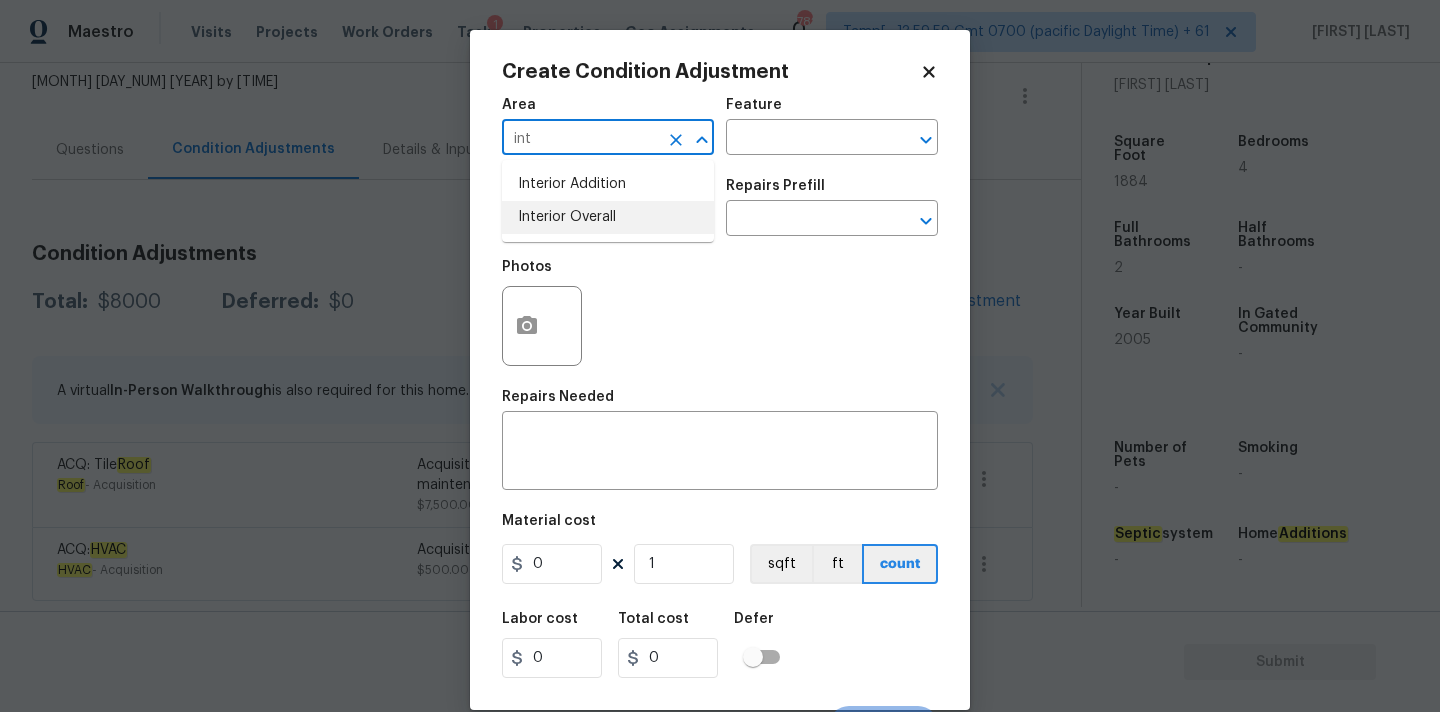 click on "Interior Overall" at bounding box center [608, 217] 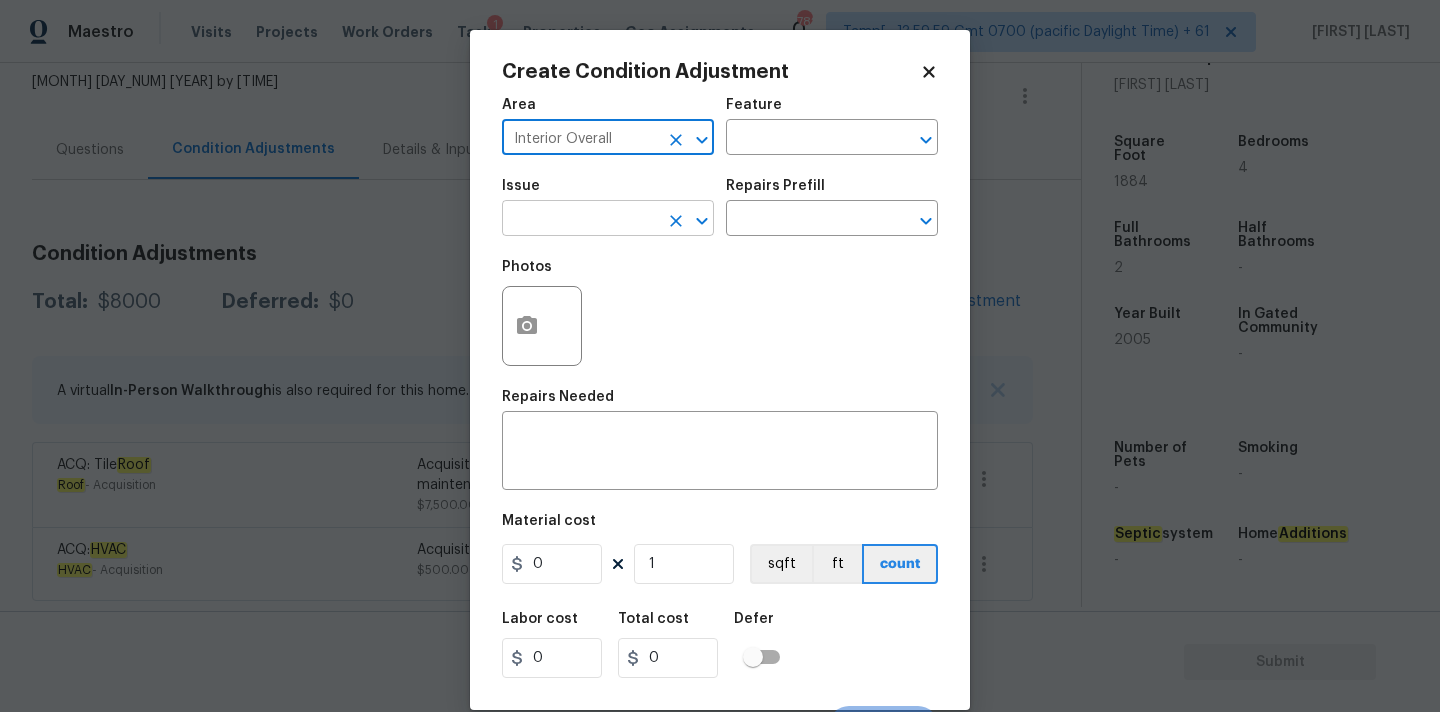 type on "Interior Overall" 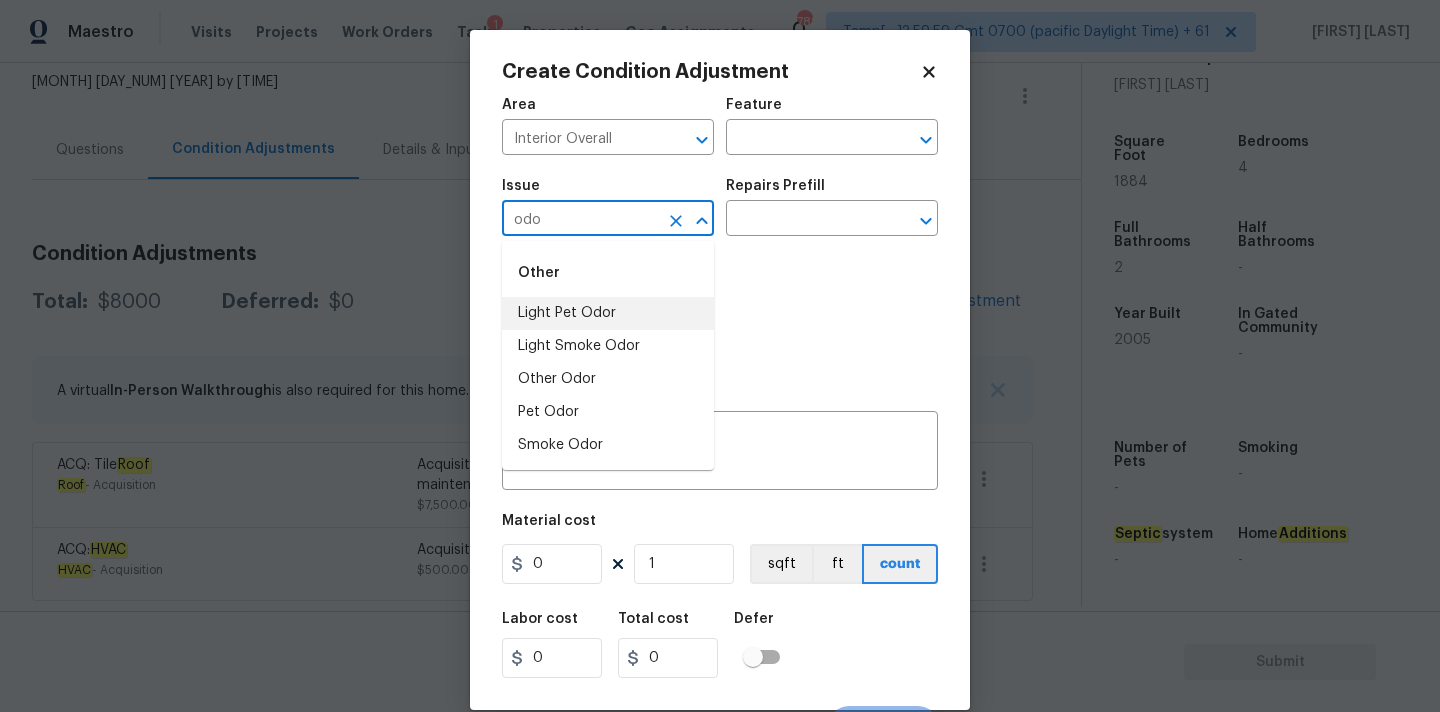 click on "Light Pet Odor" at bounding box center [608, 313] 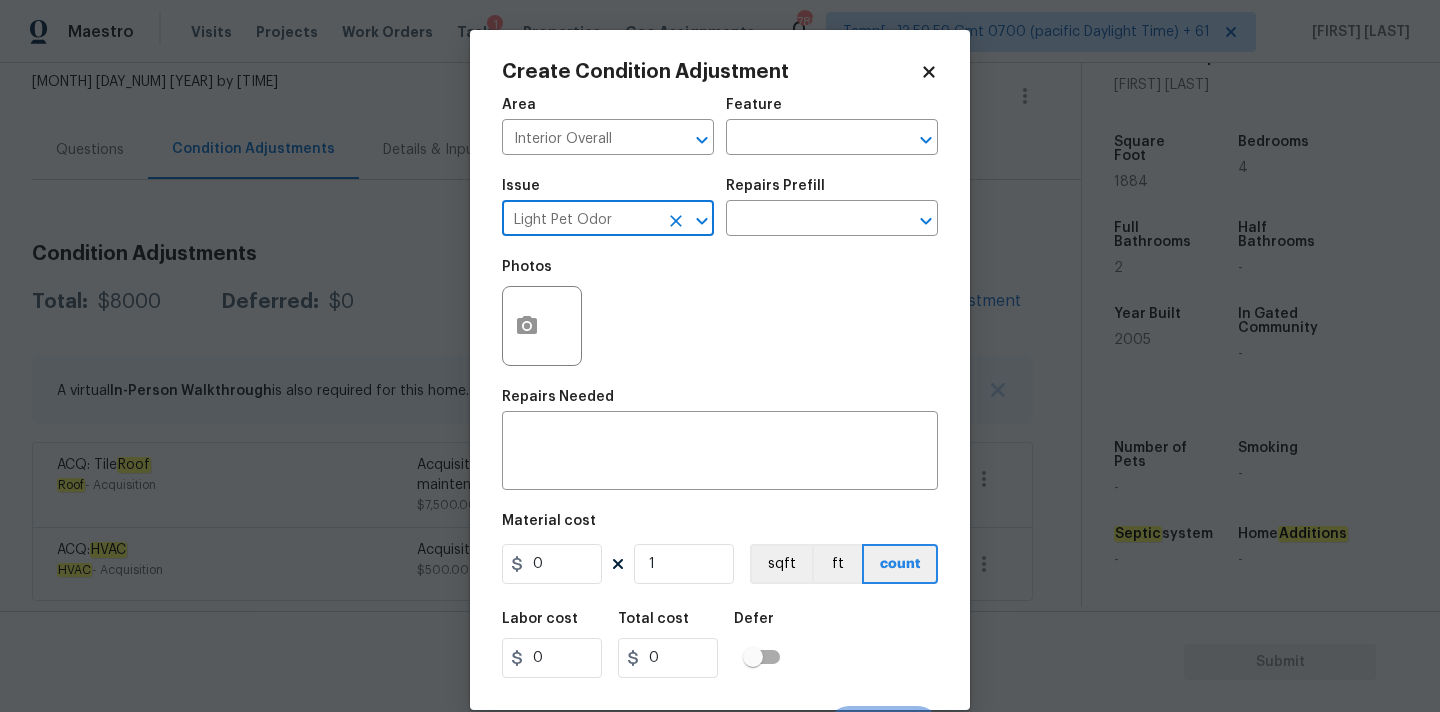 type on "Light Pet Odor" 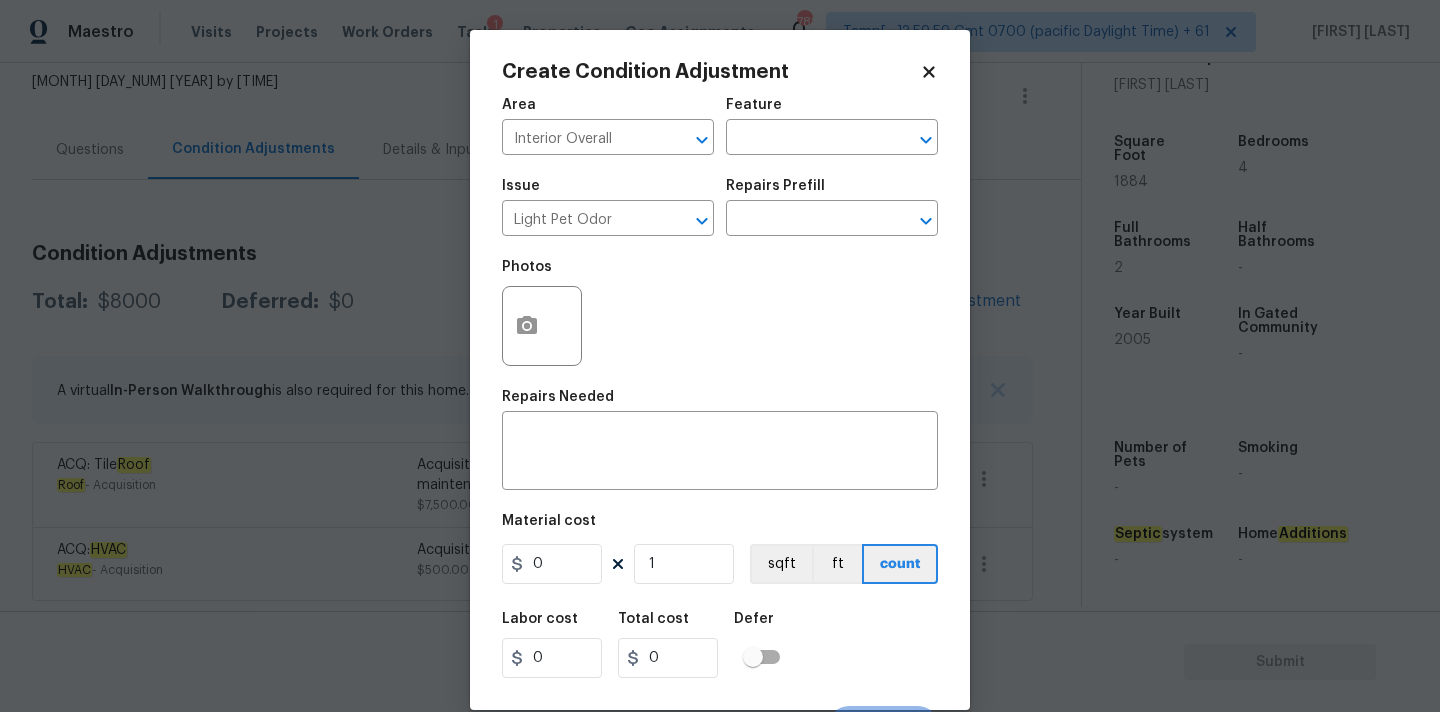click on "Repairs Prefill" at bounding box center [775, 186] 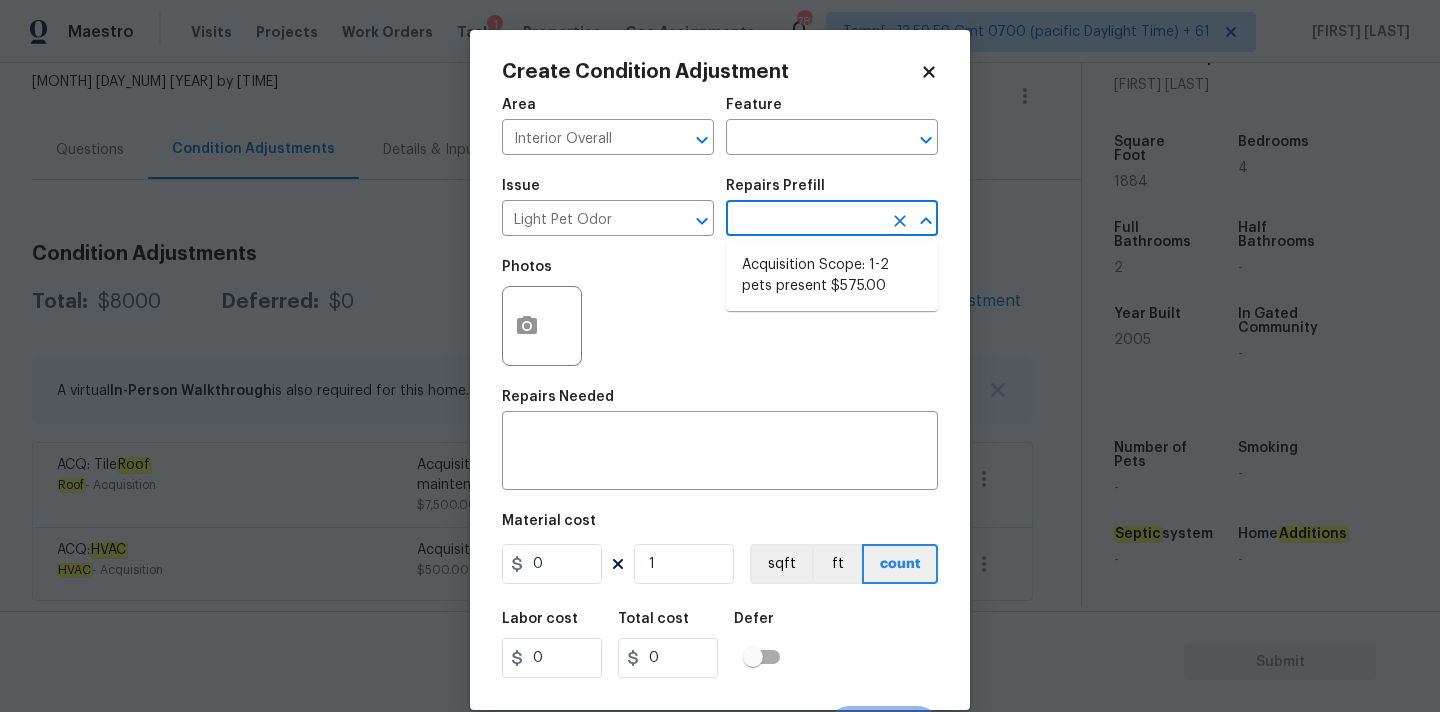 click at bounding box center (804, 220) 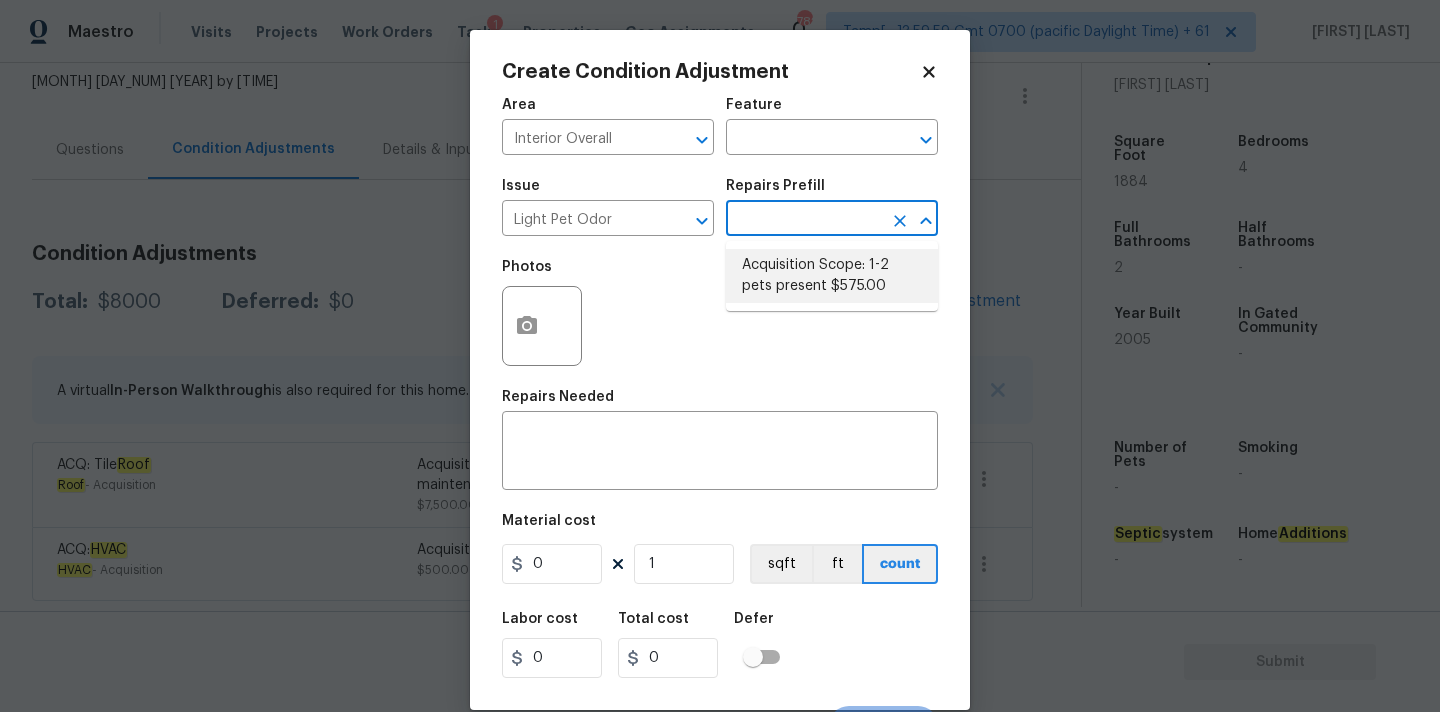 click on "Acquisition Scope: 1-2 pets present $575.00" at bounding box center [832, 276] 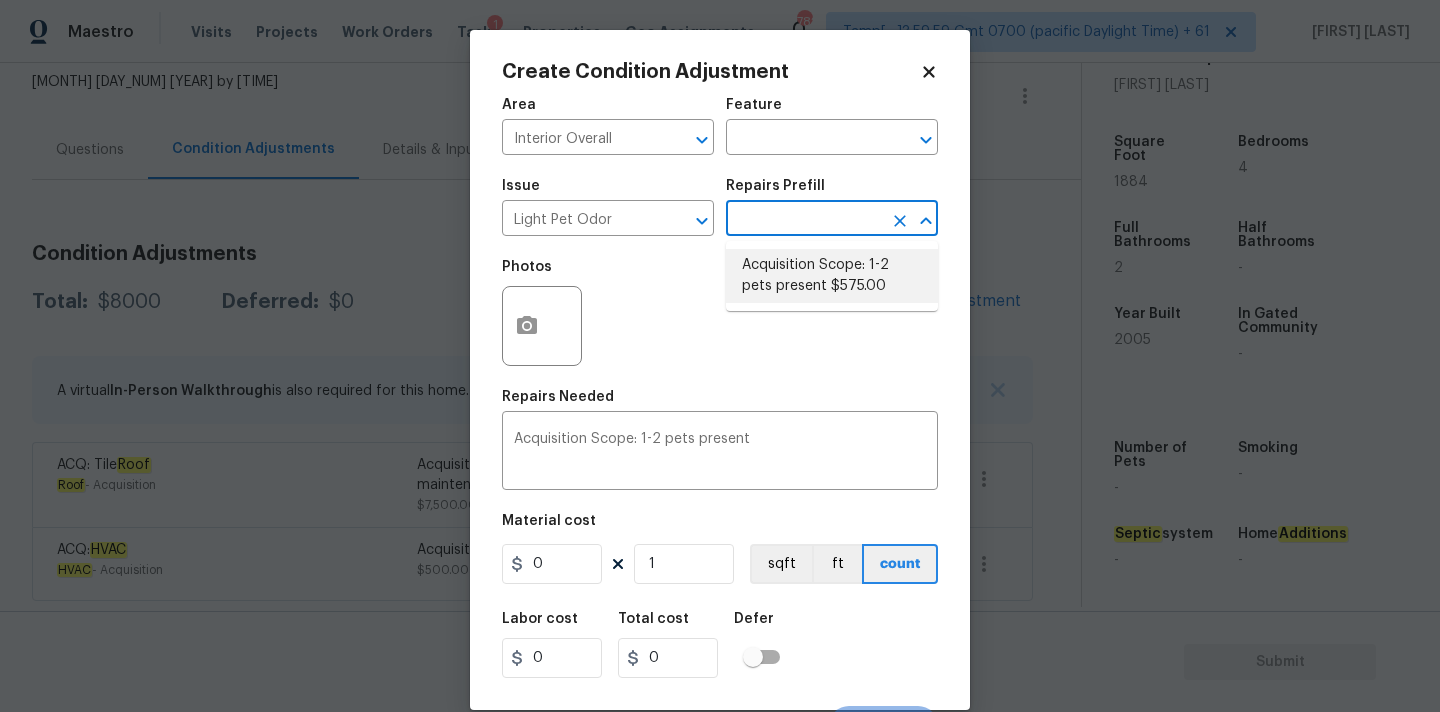 type on "575" 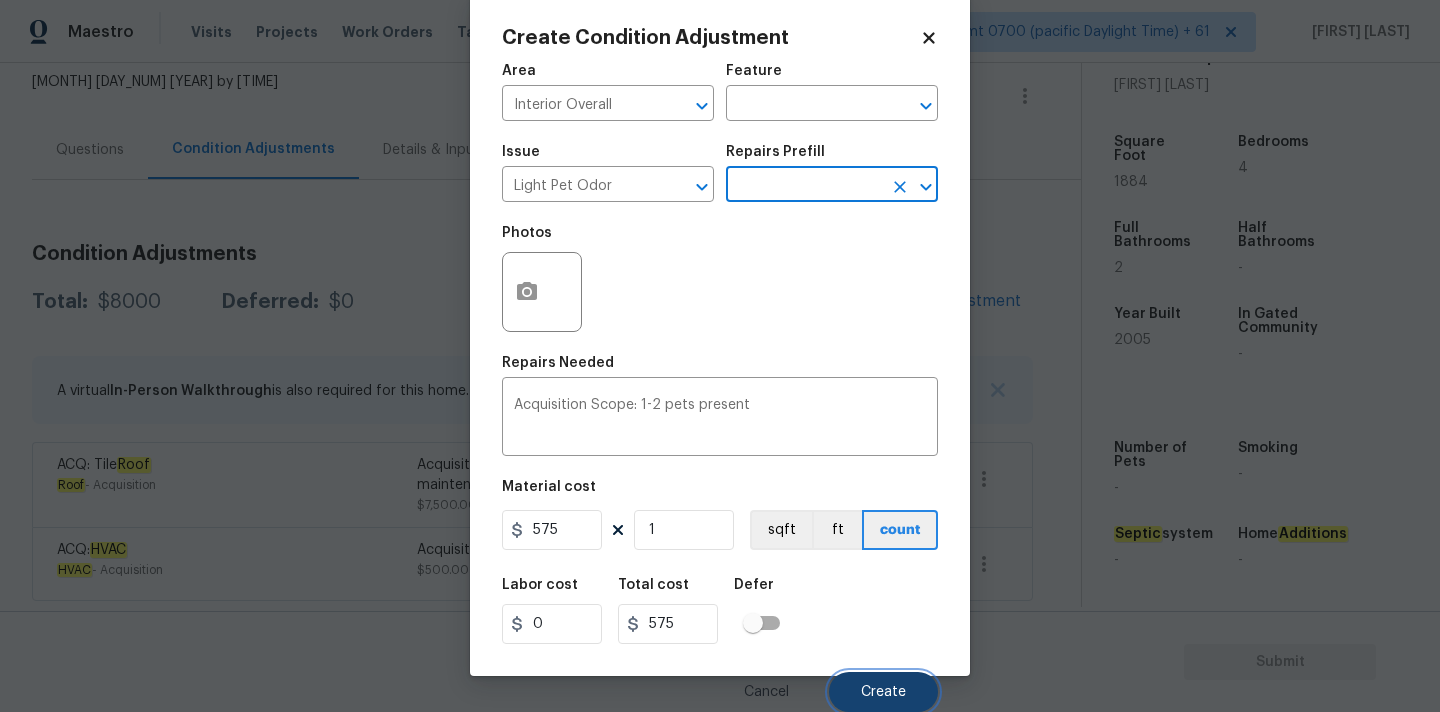 click on "Create" at bounding box center [883, 692] 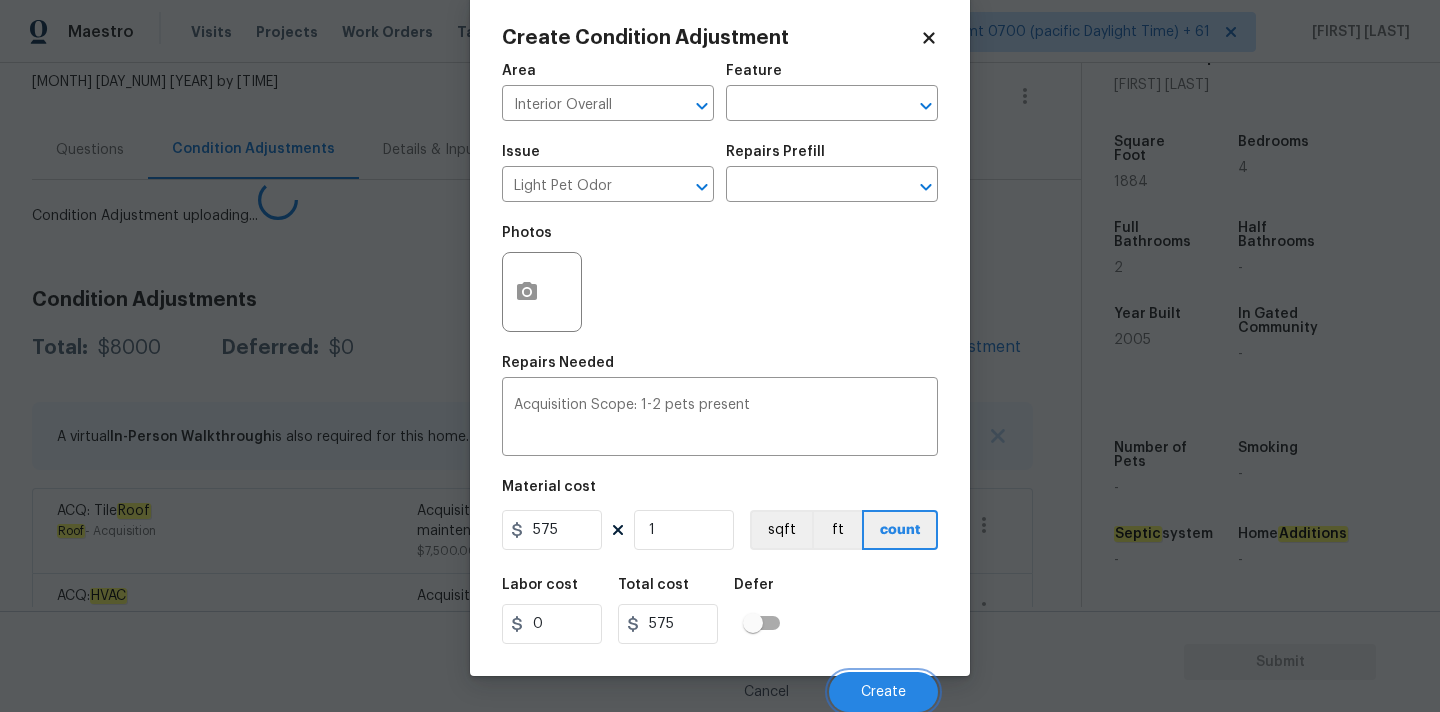scroll, scrollTop: 28, scrollLeft: 0, axis: vertical 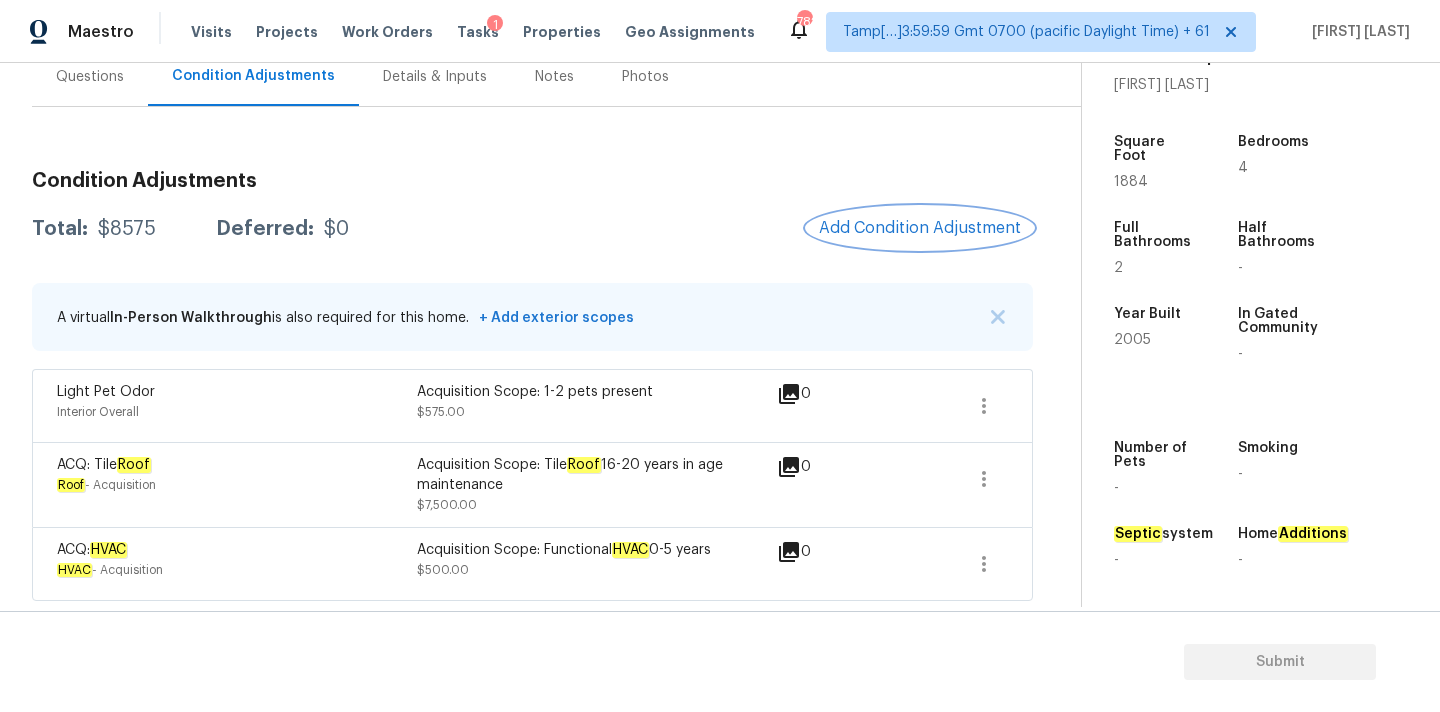 click on "Add Condition Adjustment" at bounding box center [920, 228] 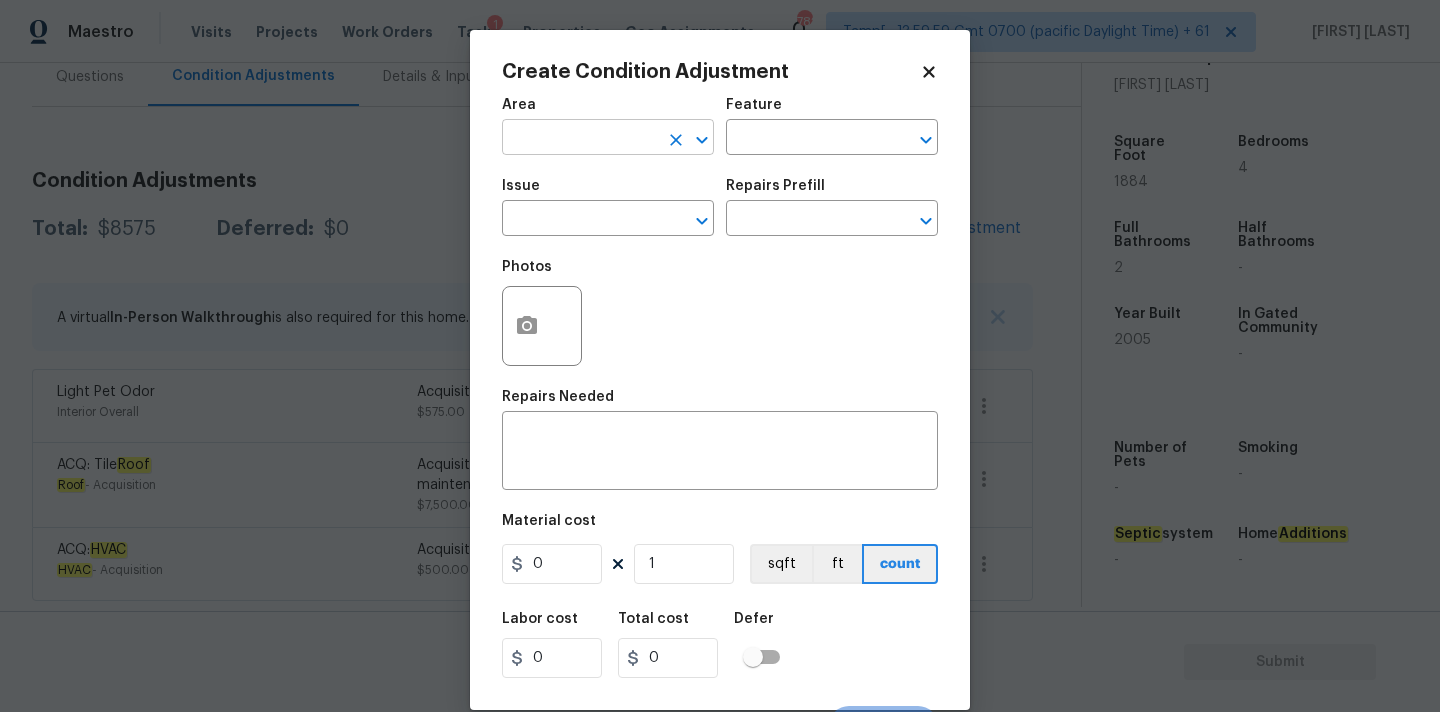 click at bounding box center (580, 139) 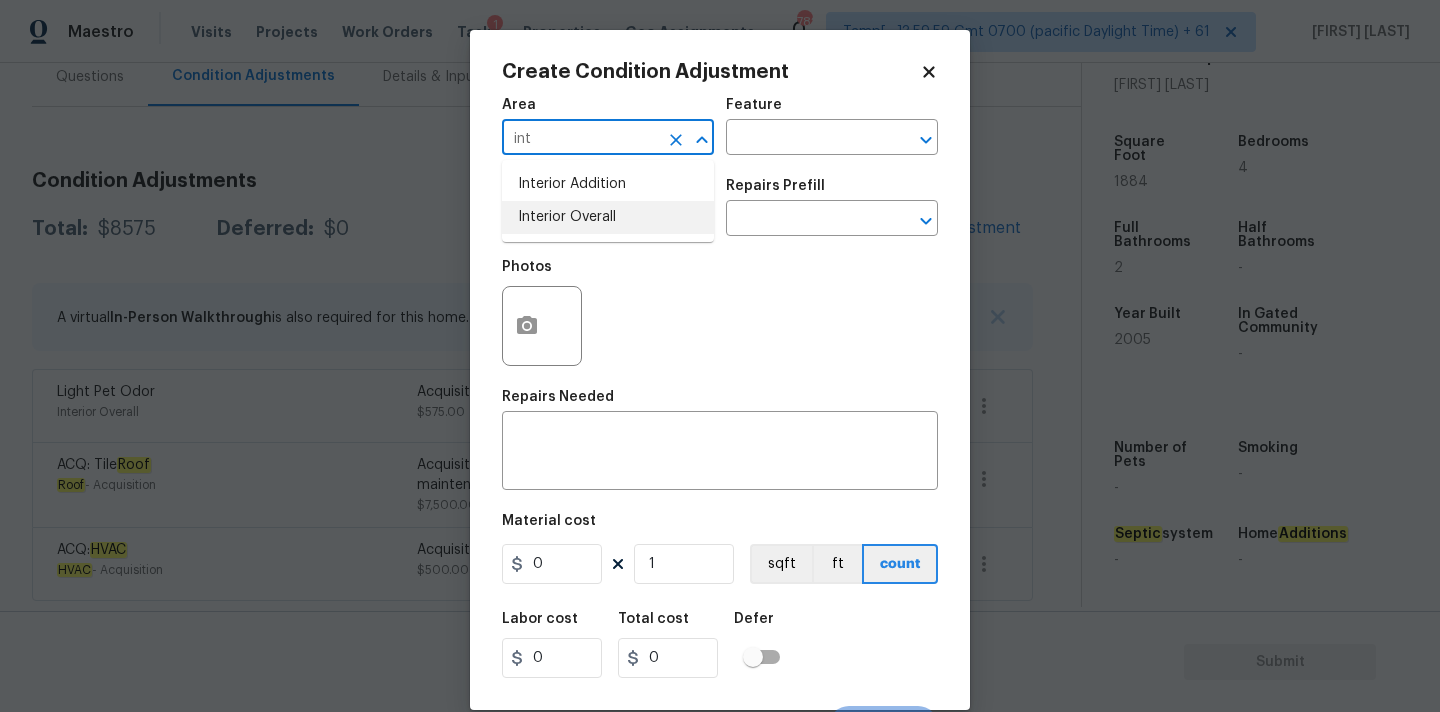 click on "Interior Overall" at bounding box center (608, 217) 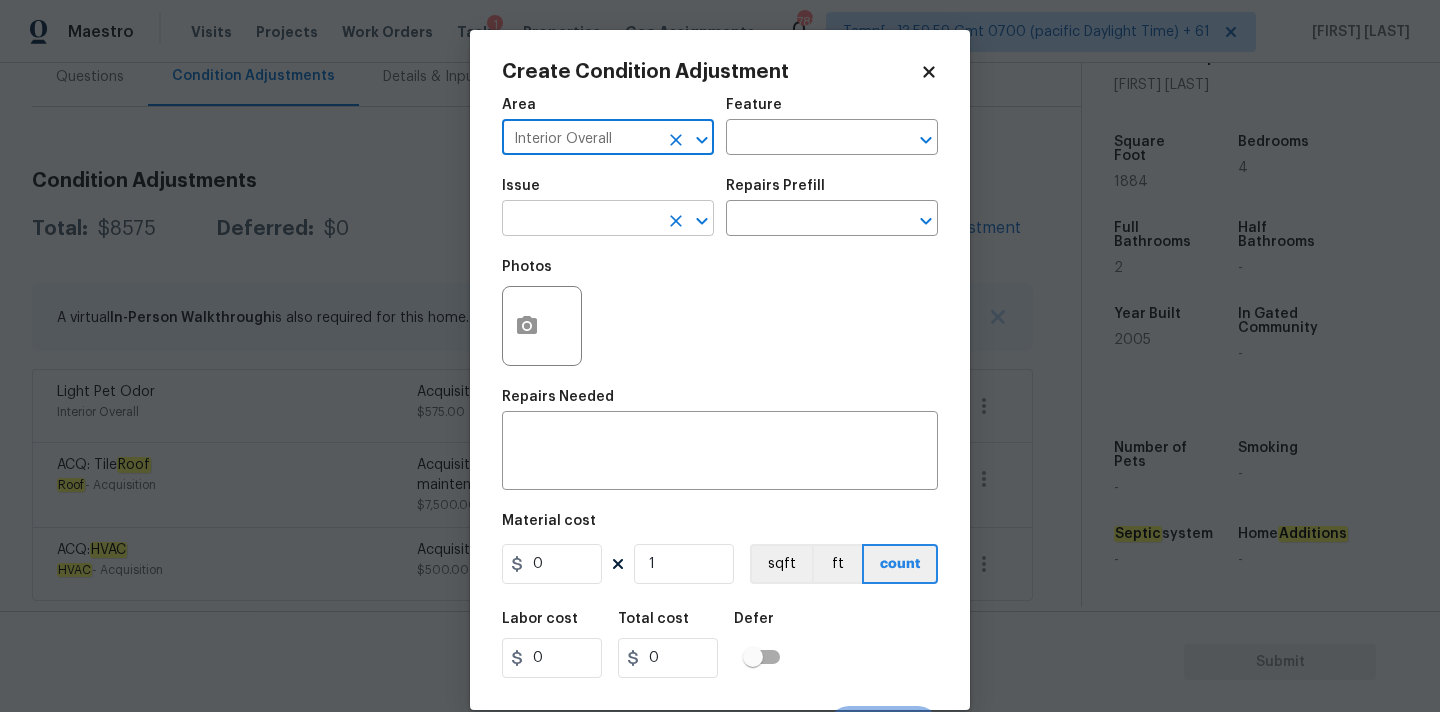 type on "Interior Overall" 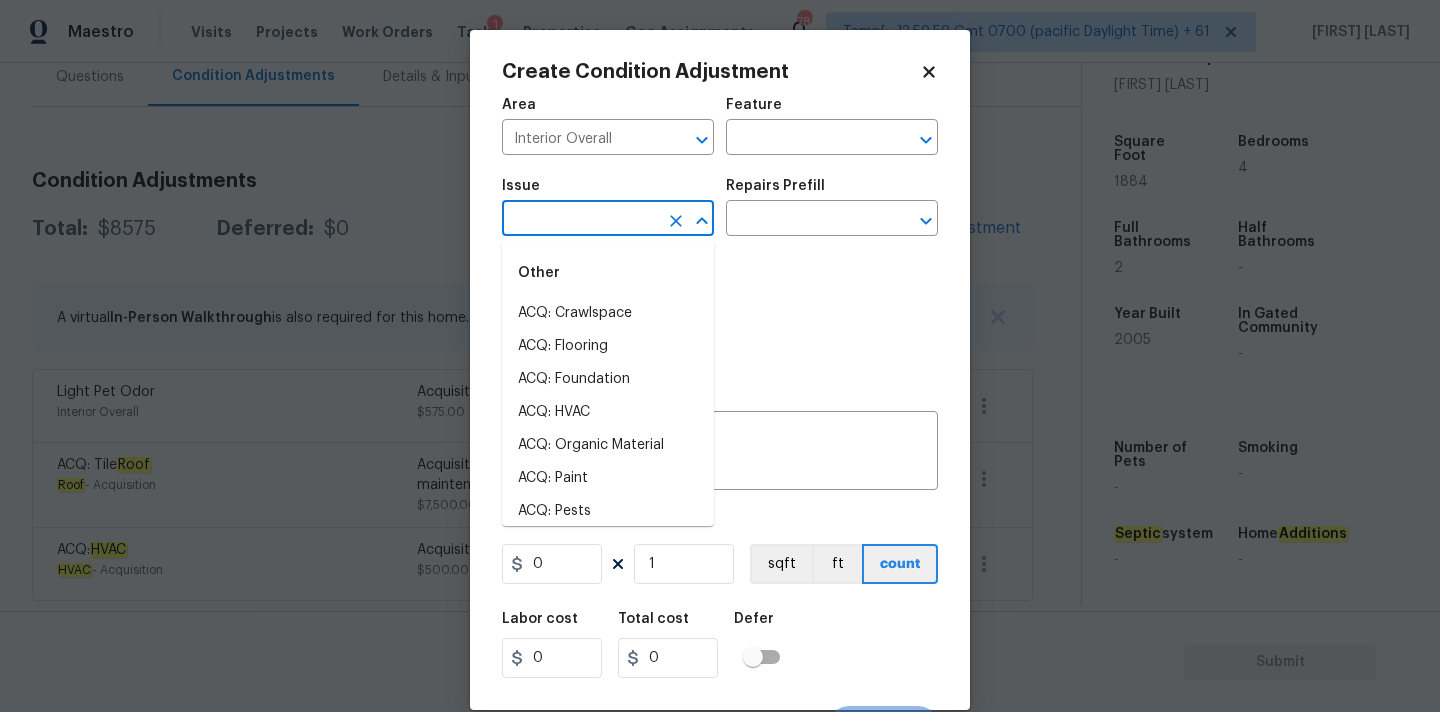 click at bounding box center [580, 220] 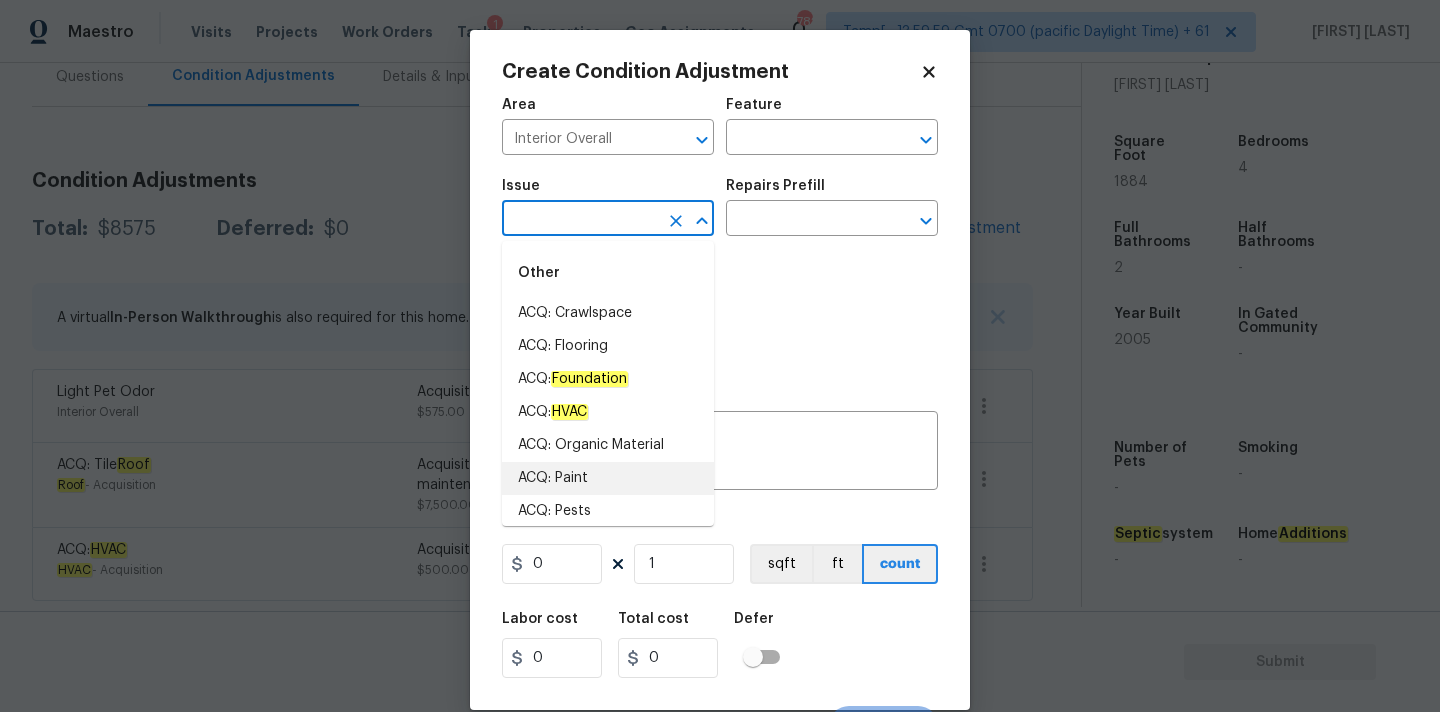 click on "ACQ: Paint" at bounding box center (608, 478) 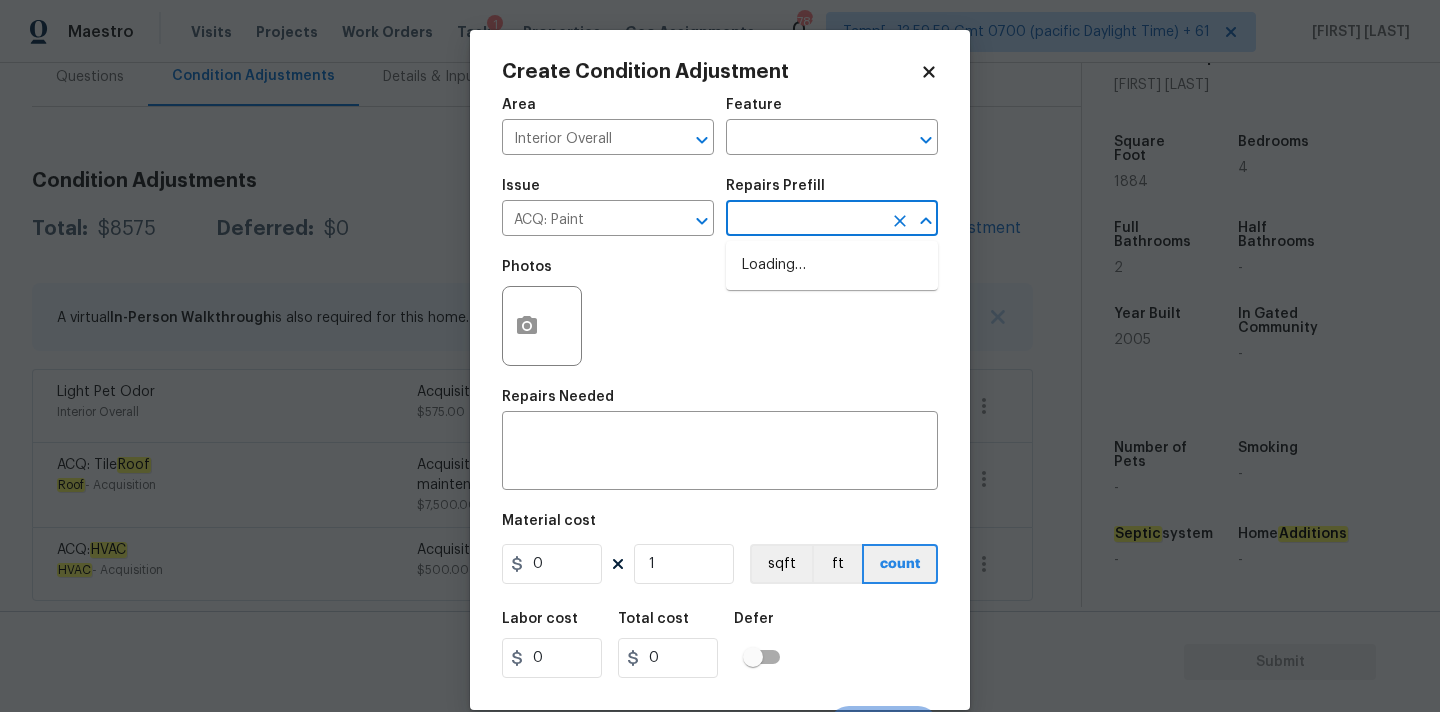 click at bounding box center (804, 220) 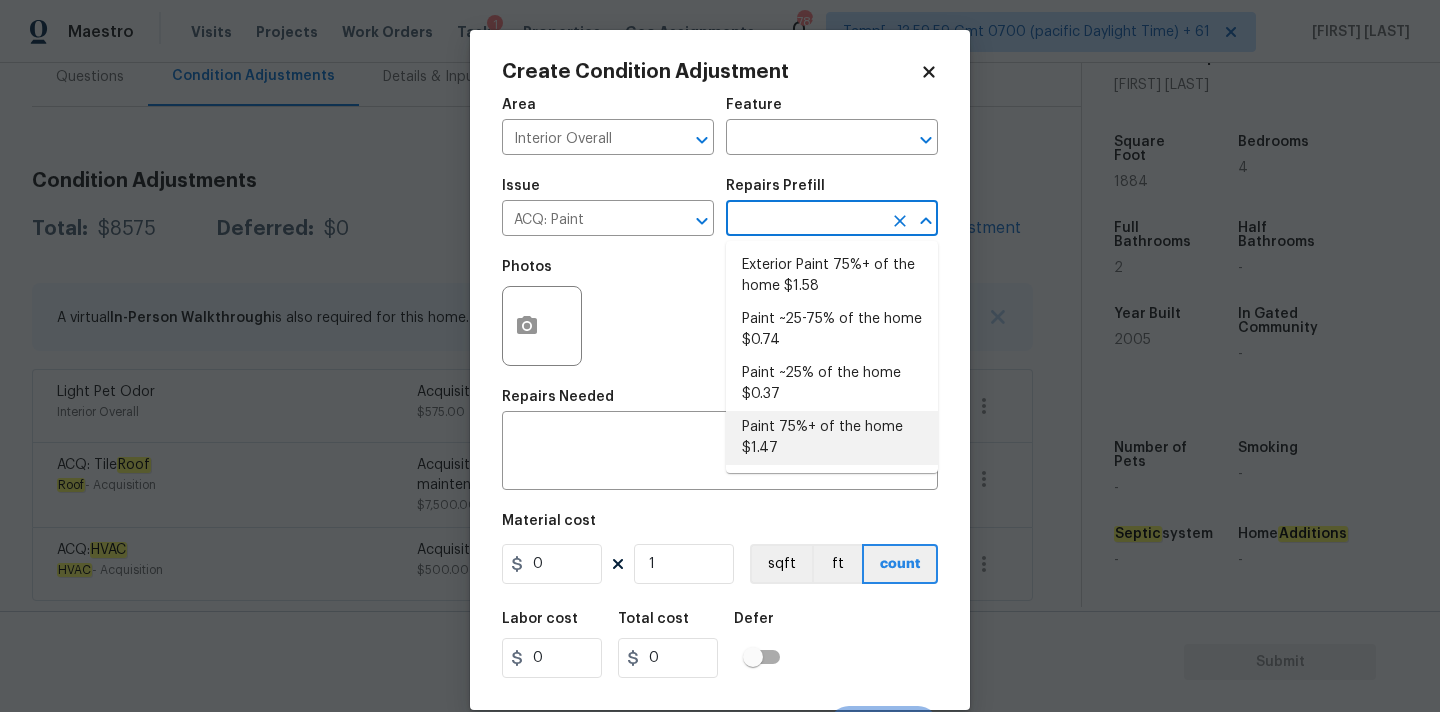 click on "Paint 75%+ of the home $1.47" at bounding box center [832, 438] 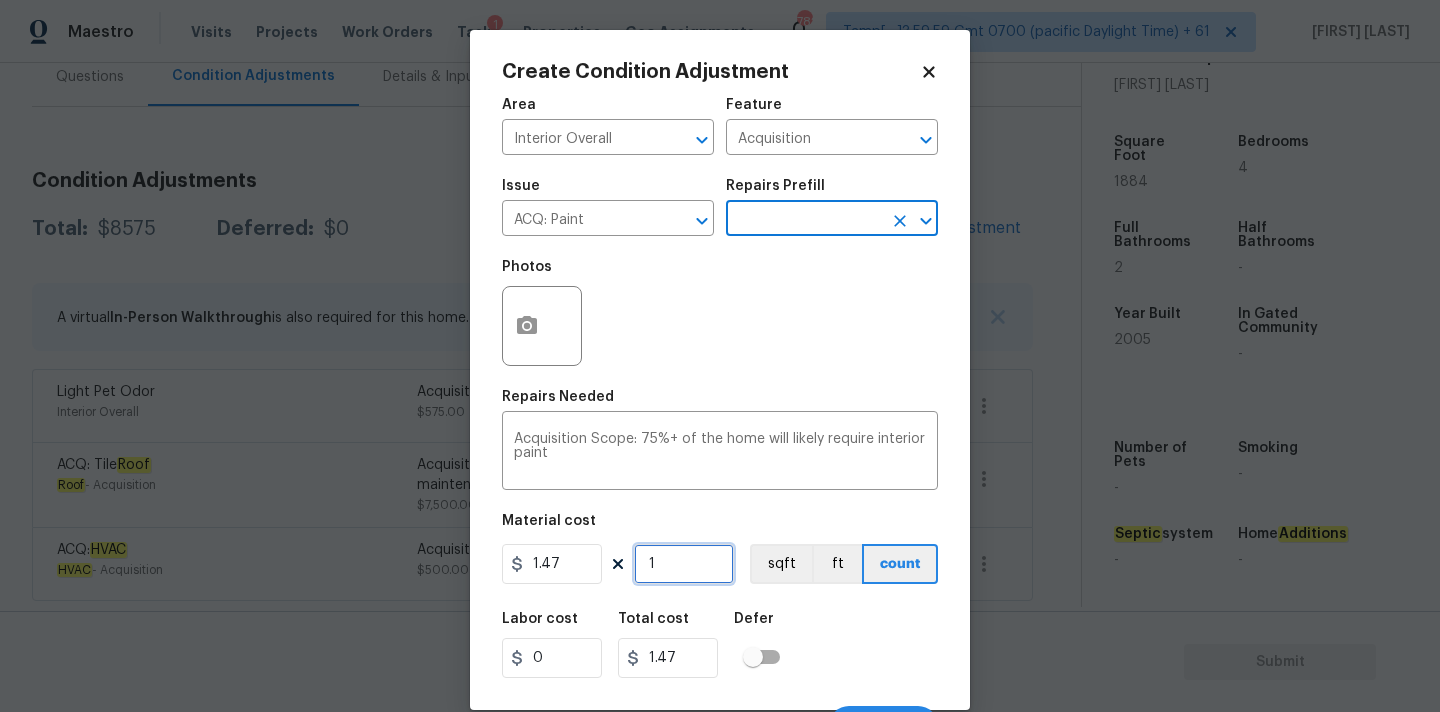 click on "1" at bounding box center [684, 564] 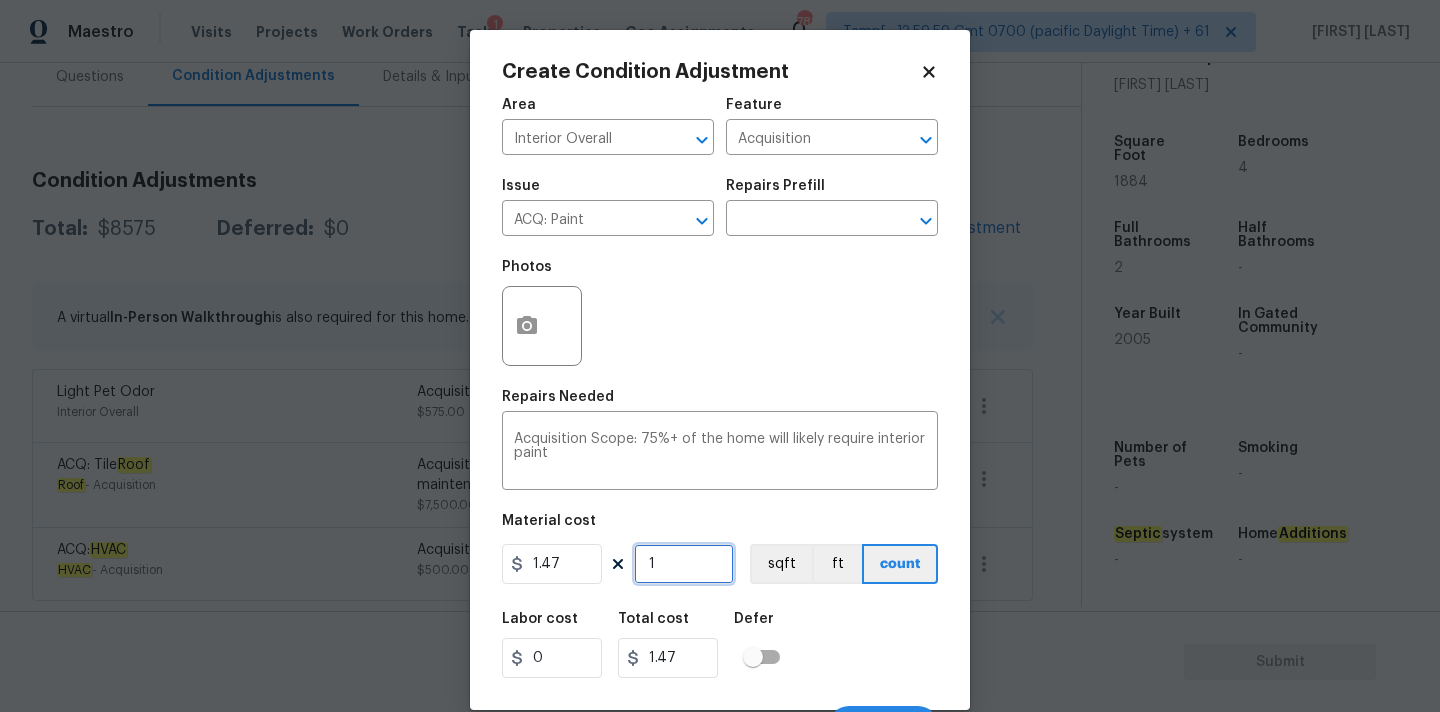 type on "18" 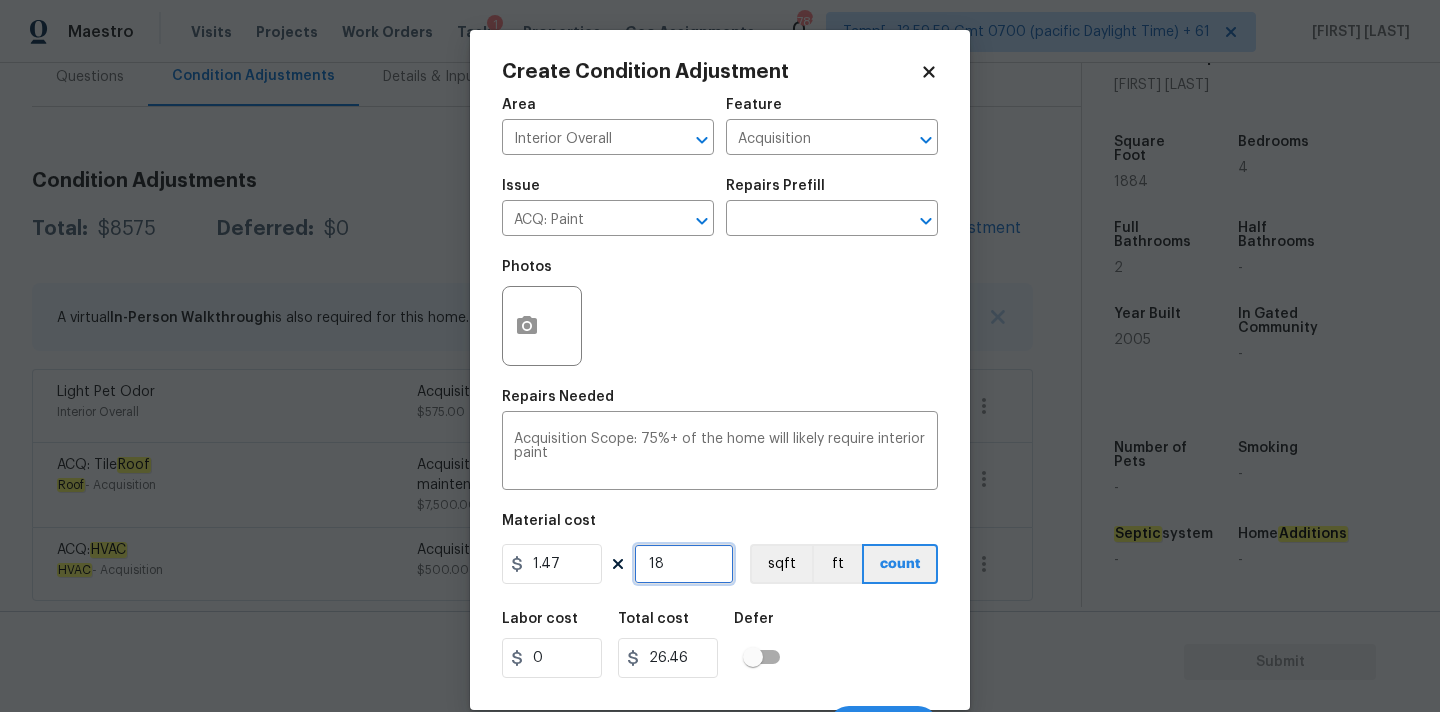 type on "188" 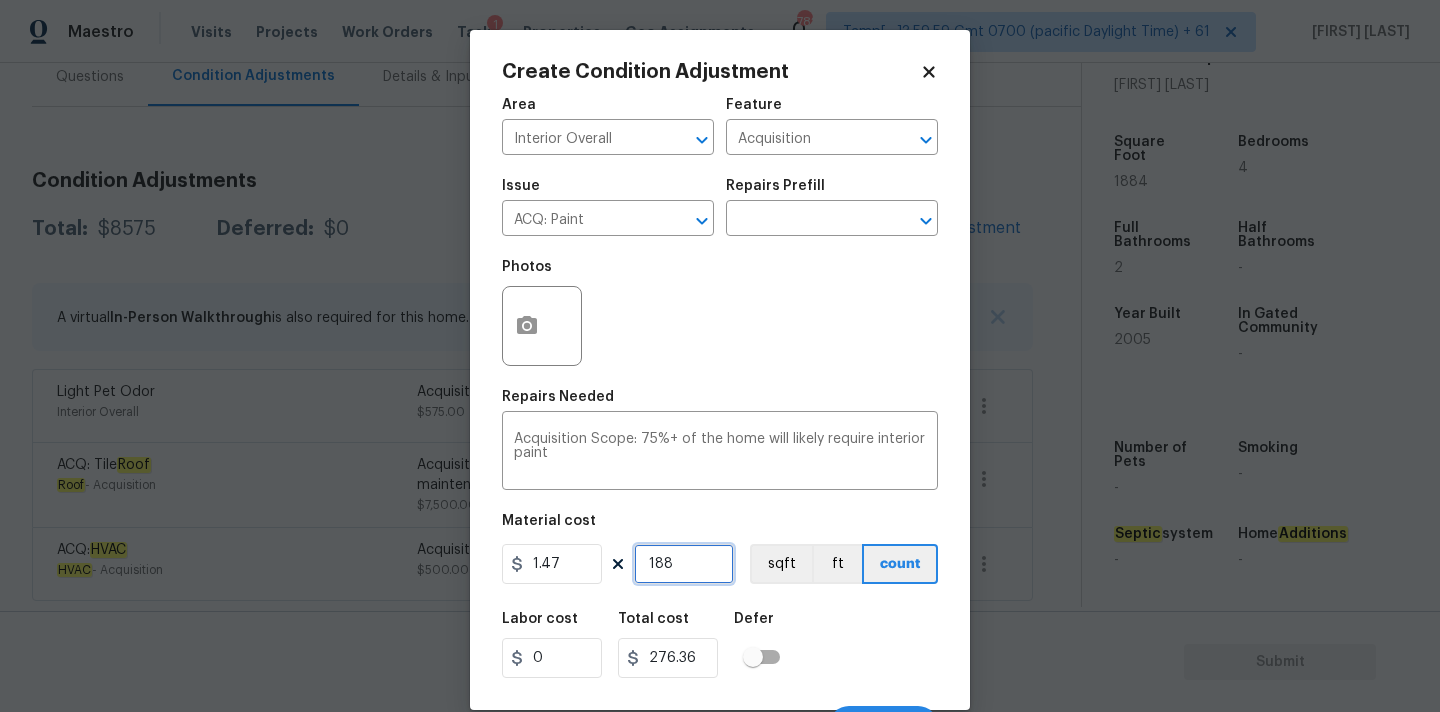 type on "1884" 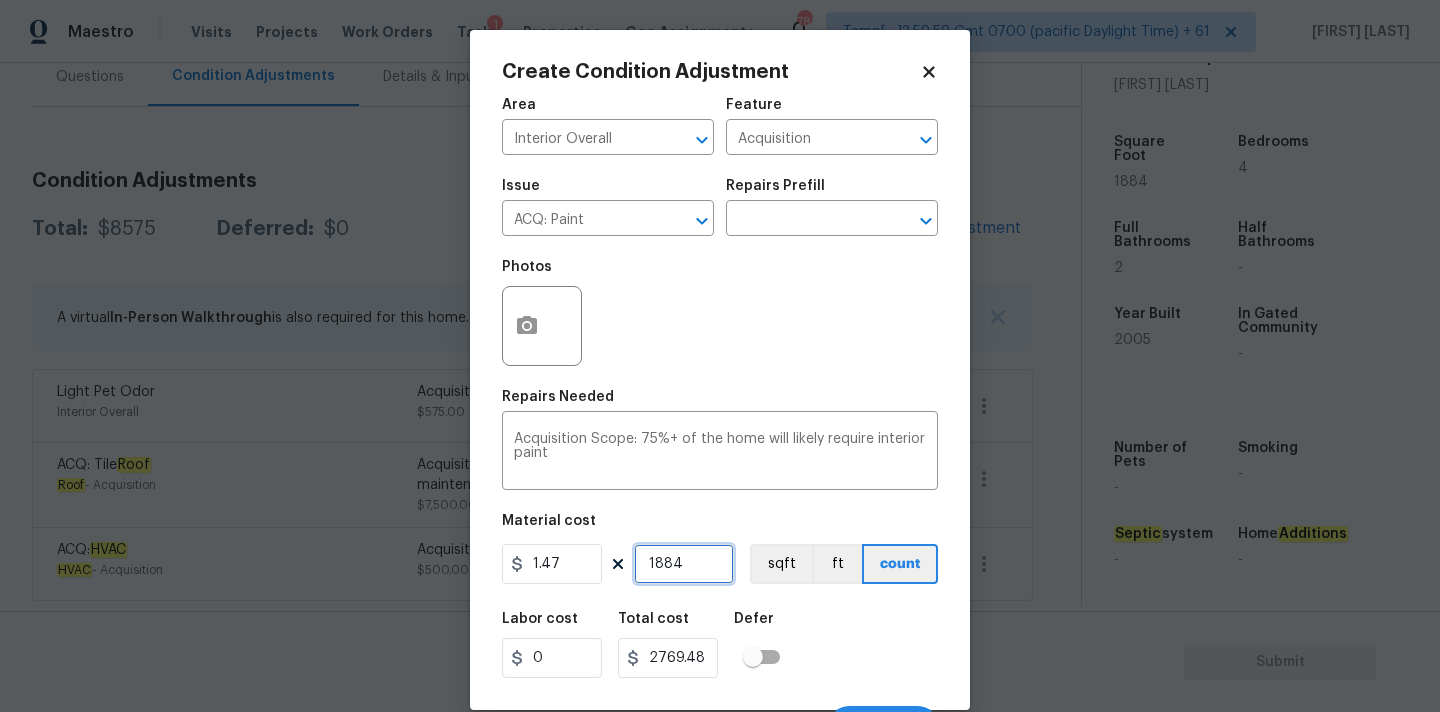 scroll, scrollTop: 35, scrollLeft: 0, axis: vertical 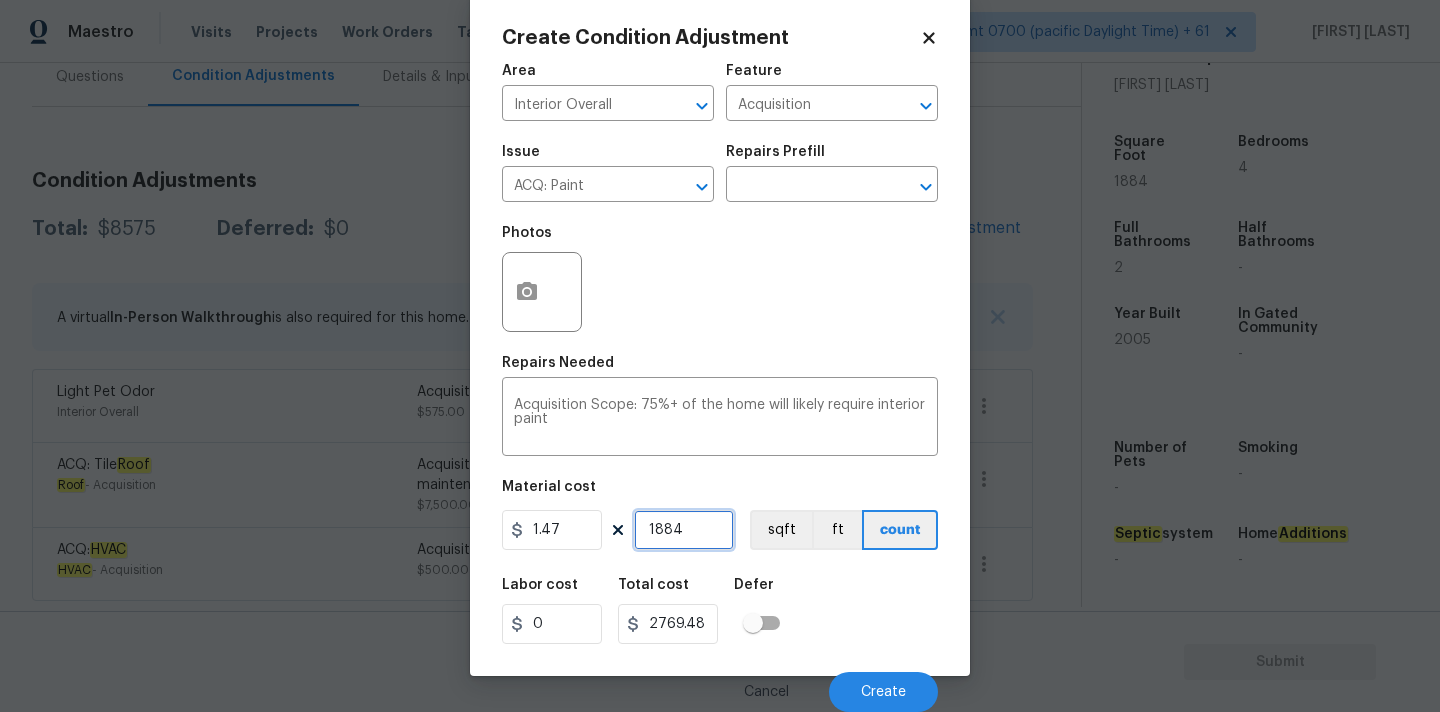 type on "1884" 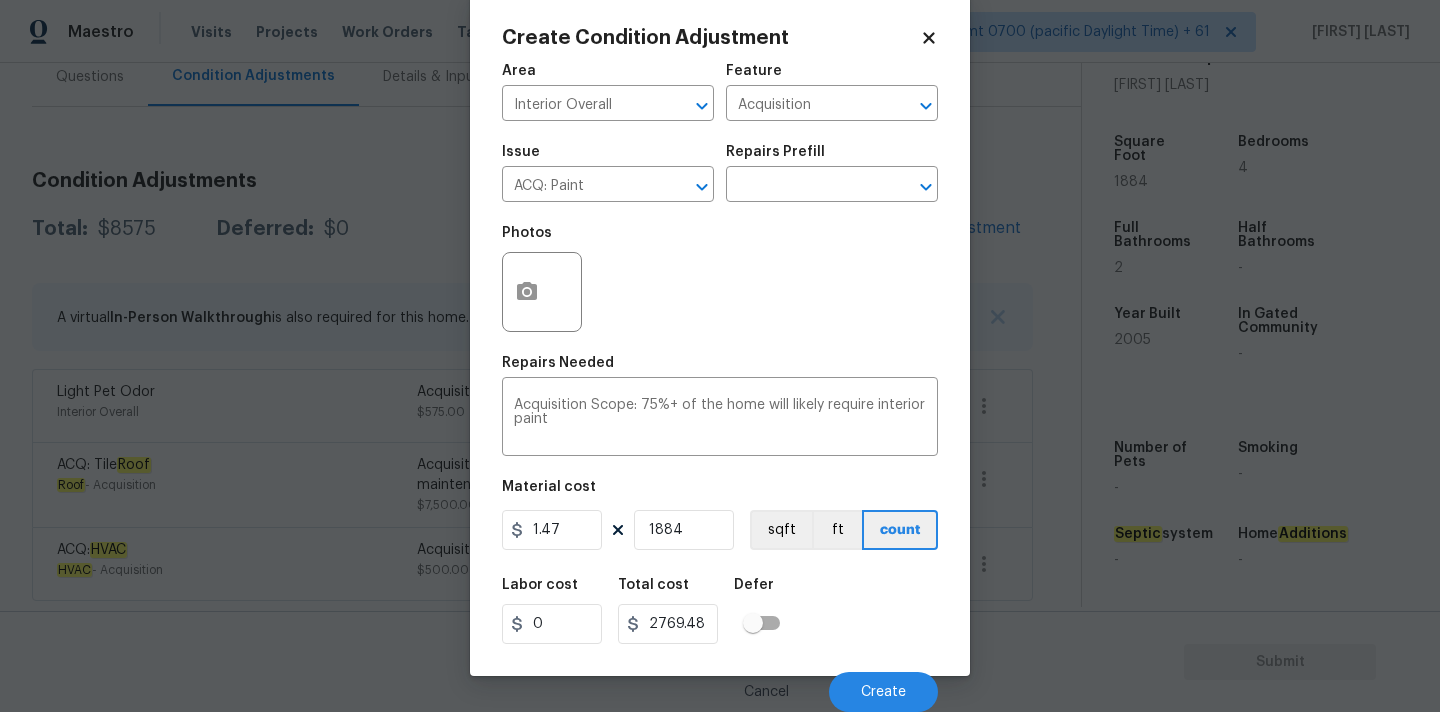 click at bounding box center [542, 292] 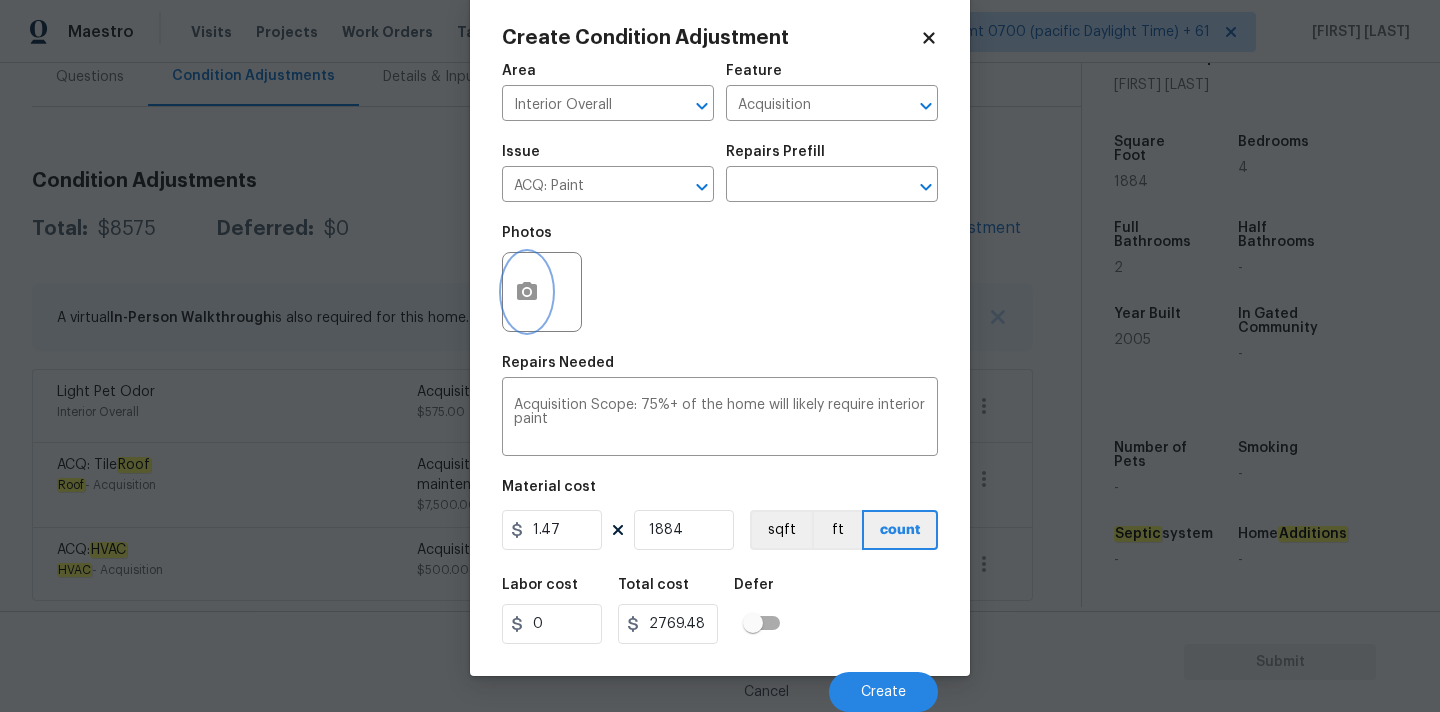 click at bounding box center [527, 292] 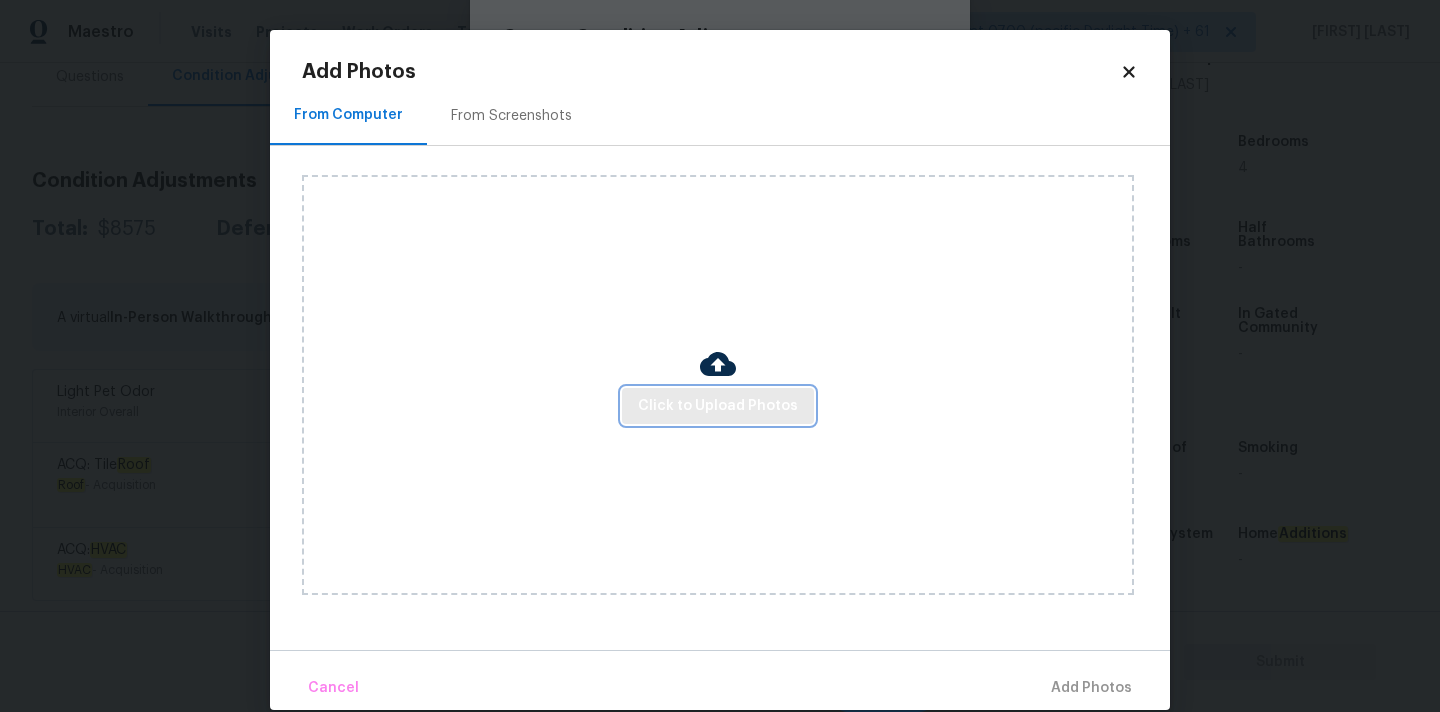 click on "Click to Upload Photos" at bounding box center [718, 406] 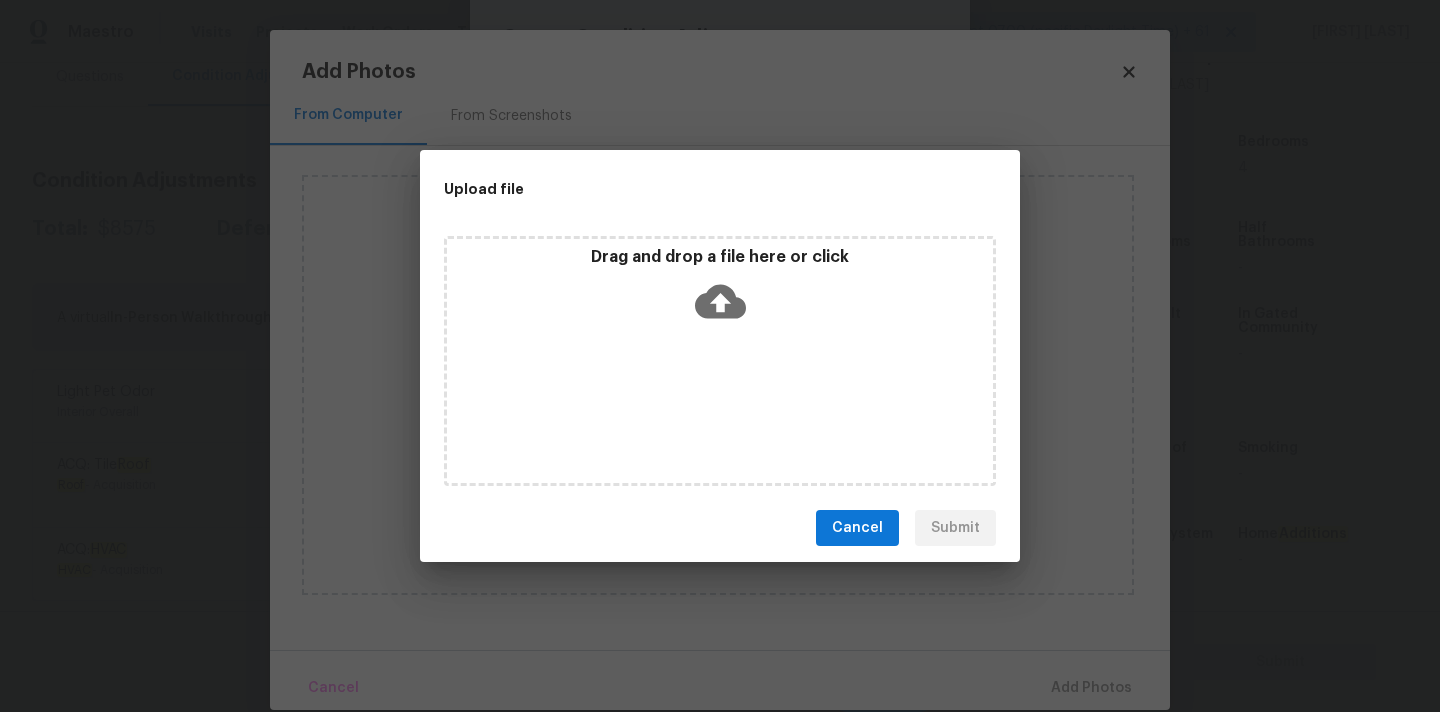 click 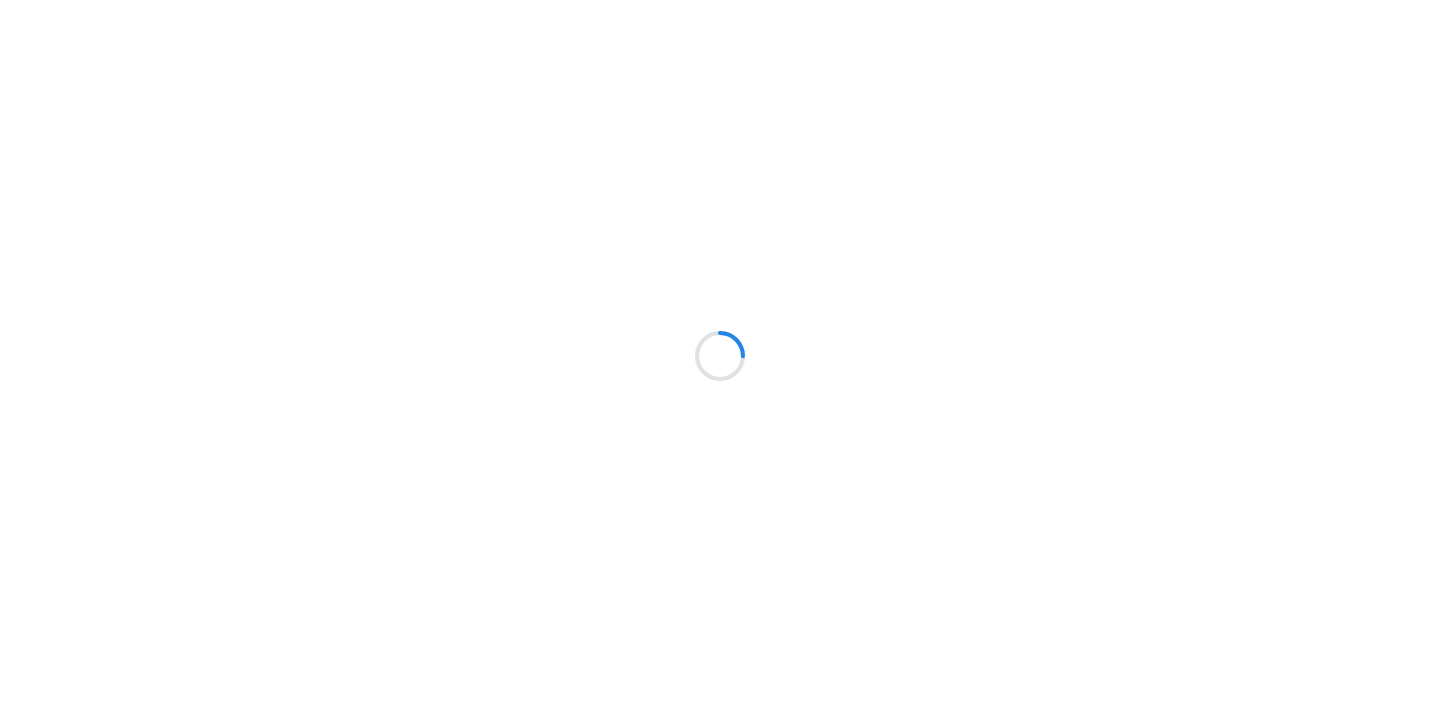 scroll, scrollTop: 0, scrollLeft: 0, axis: both 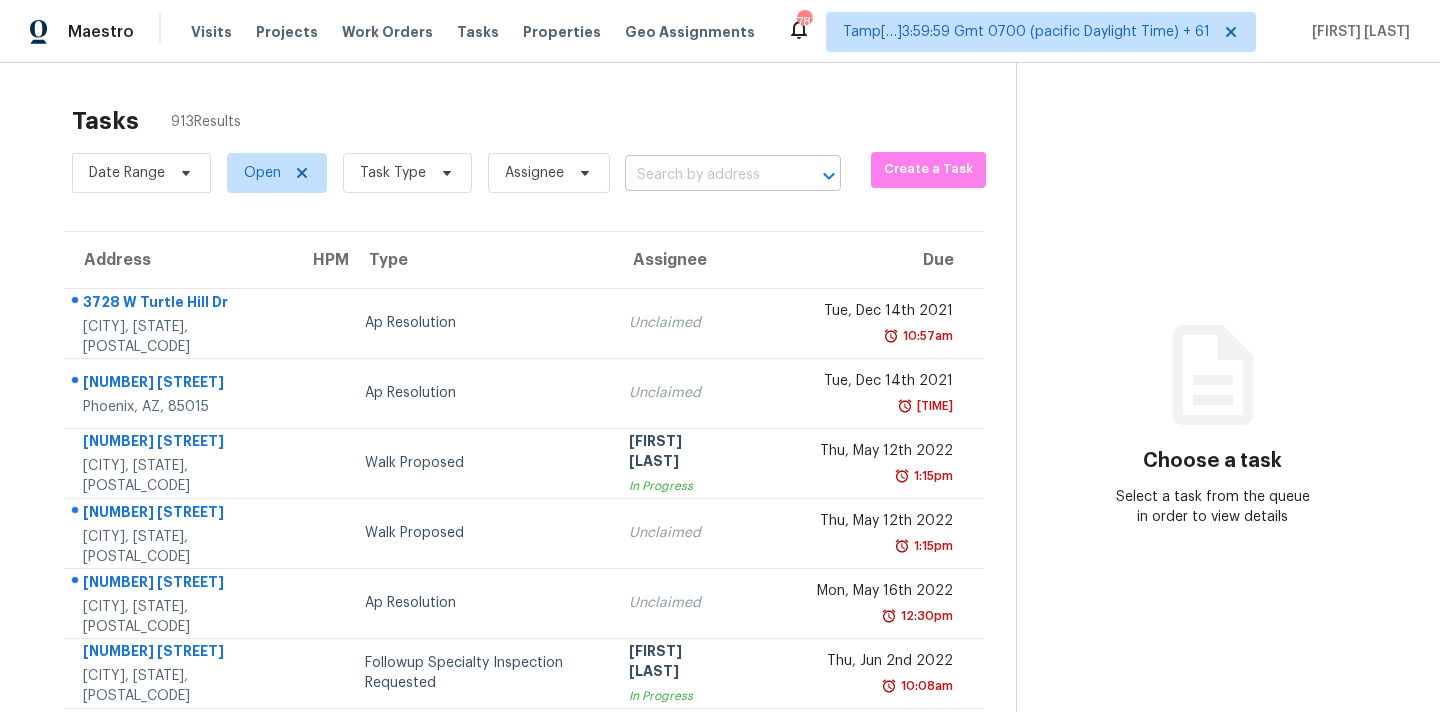 click at bounding box center (705, 175) 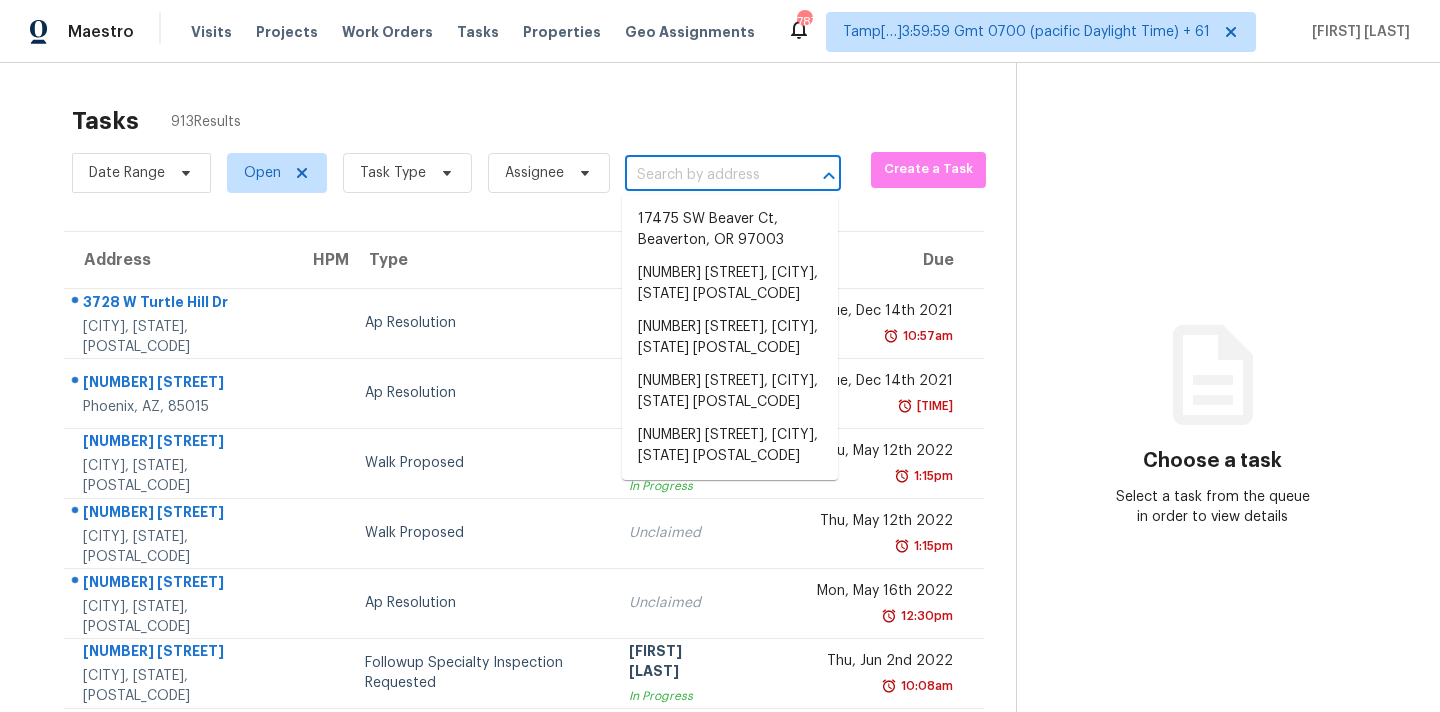 paste on "[NUMBER] [STREET] [CITY], [STATE], [POSTAL_CODE]" 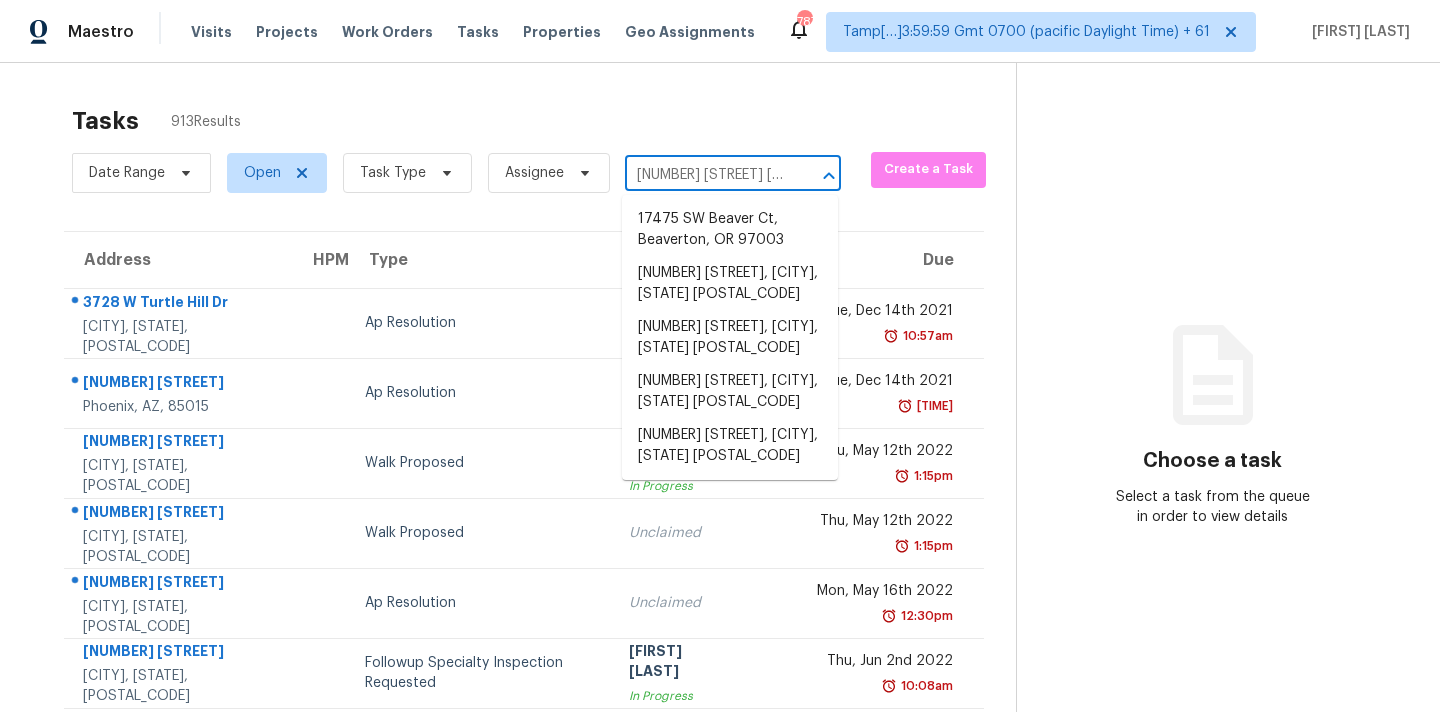 scroll, scrollTop: 0, scrollLeft: 99, axis: horizontal 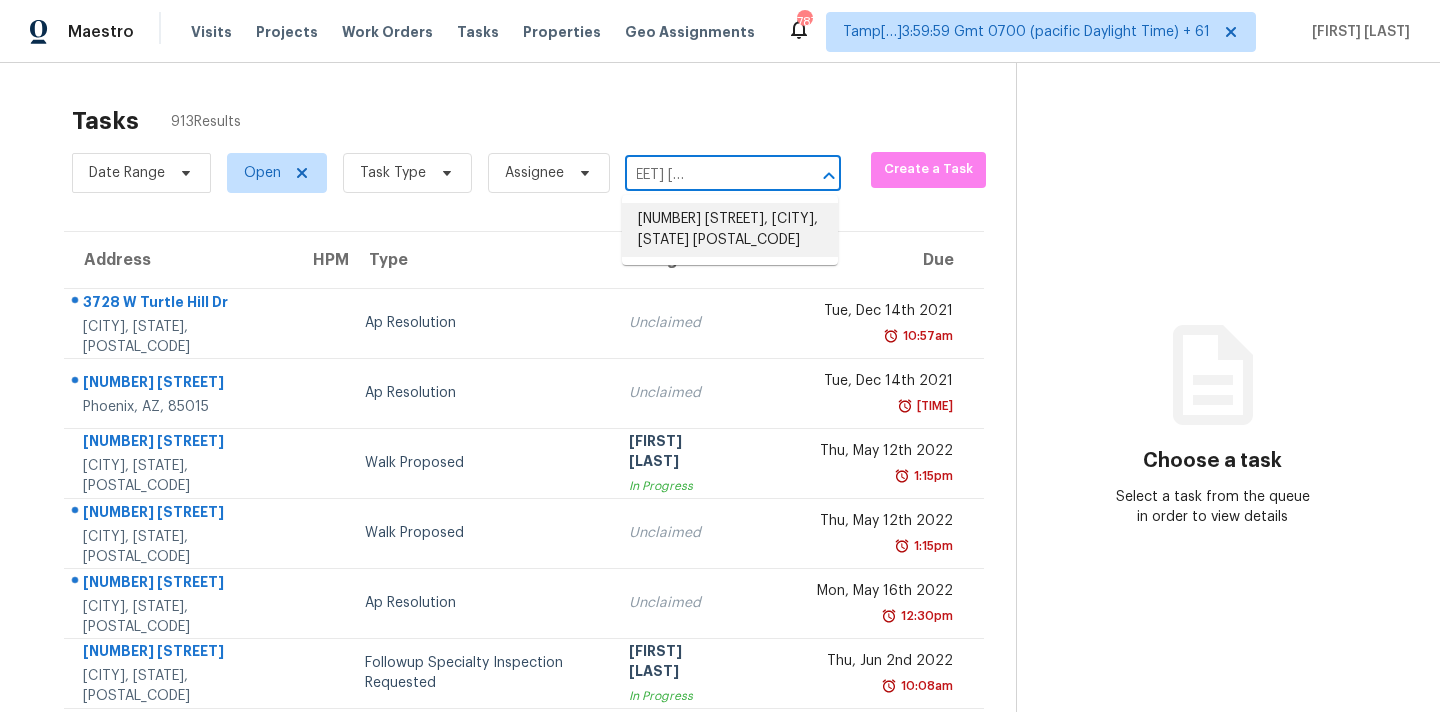 click on "[NUMBER] [STREET], [CITY], [STATE] [POSTAL_CODE]" at bounding box center [730, 230] 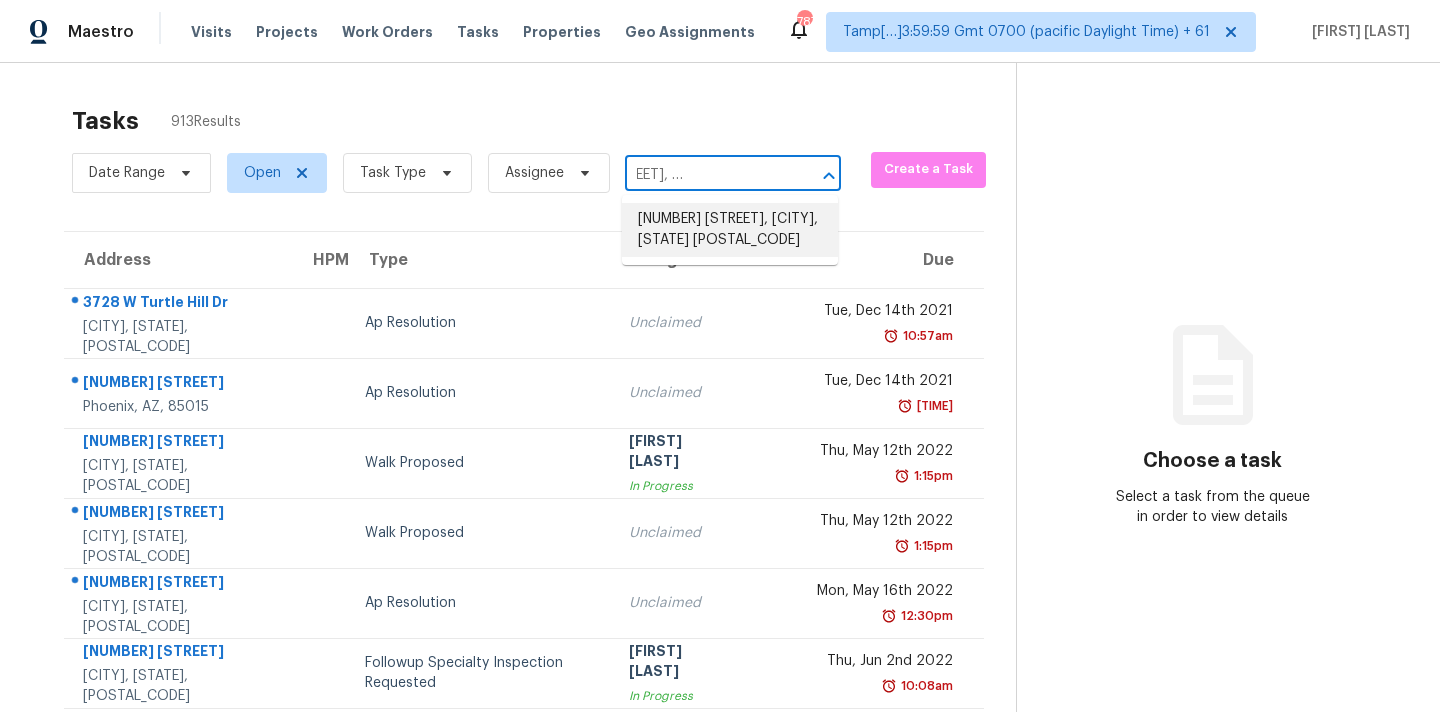 scroll, scrollTop: 0, scrollLeft: 0, axis: both 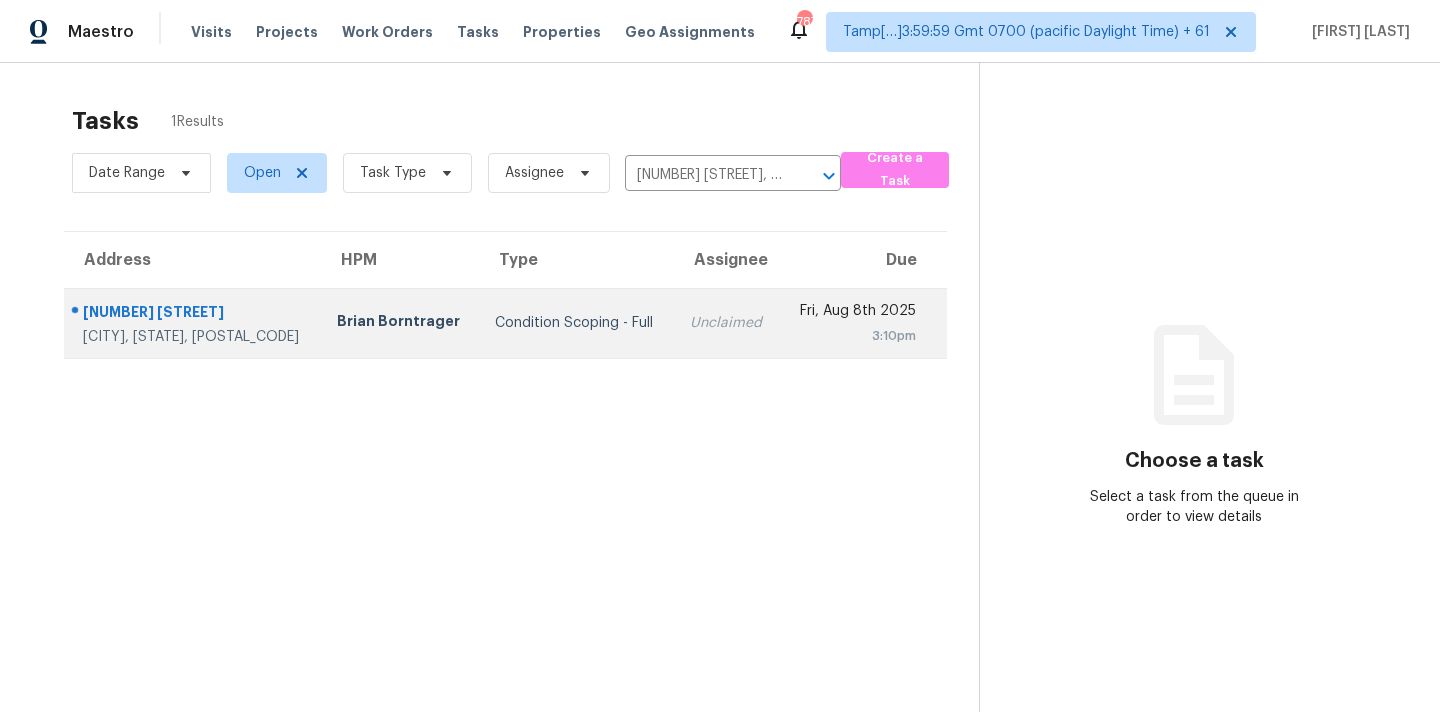 click on "Unclaimed" at bounding box center [727, 323] 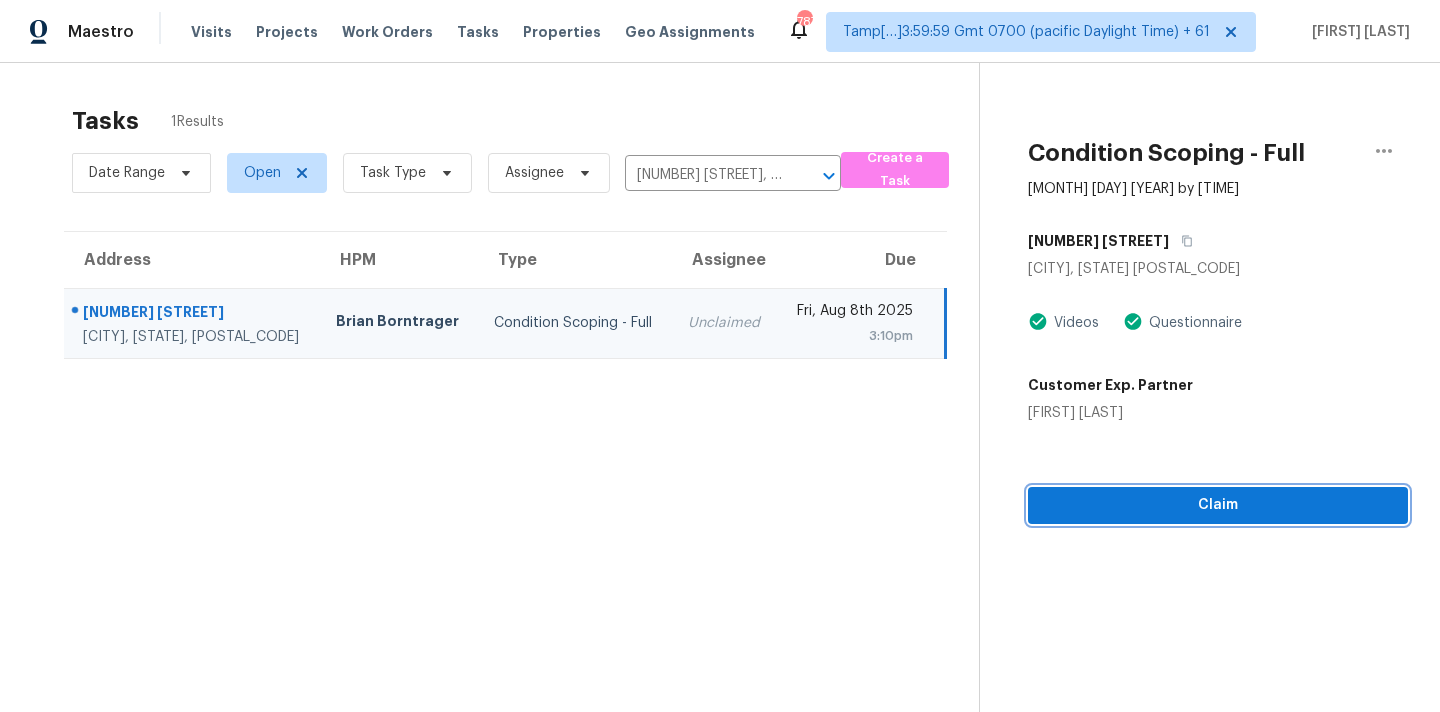 click on "Claim" at bounding box center (1218, 505) 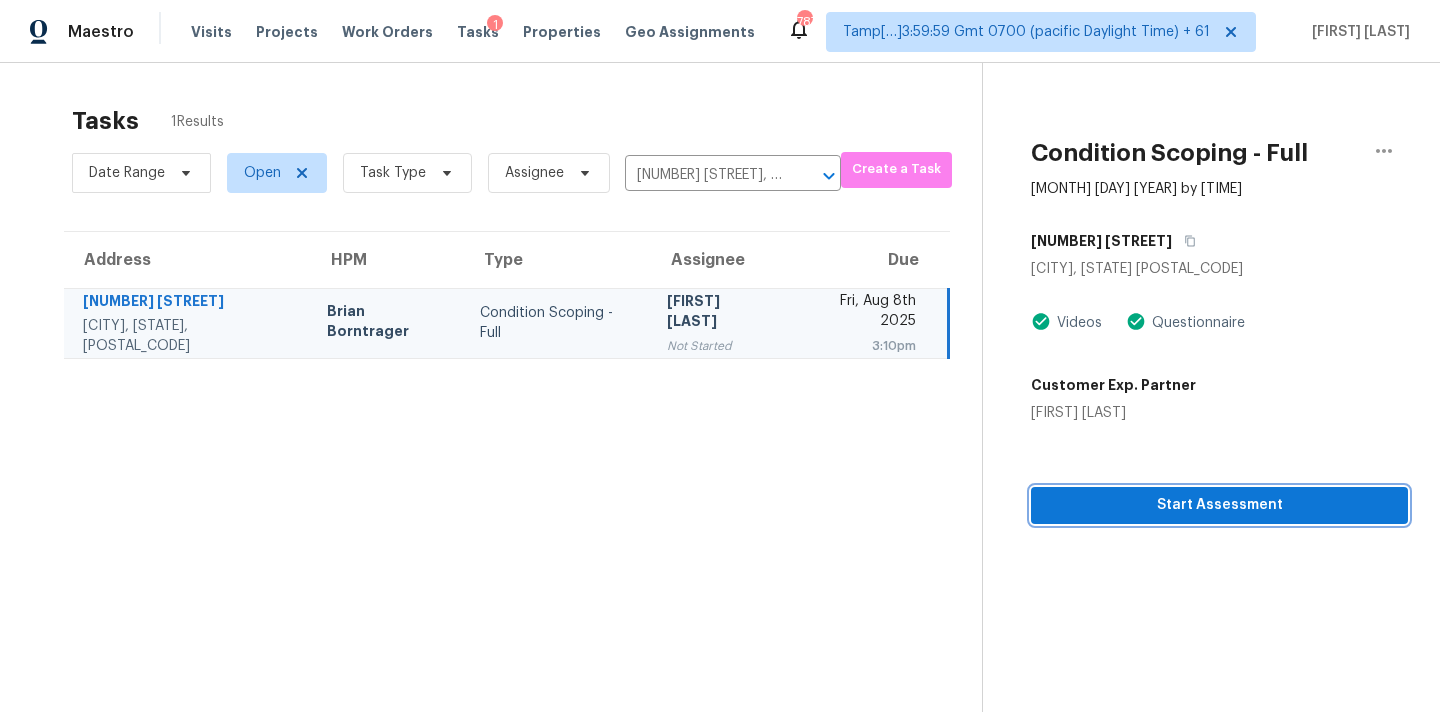 click on "Start Assessment" at bounding box center (1219, 505) 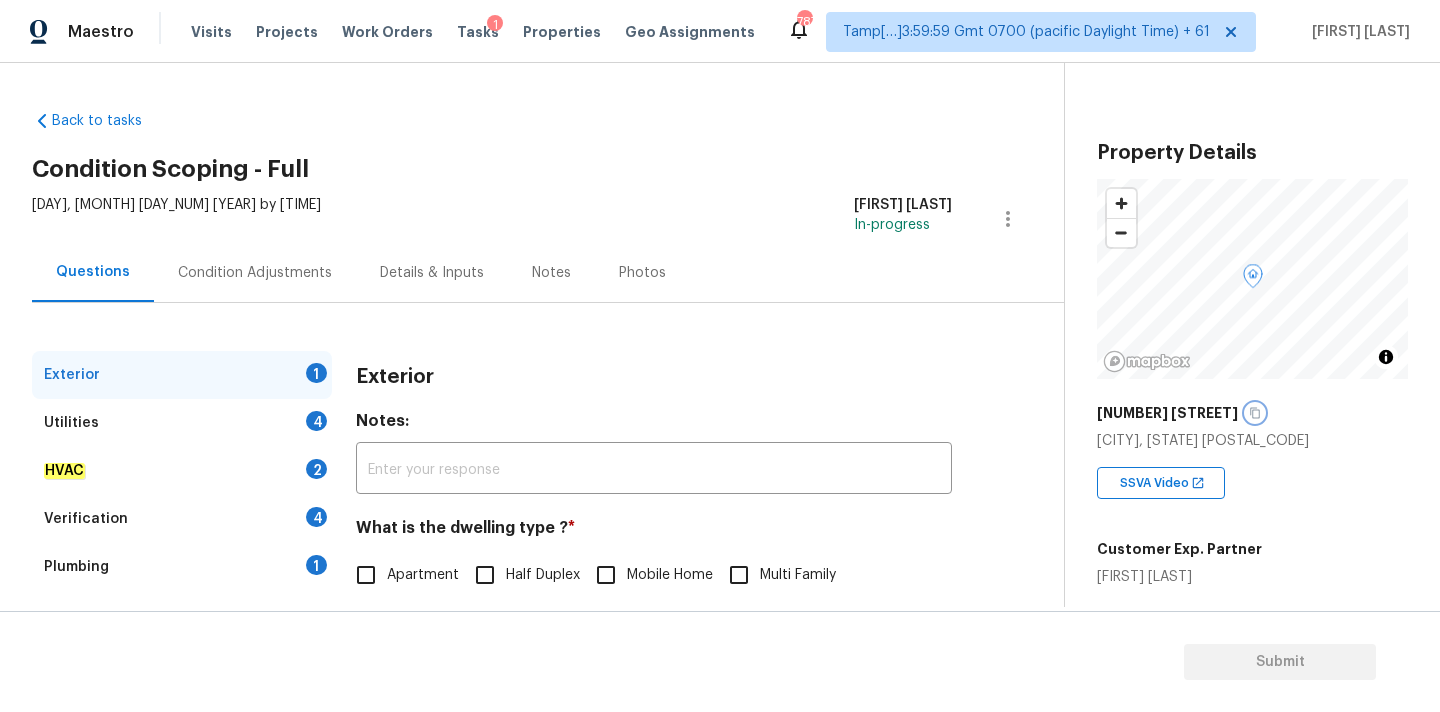 click 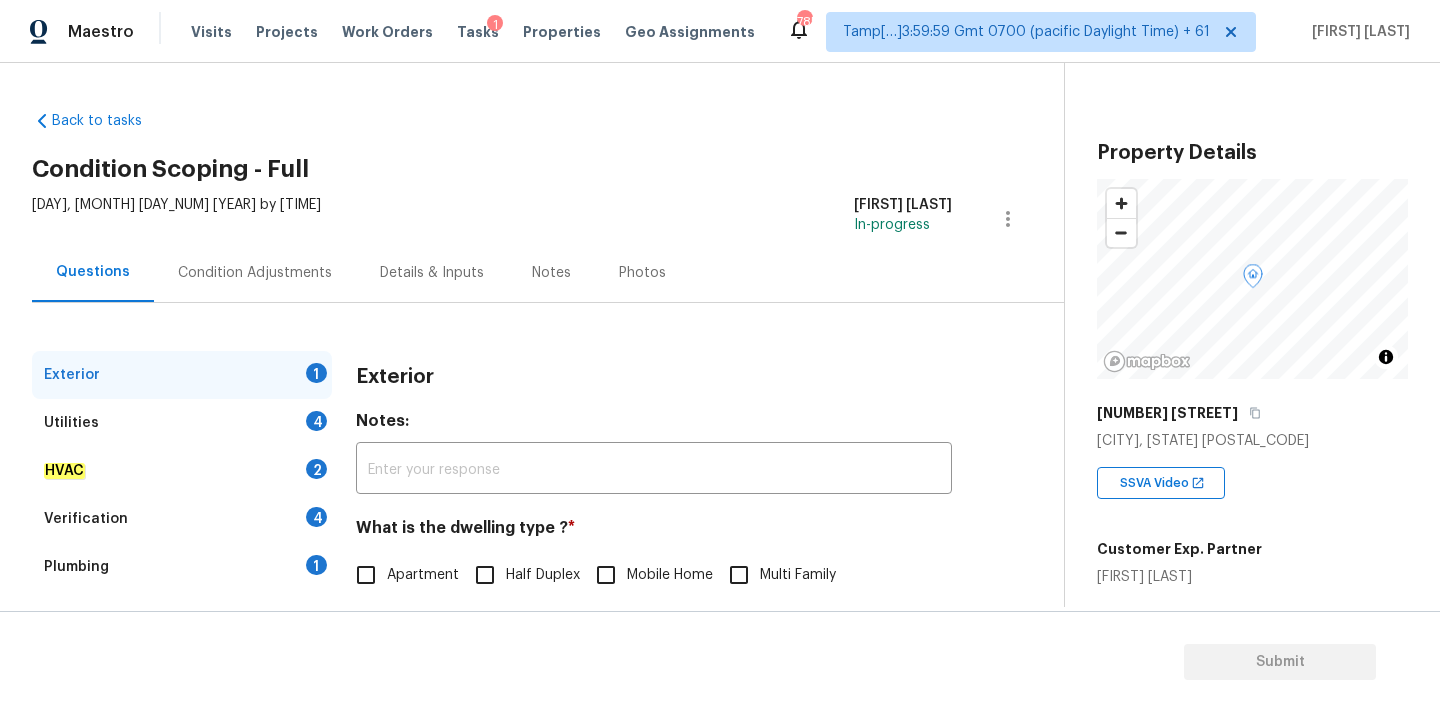 scroll, scrollTop: 251, scrollLeft: 0, axis: vertical 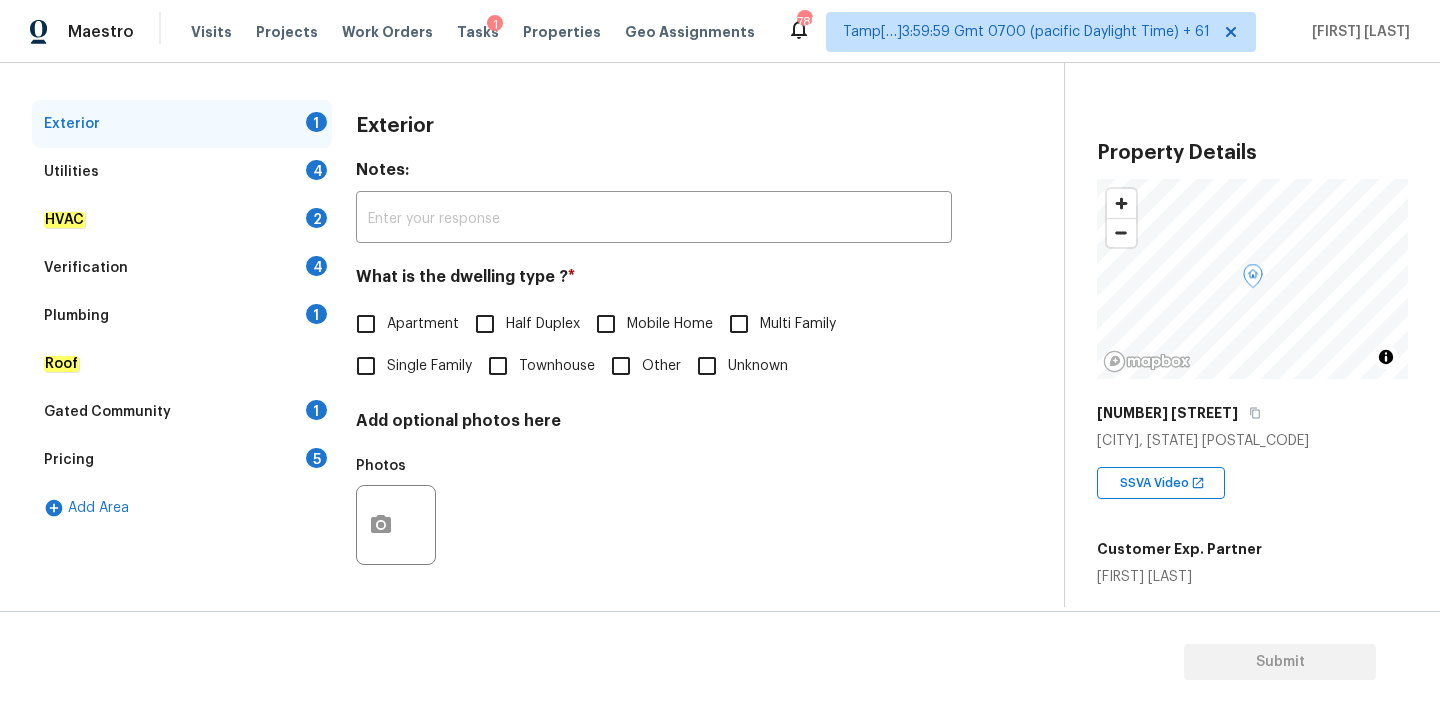 click on "Single Family" at bounding box center (429, 366) 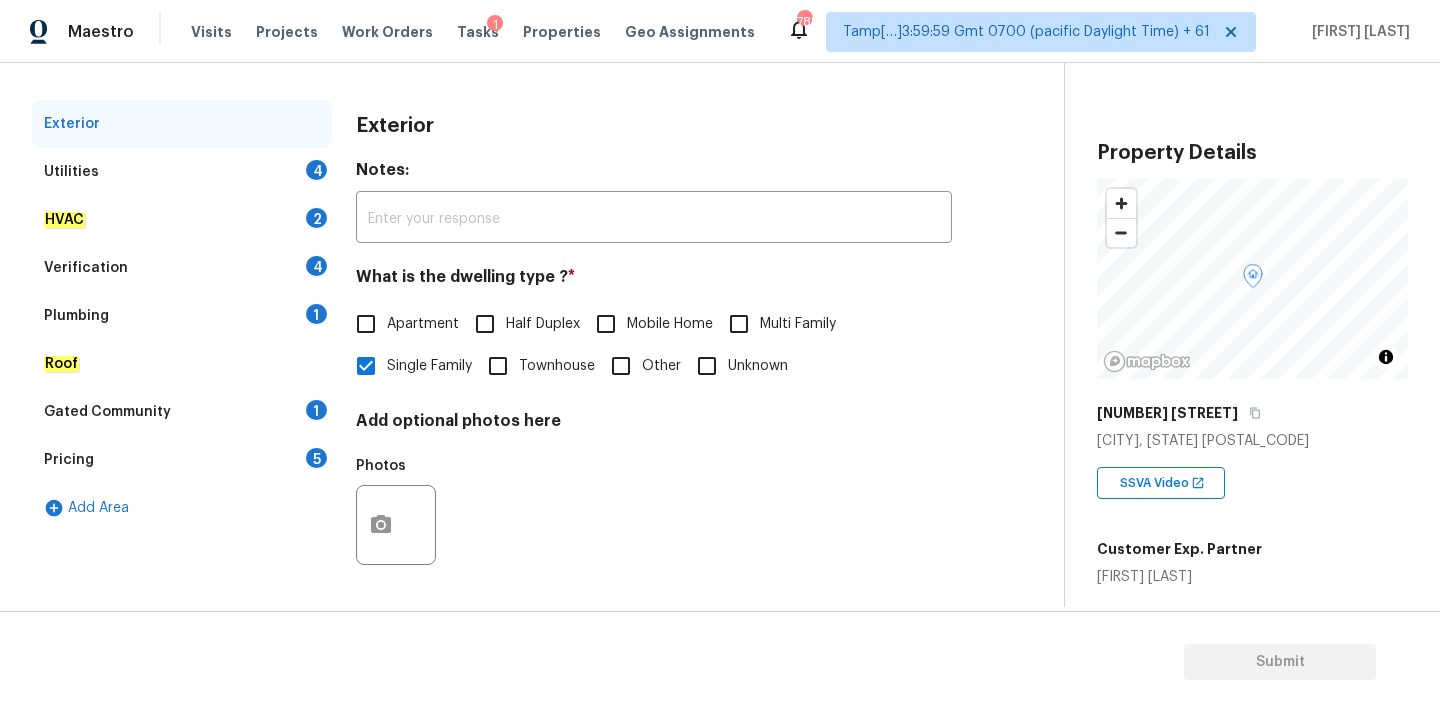 click on "Verification 4" at bounding box center [182, 268] 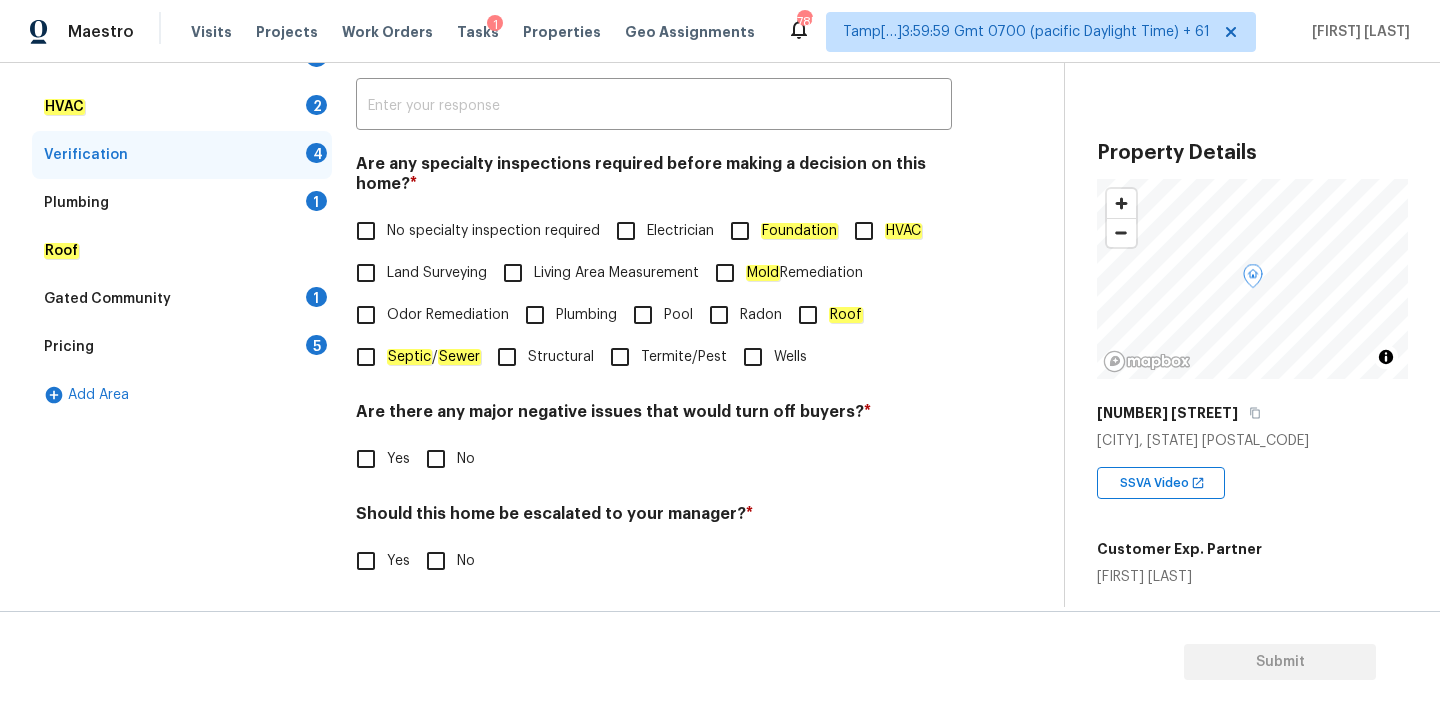 scroll, scrollTop: 491, scrollLeft: 0, axis: vertical 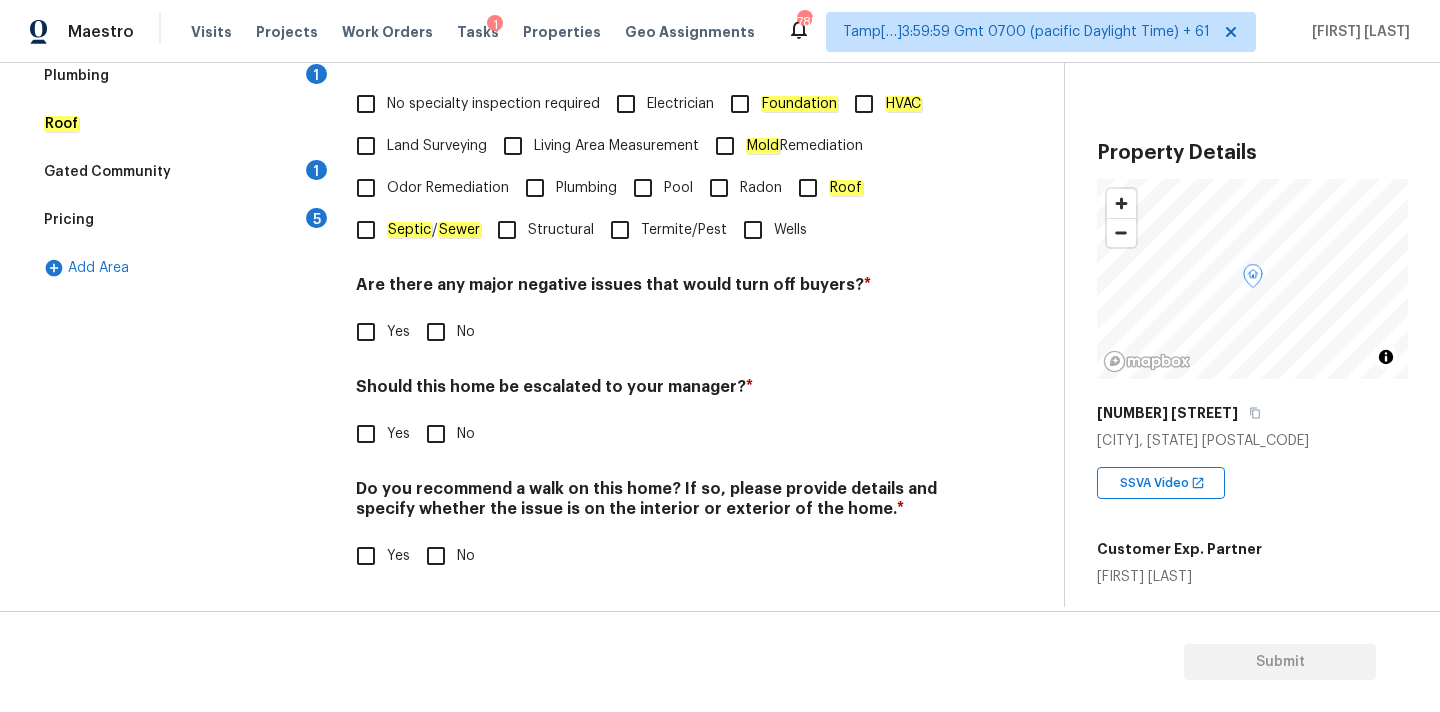 click on "Yes" at bounding box center [366, 434] 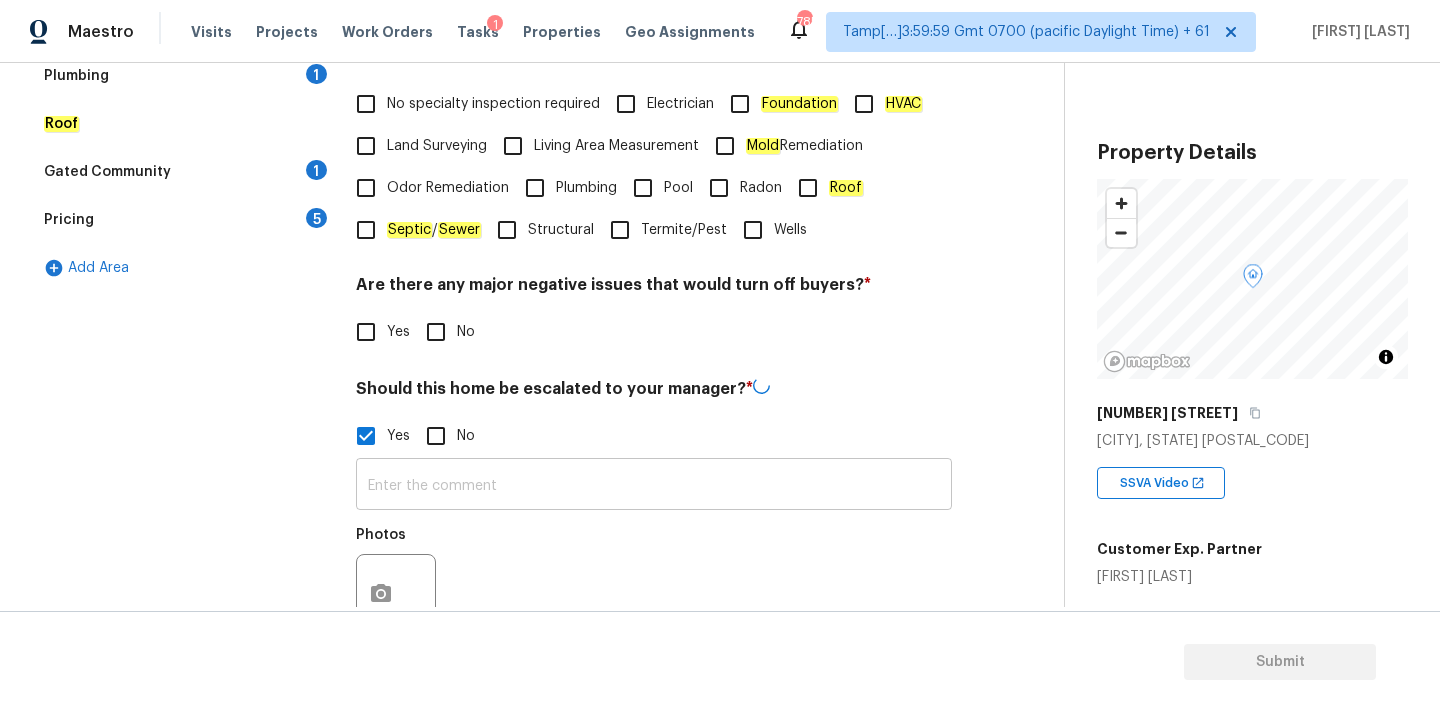 click at bounding box center [654, 486] 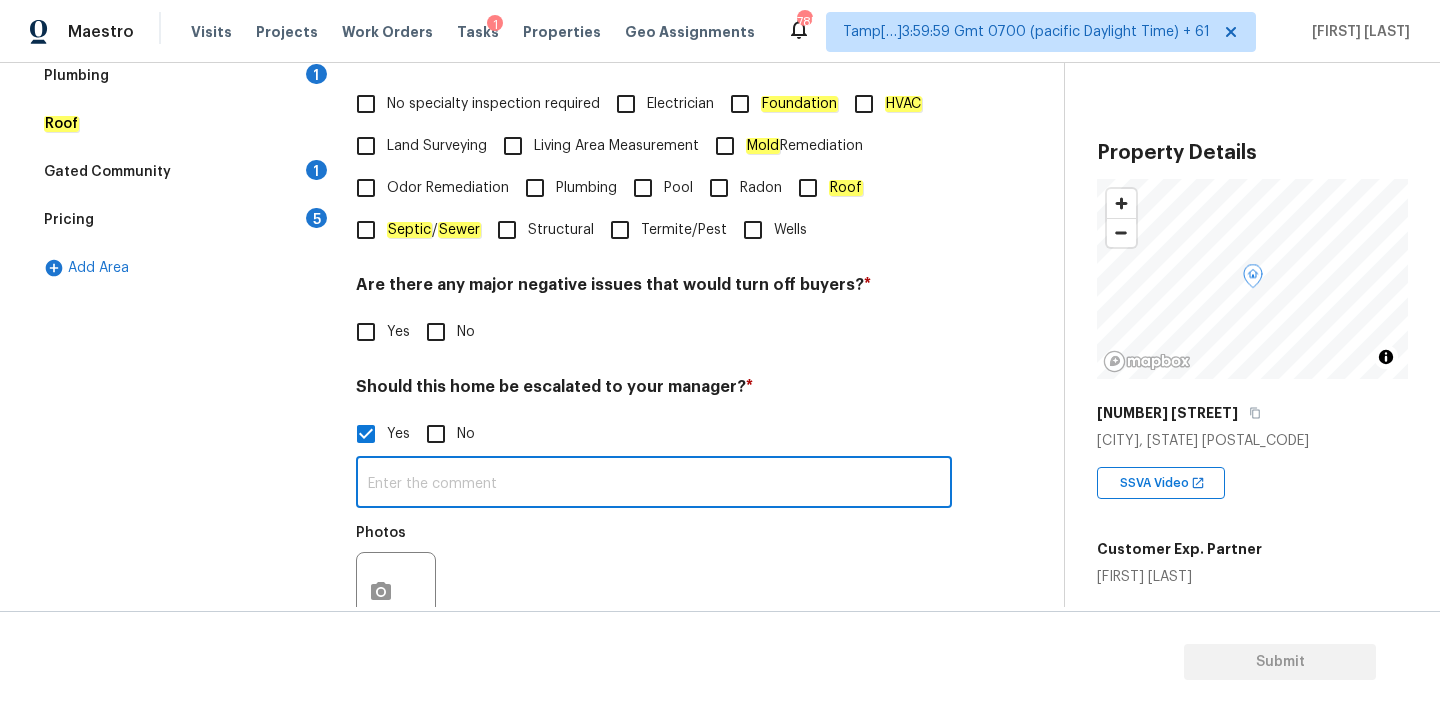 paste on "This is ALA / kitchen table property, needs review. Hence, escalated to MM." 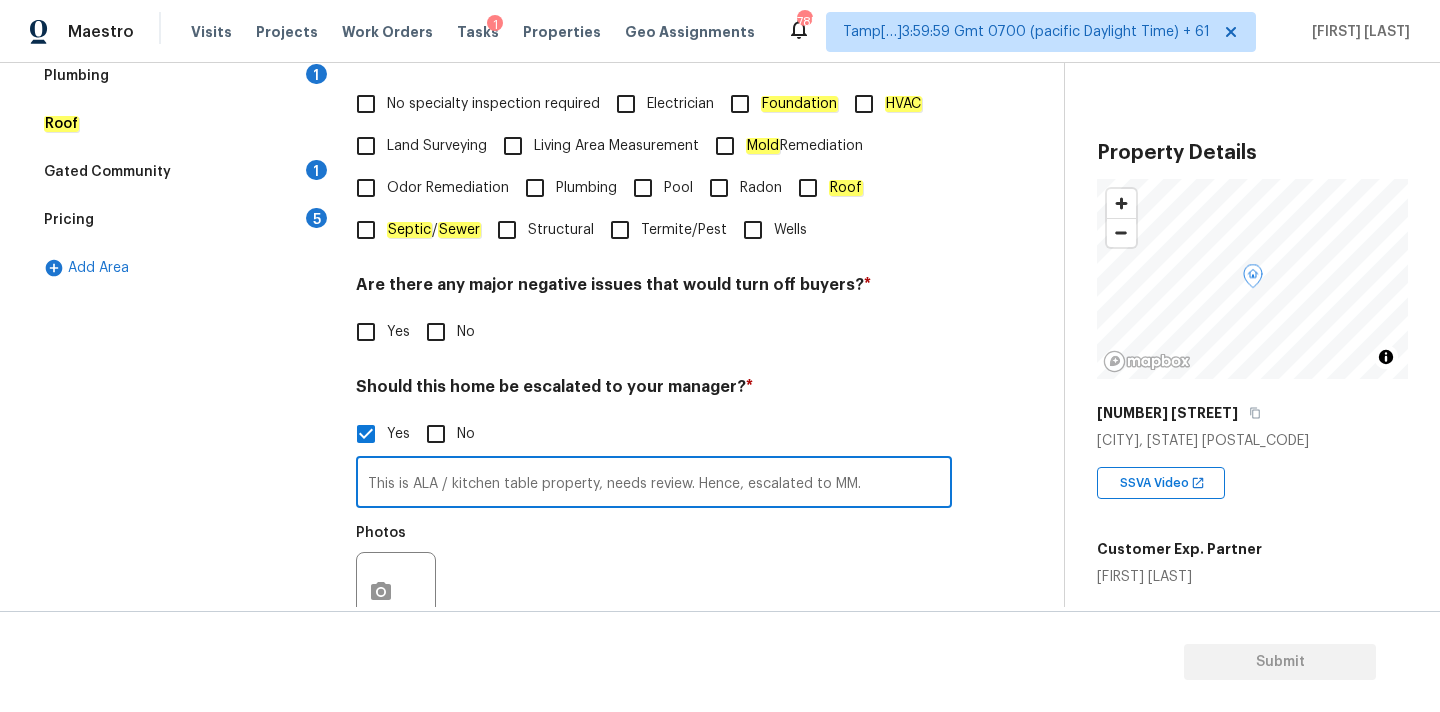drag, startPoint x: 412, startPoint y: 480, endPoint x: 457, endPoint y: 482, distance: 45.044422 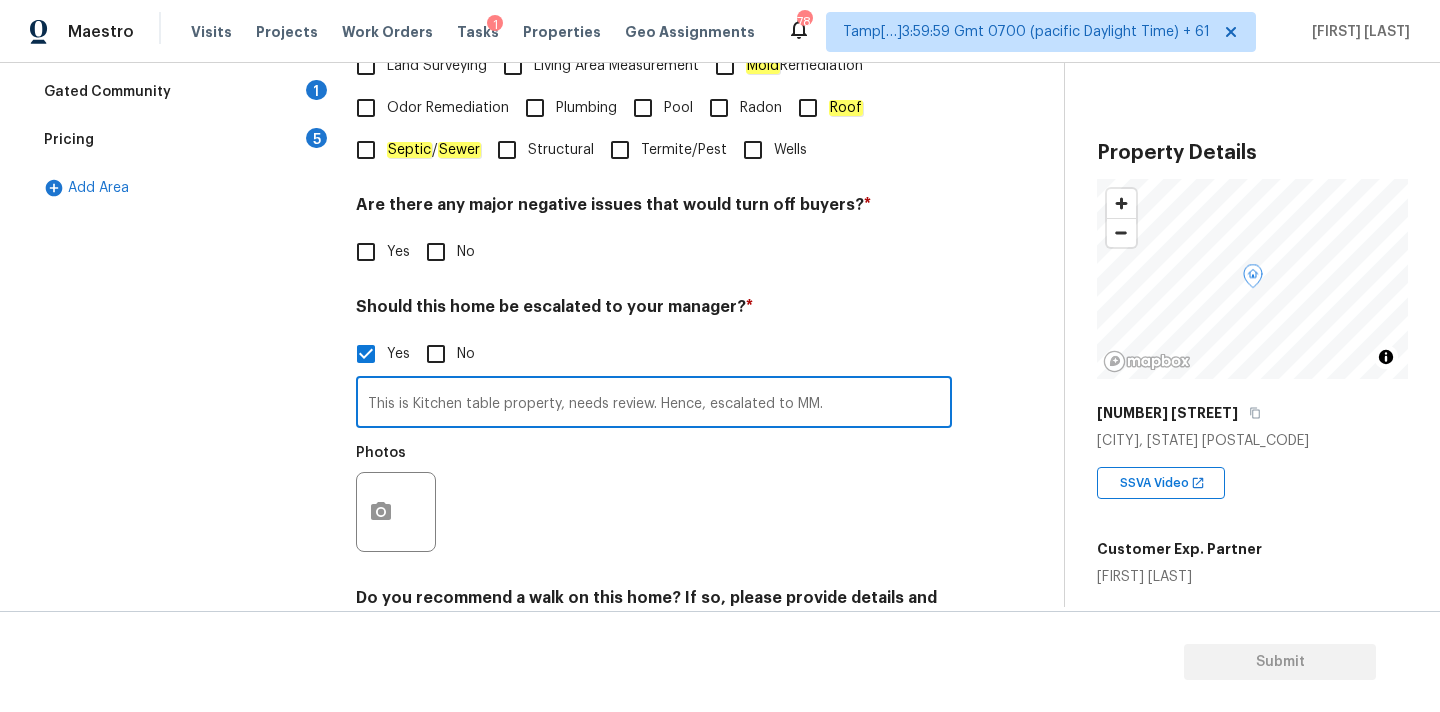scroll, scrollTop: 681, scrollLeft: 0, axis: vertical 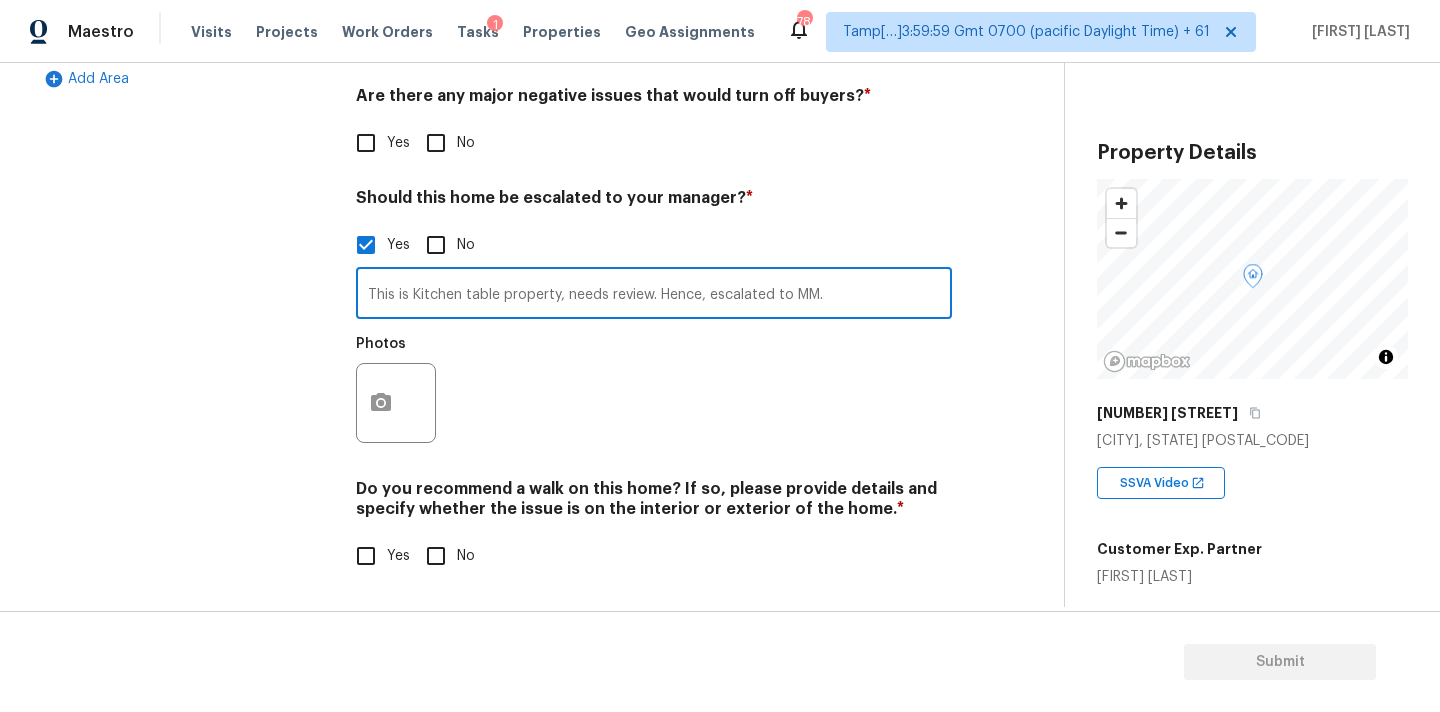 type on "This is Kitchen table property, needs review. Hence, escalated to MM." 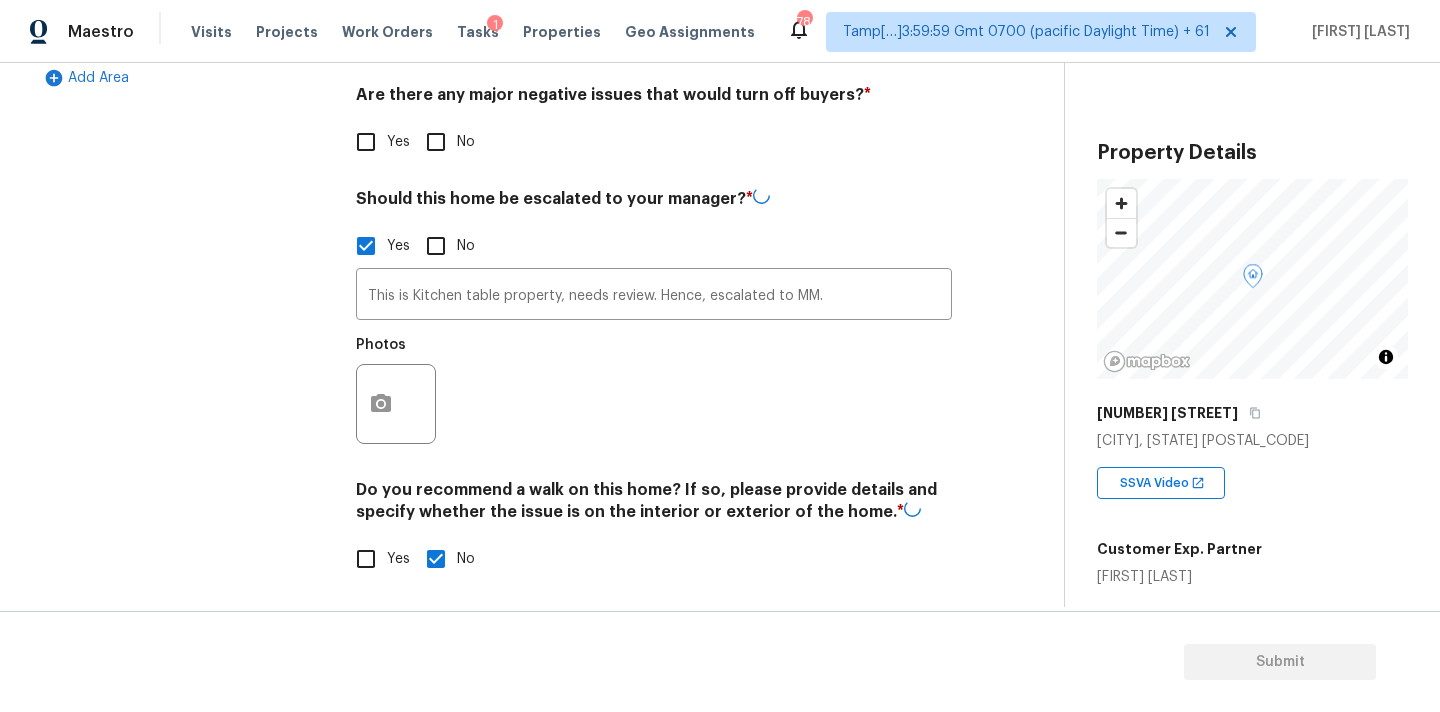 click on "No" at bounding box center (436, 142) 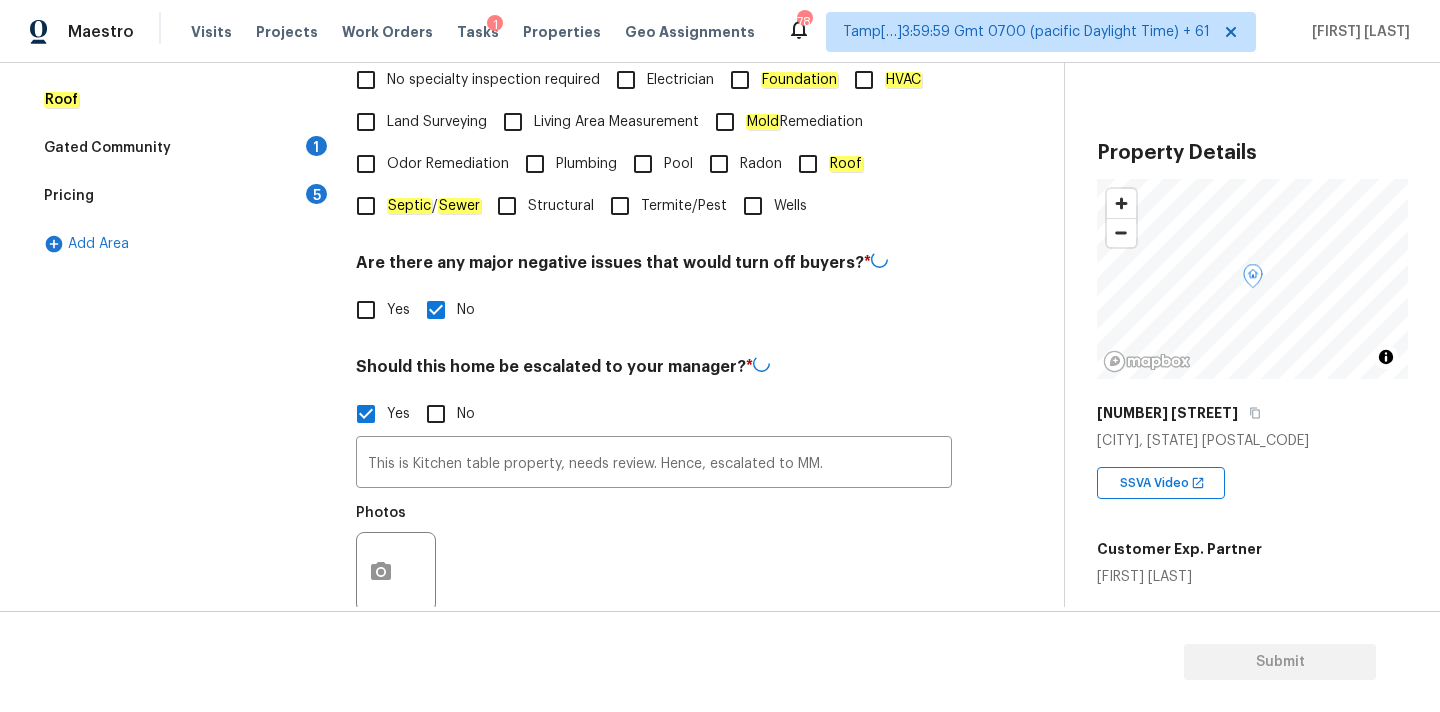 scroll, scrollTop: 449, scrollLeft: 0, axis: vertical 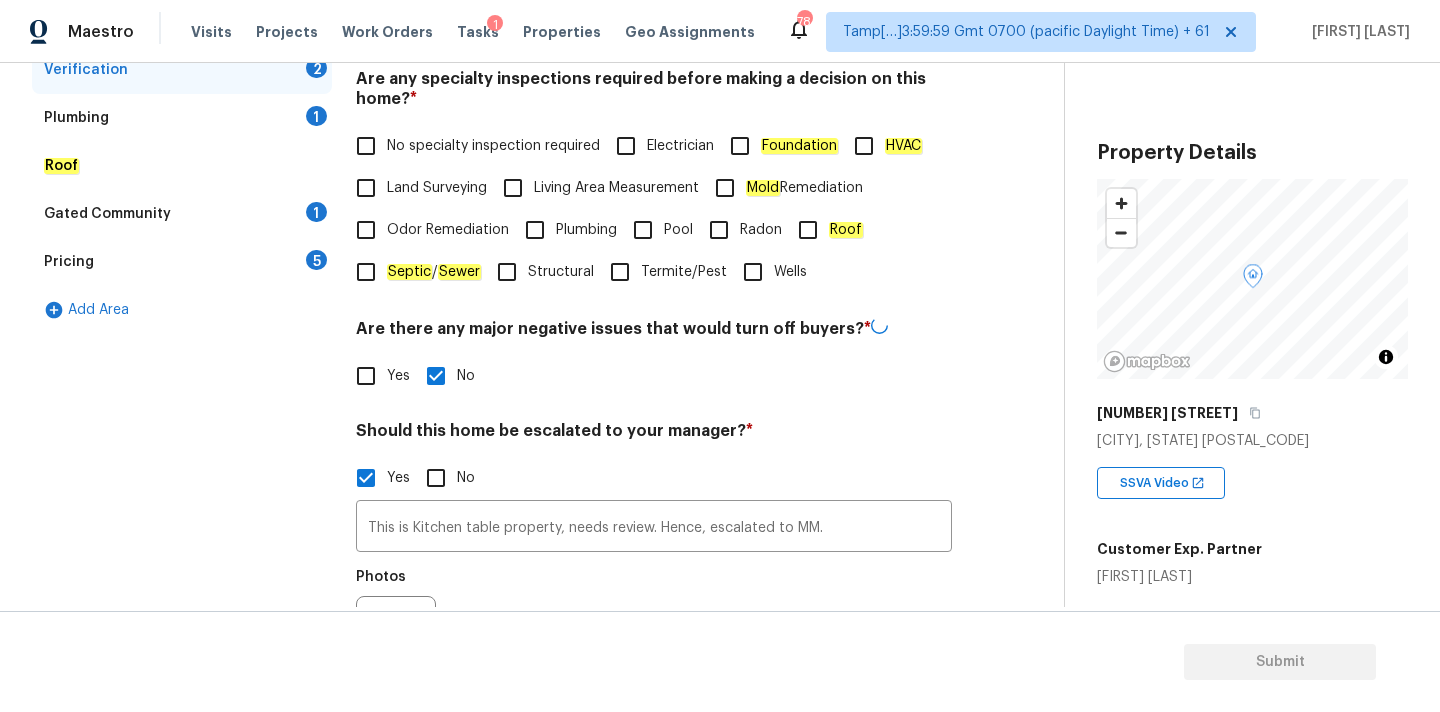 click on "No specialty inspection required" at bounding box center [493, 146] 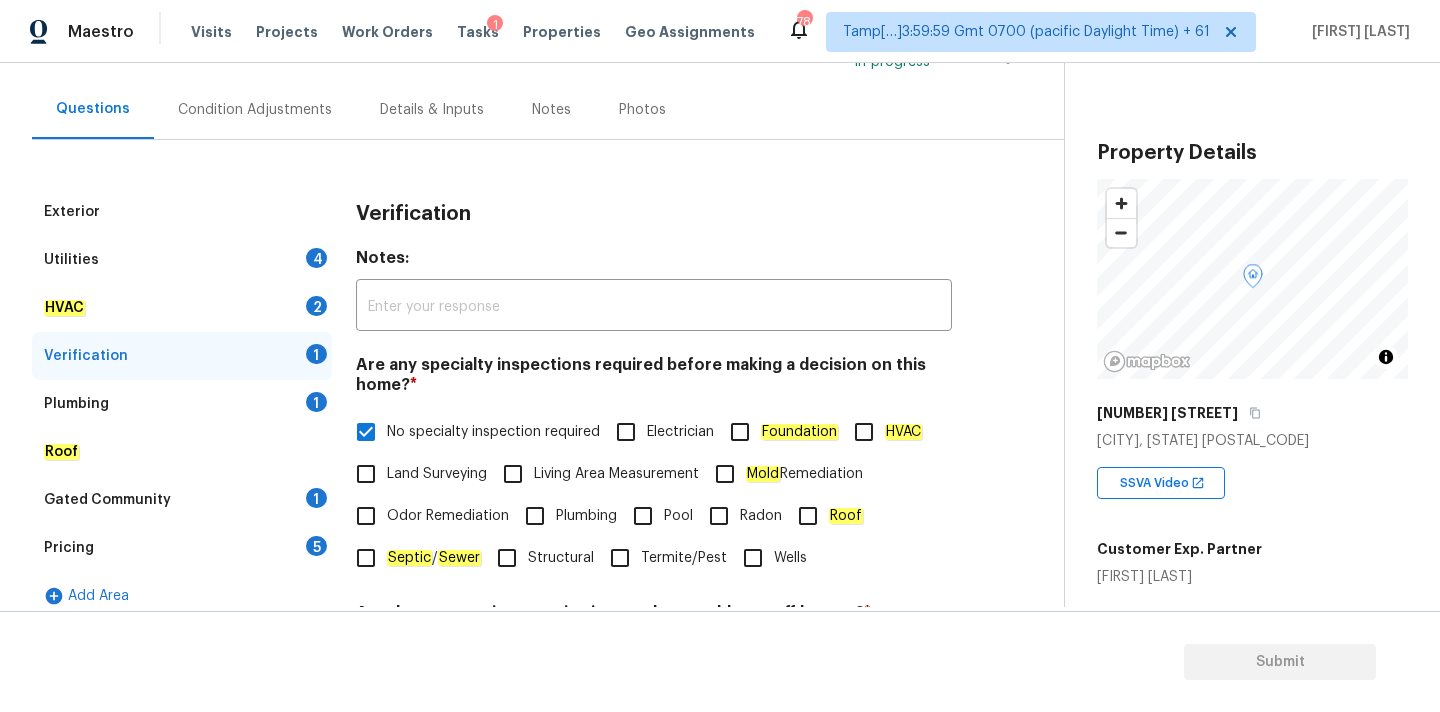 scroll, scrollTop: 82, scrollLeft: 0, axis: vertical 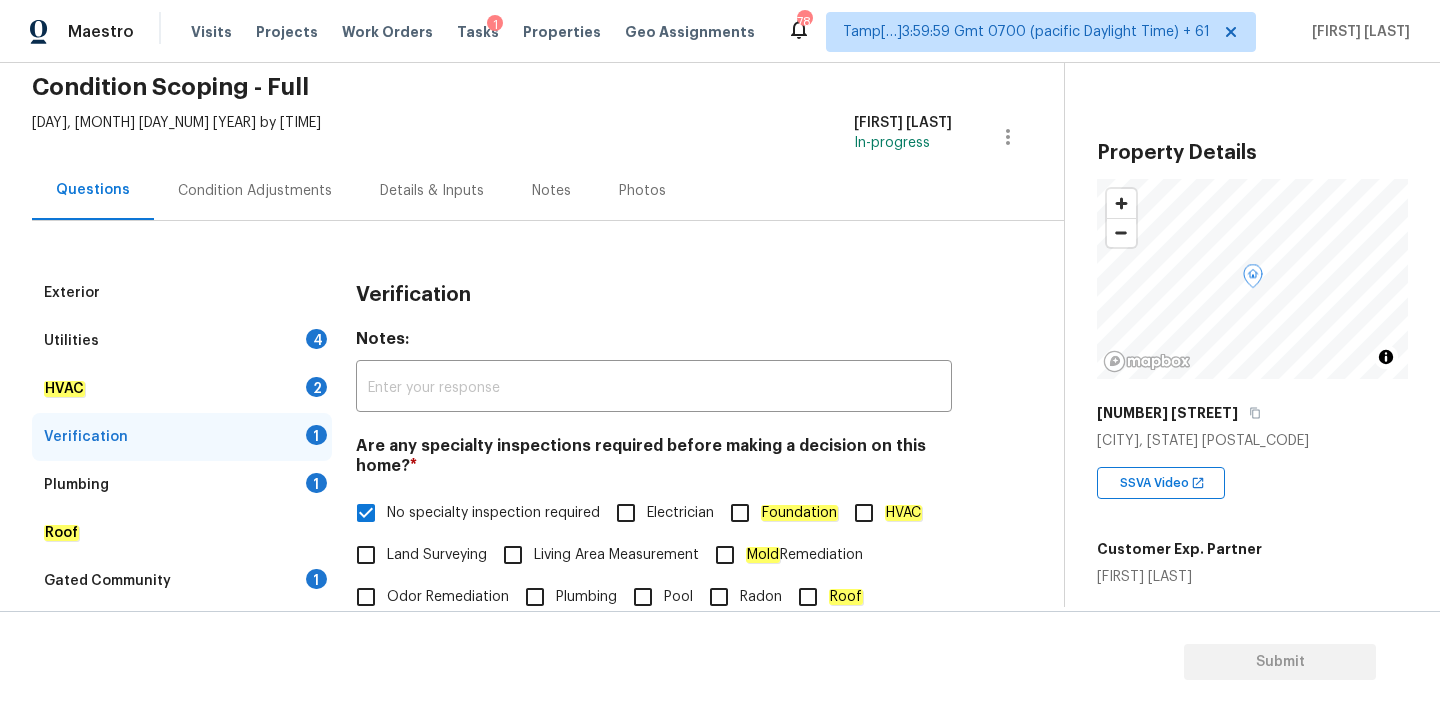 click on "Condition Adjustments" at bounding box center (255, 191) 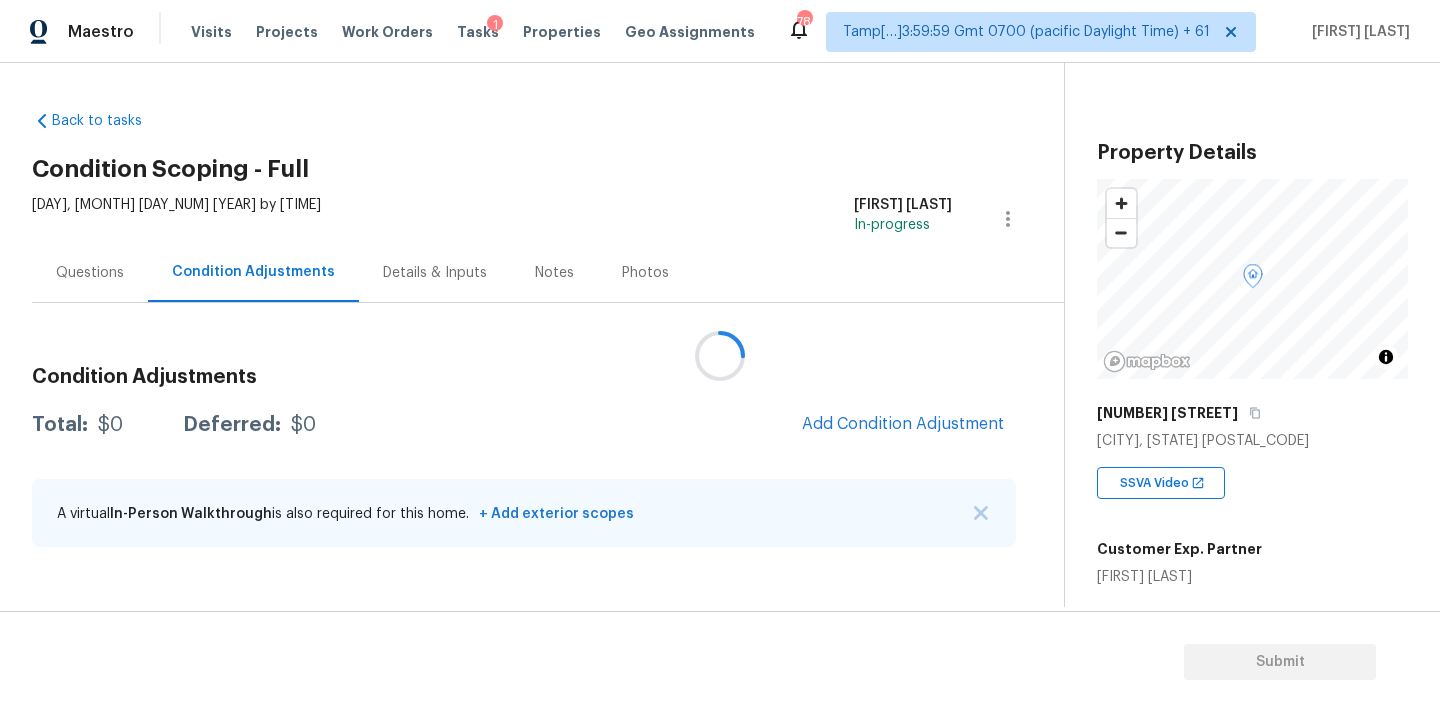 scroll, scrollTop: 0, scrollLeft: 0, axis: both 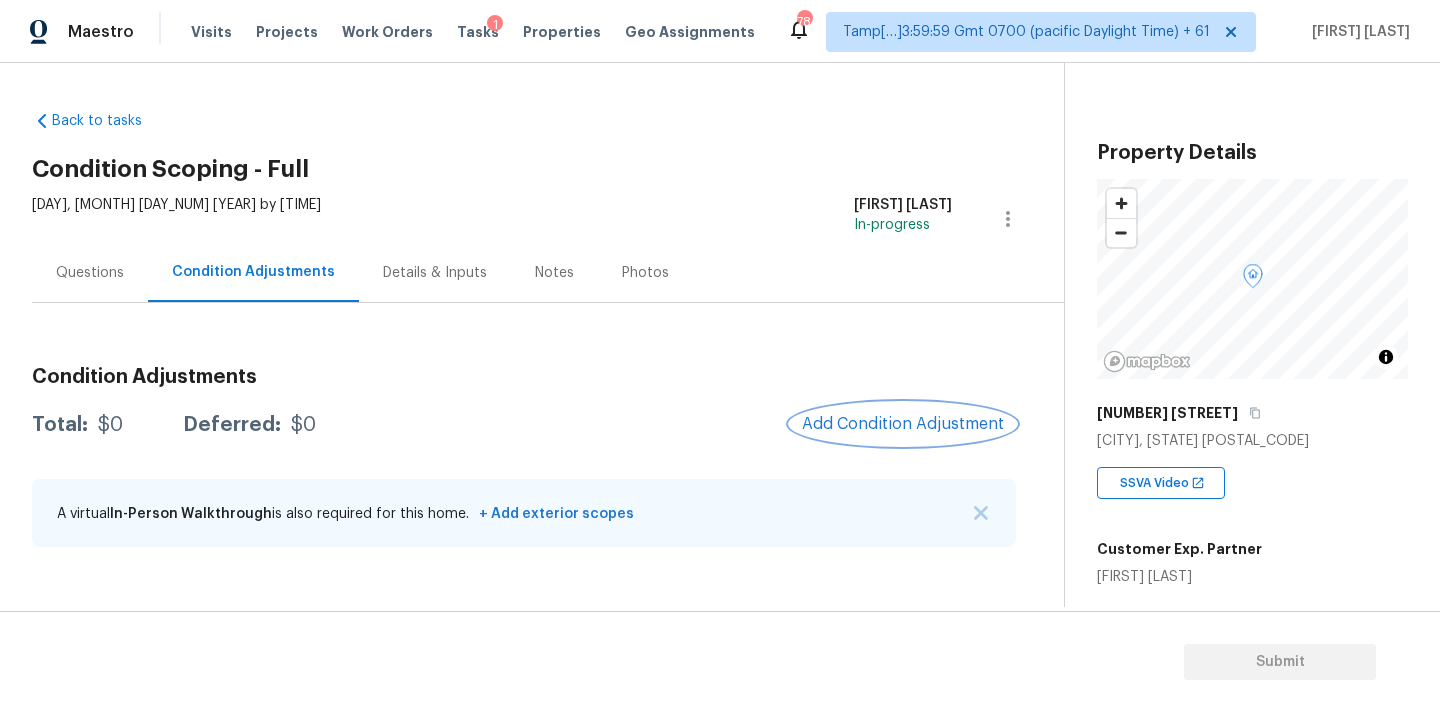 click on "Add Condition Adjustment" at bounding box center (903, 424) 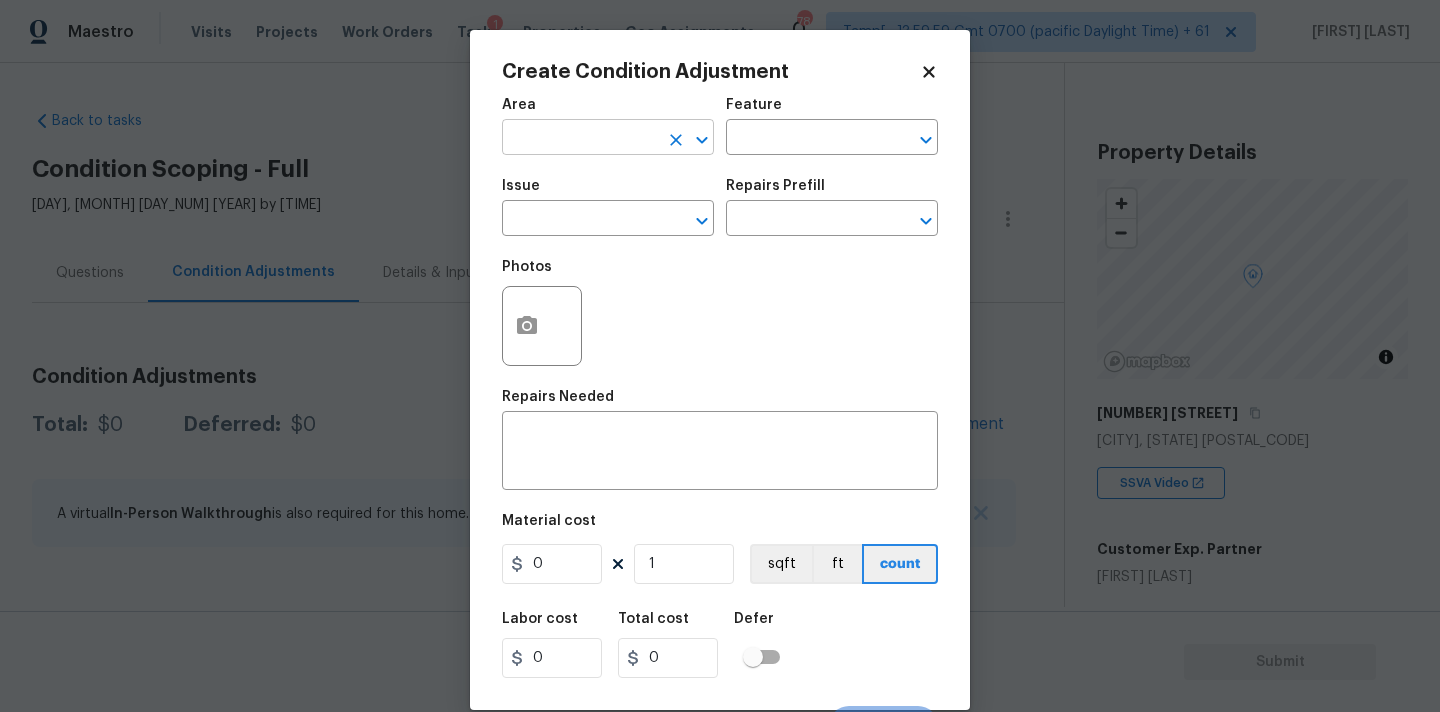 click at bounding box center (580, 139) 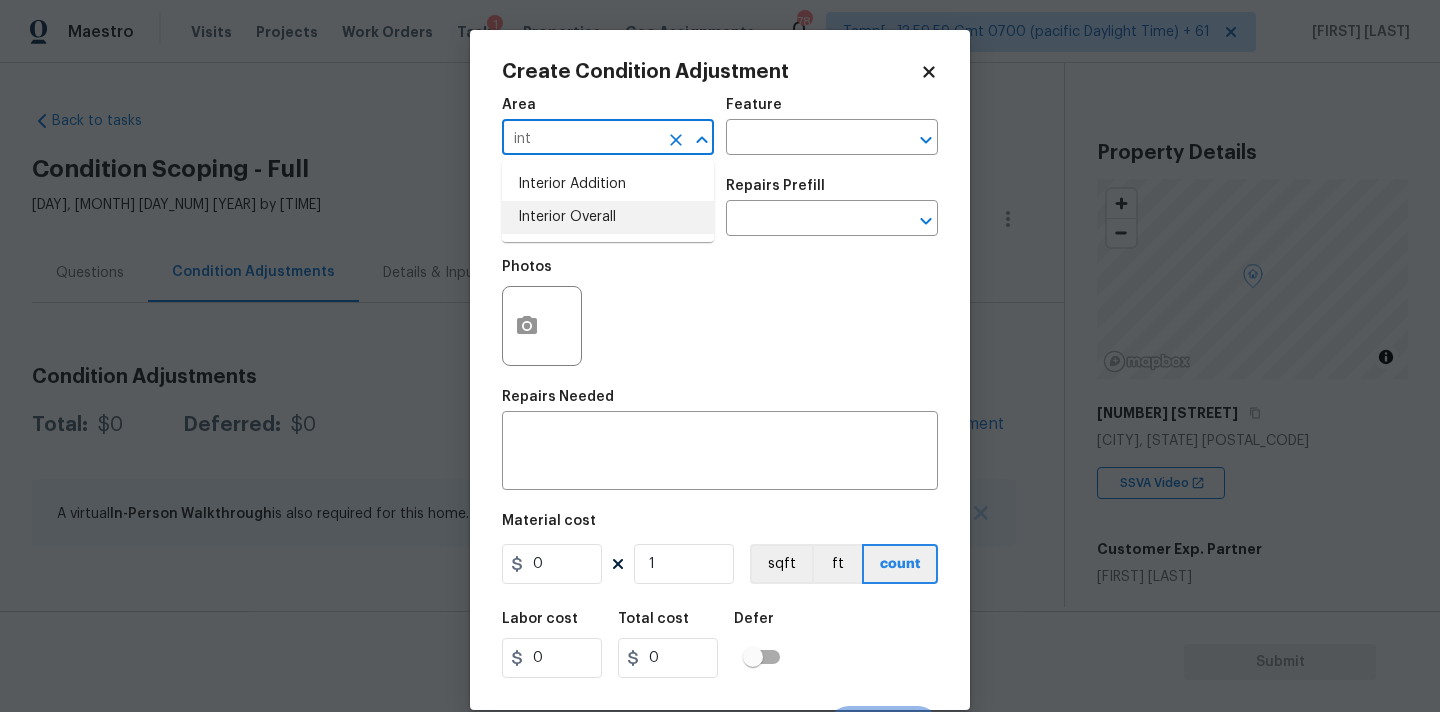 click on "Interior Overall" at bounding box center (608, 217) 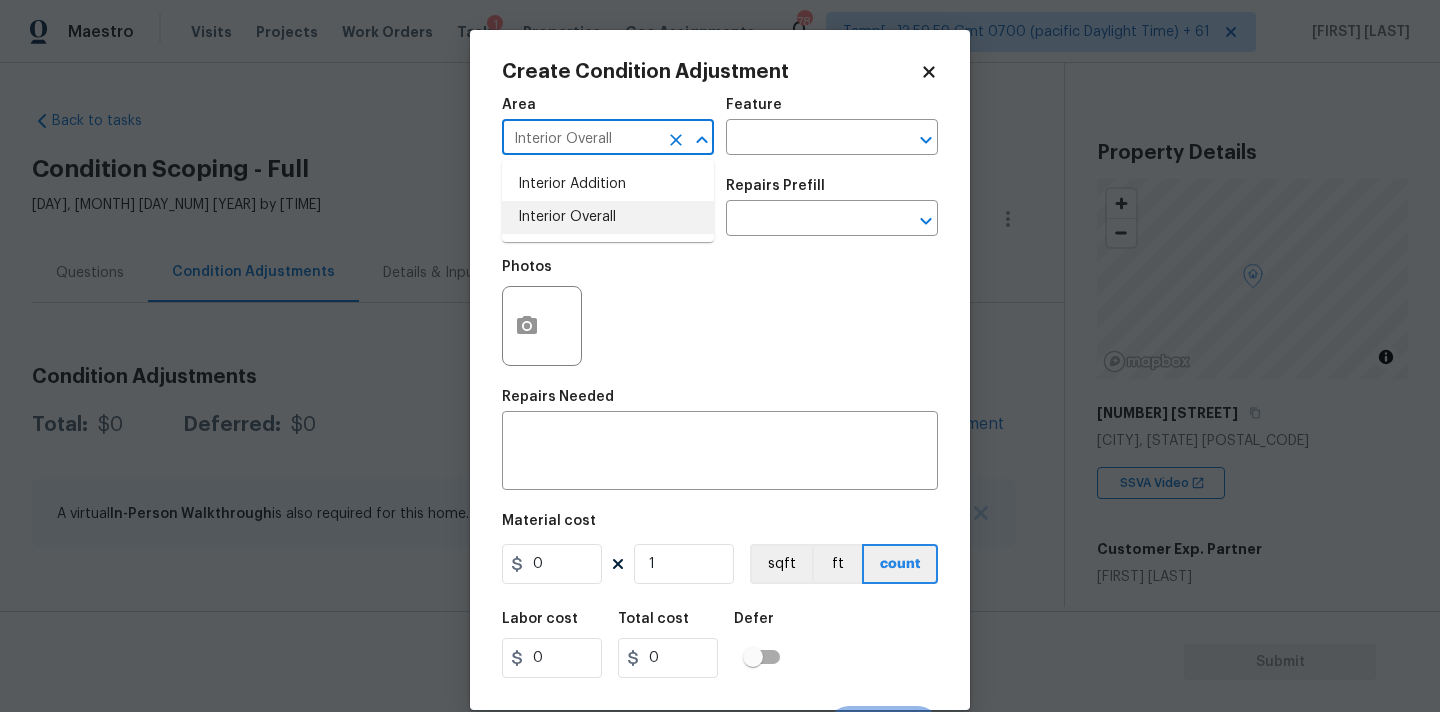 type on "Interior Overall" 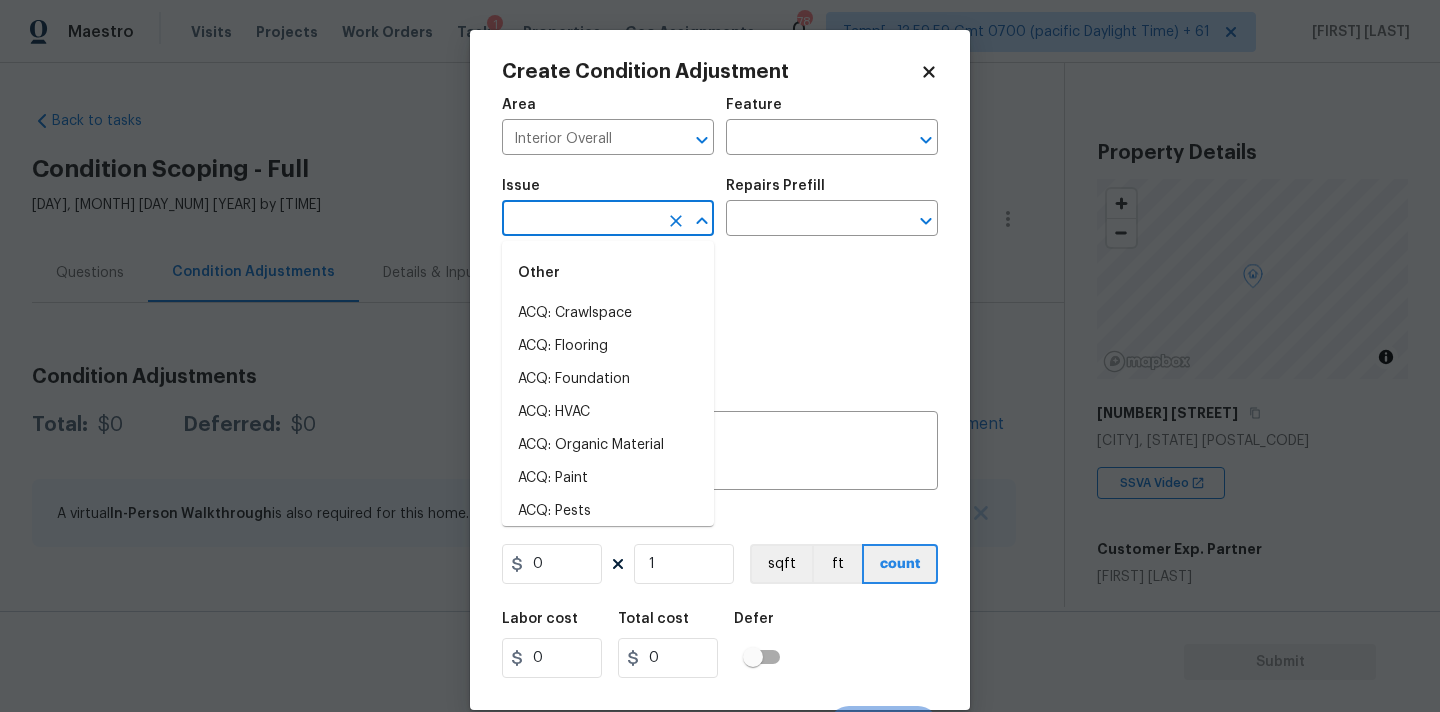 click at bounding box center (580, 220) 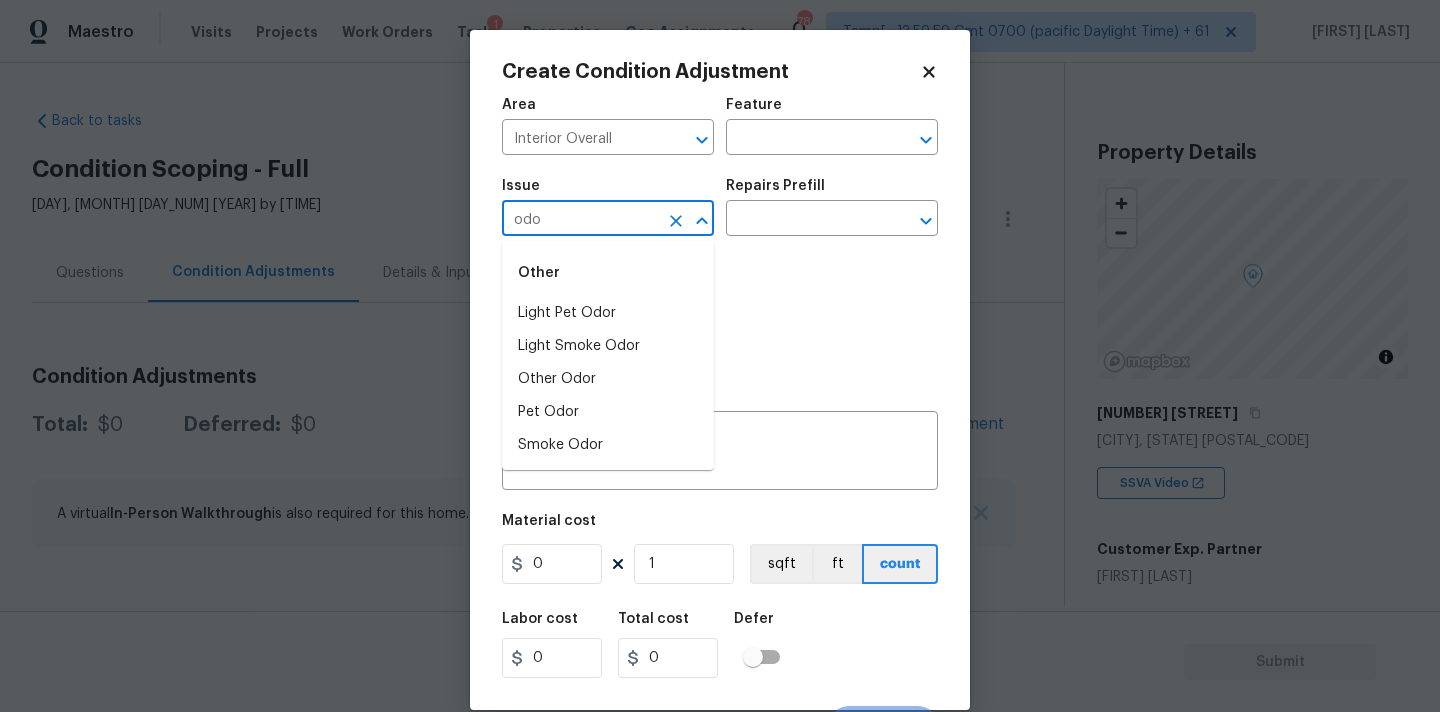 click on "Other" at bounding box center (608, 273) 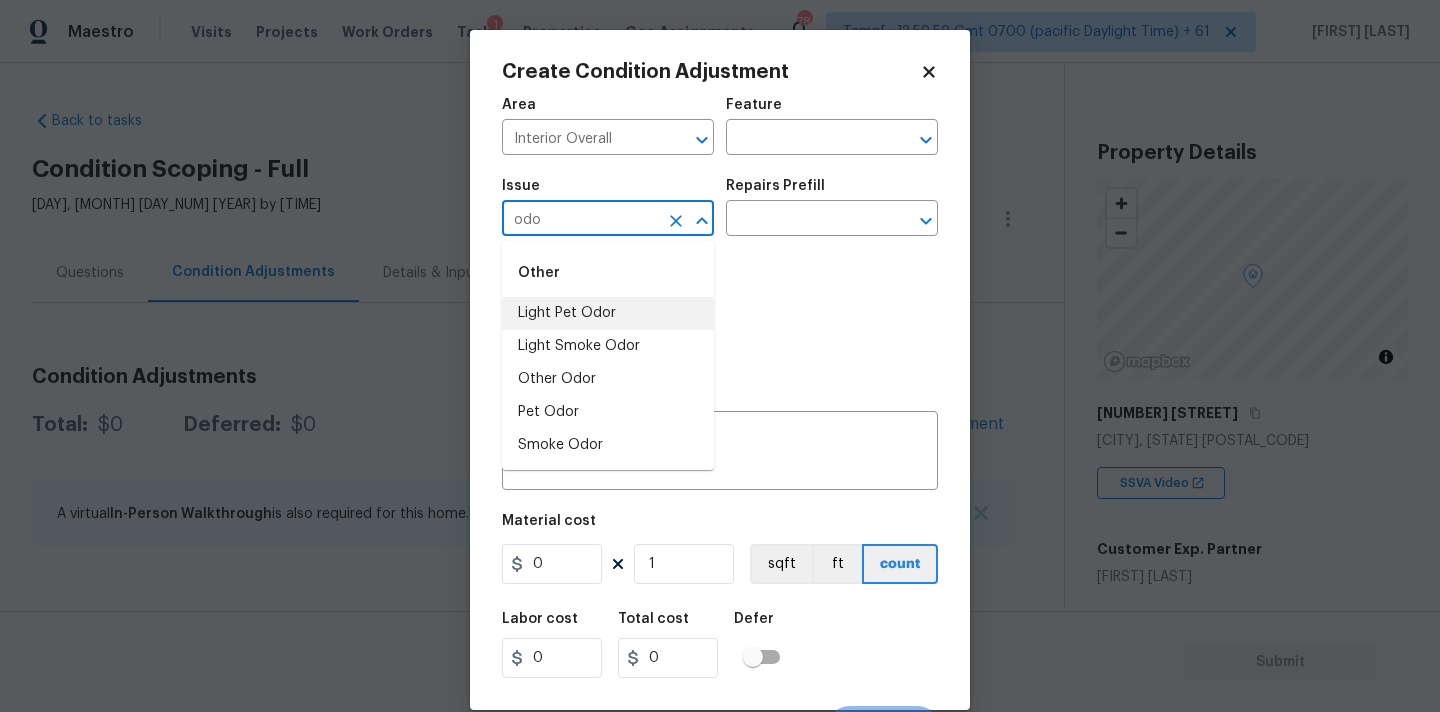 click on "Light Pet Odor" at bounding box center (608, 313) 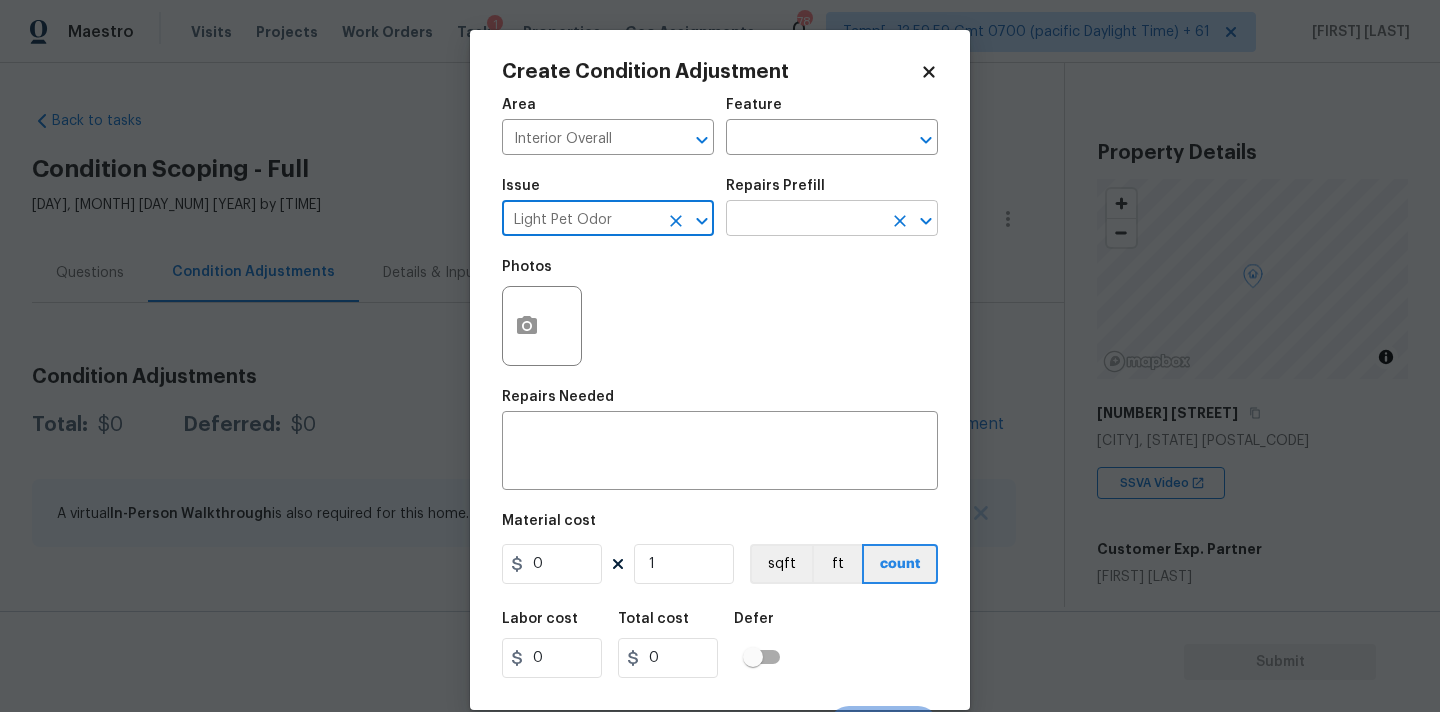 type on "Light Pet Odor" 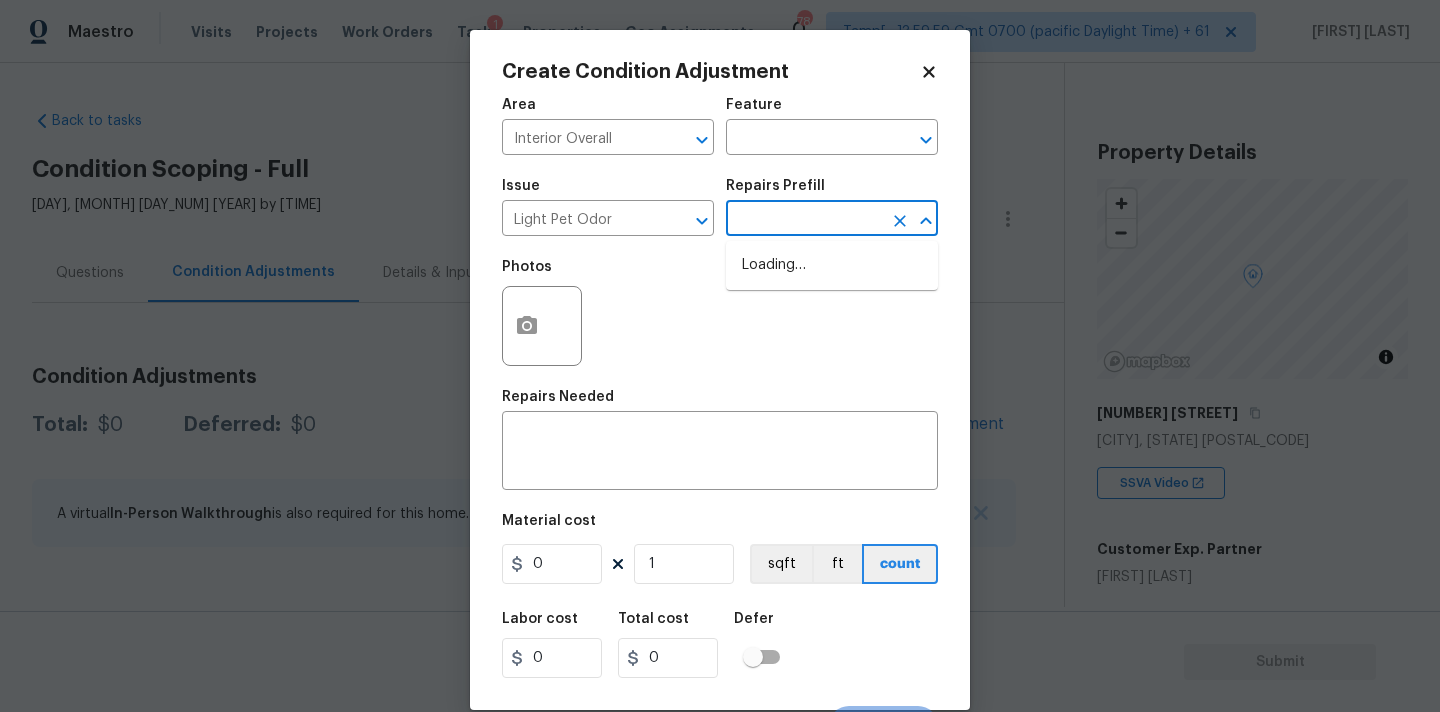 click at bounding box center [804, 220] 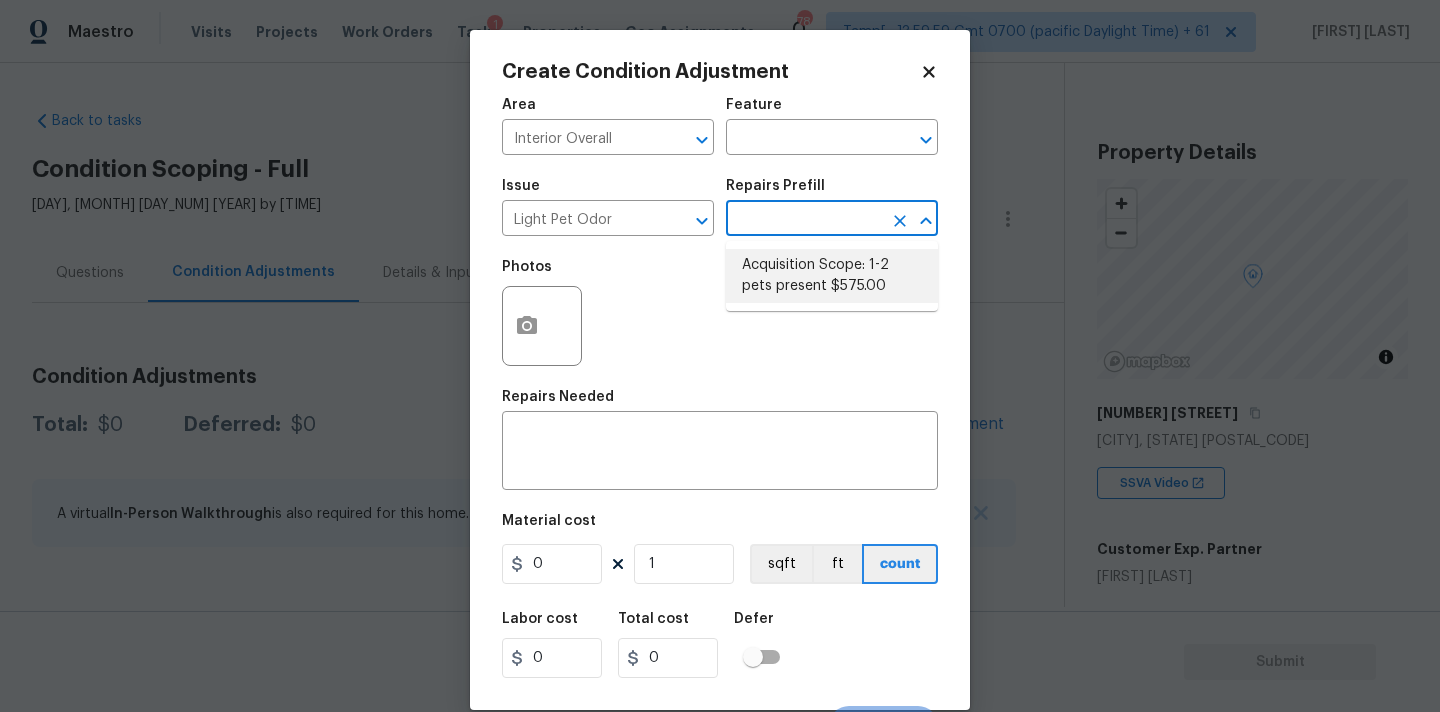 click on "Acquisition Scope: 1-2 pets present $575.00" at bounding box center (832, 276) 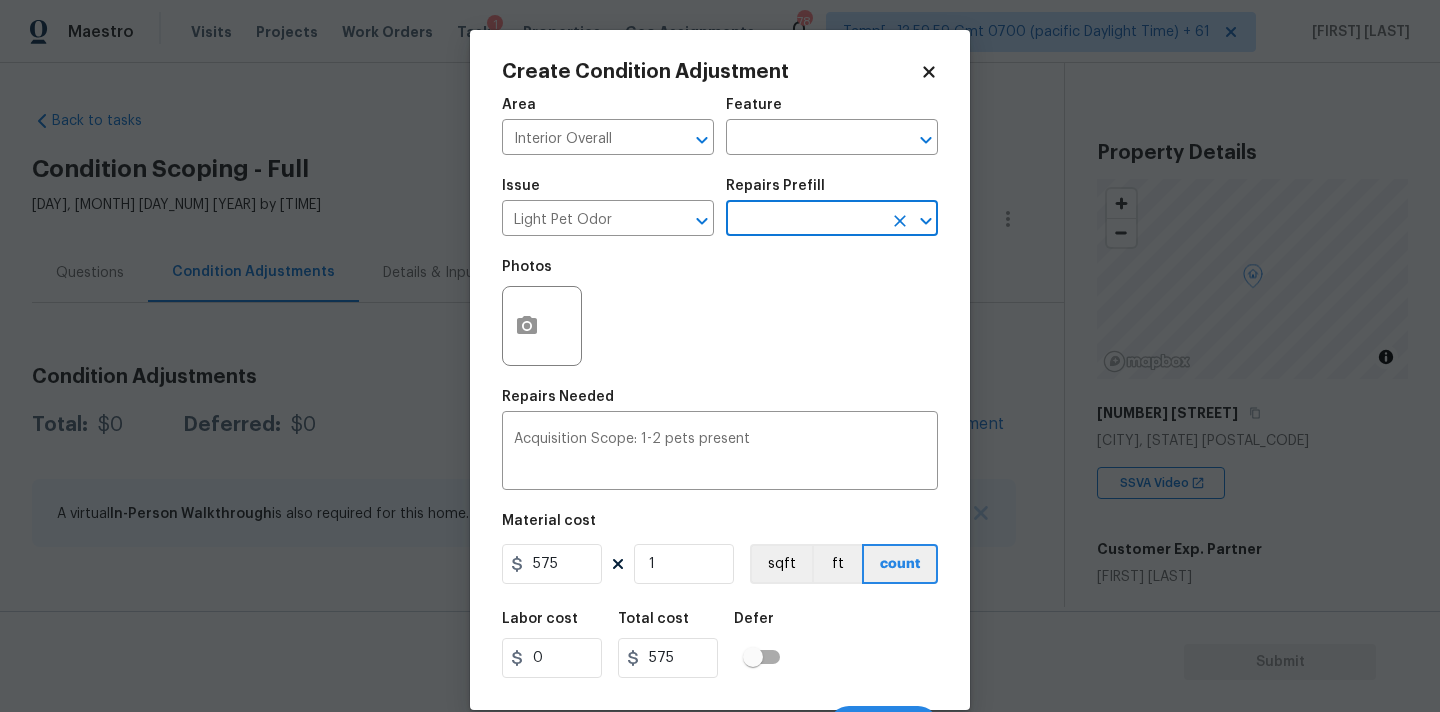 scroll, scrollTop: 35, scrollLeft: 0, axis: vertical 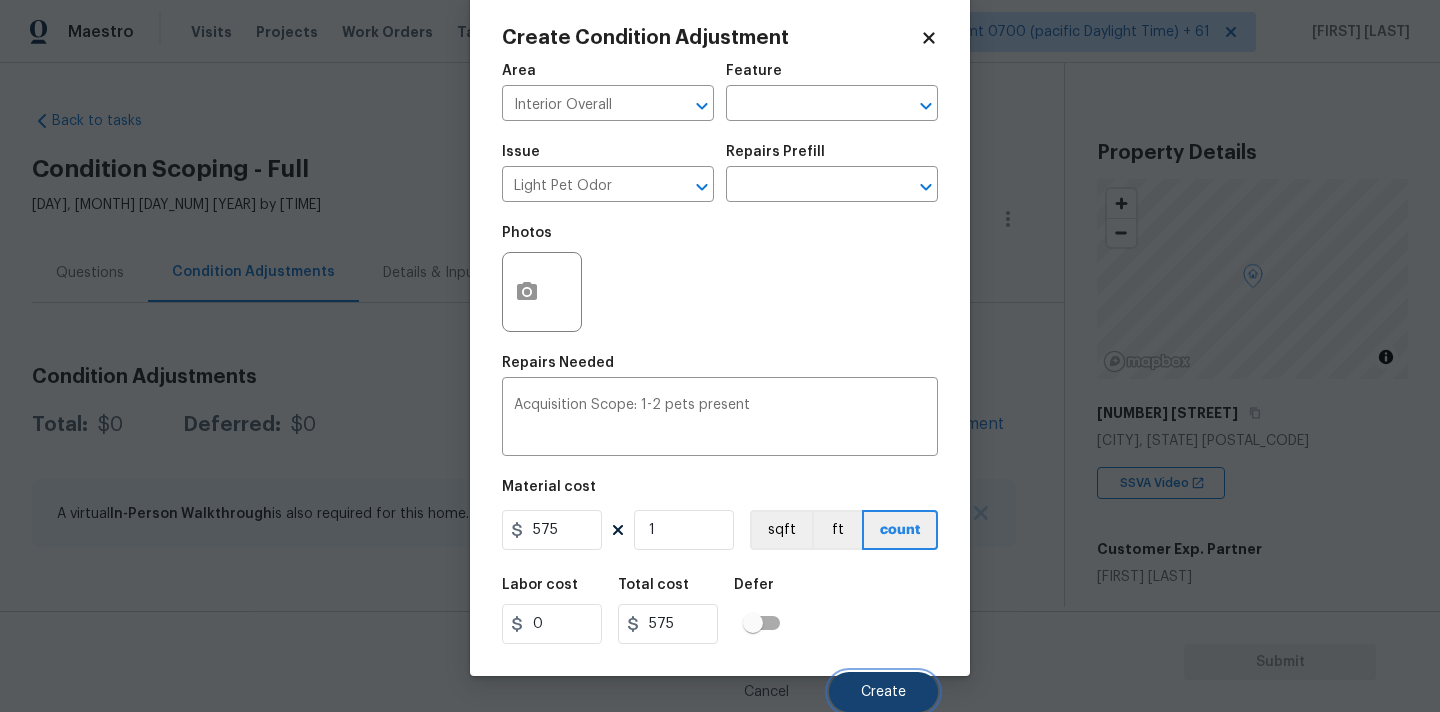 click on "Create" at bounding box center (883, 692) 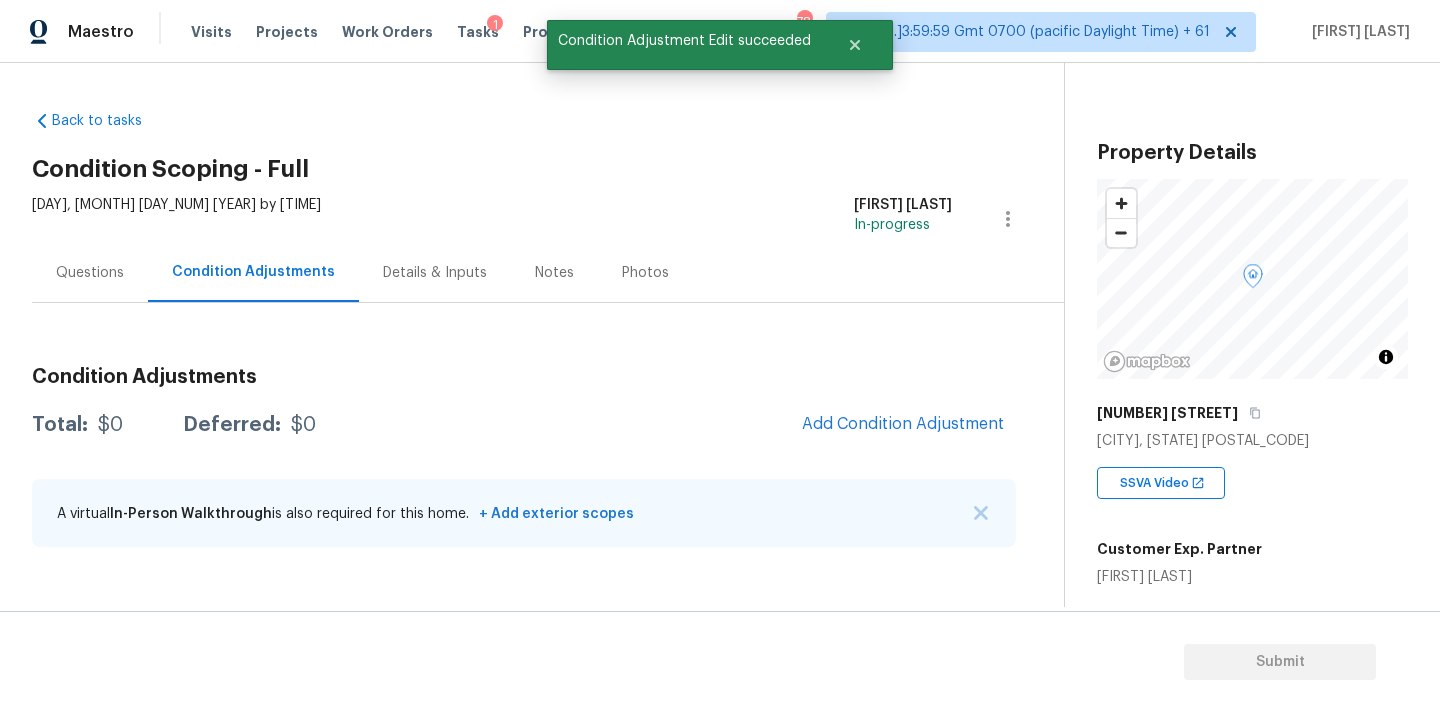 scroll, scrollTop: 28, scrollLeft: 0, axis: vertical 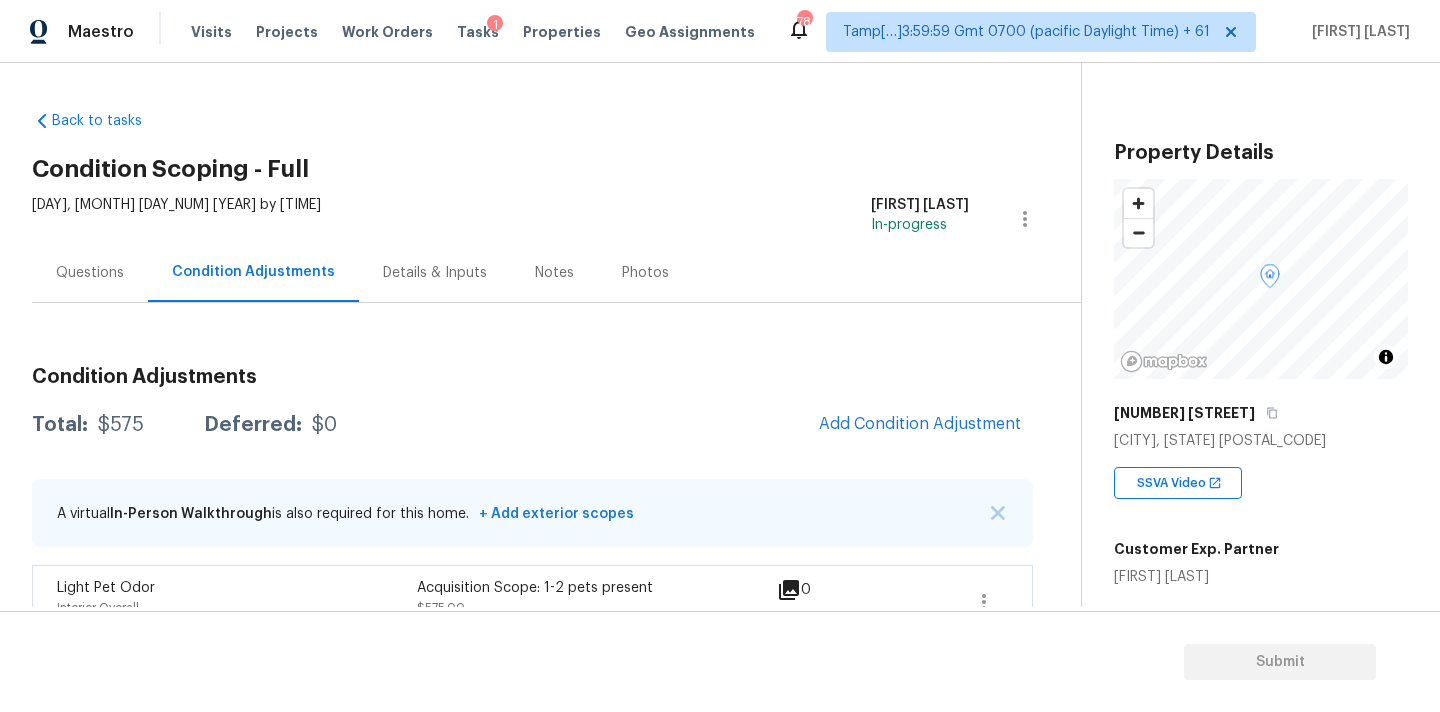 click on "Questions" at bounding box center [90, 273] 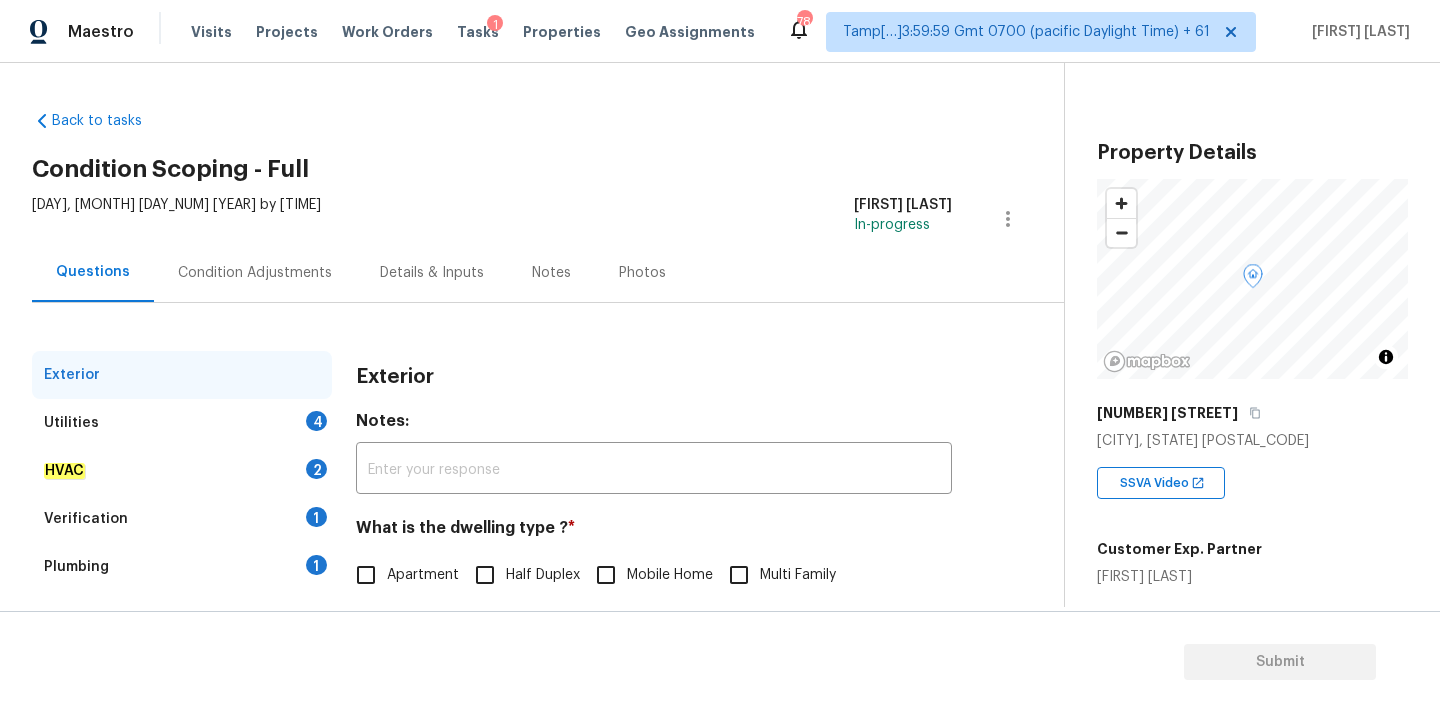 scroll, scrollTop: 251, scrollLeft: 0, axis: vertical 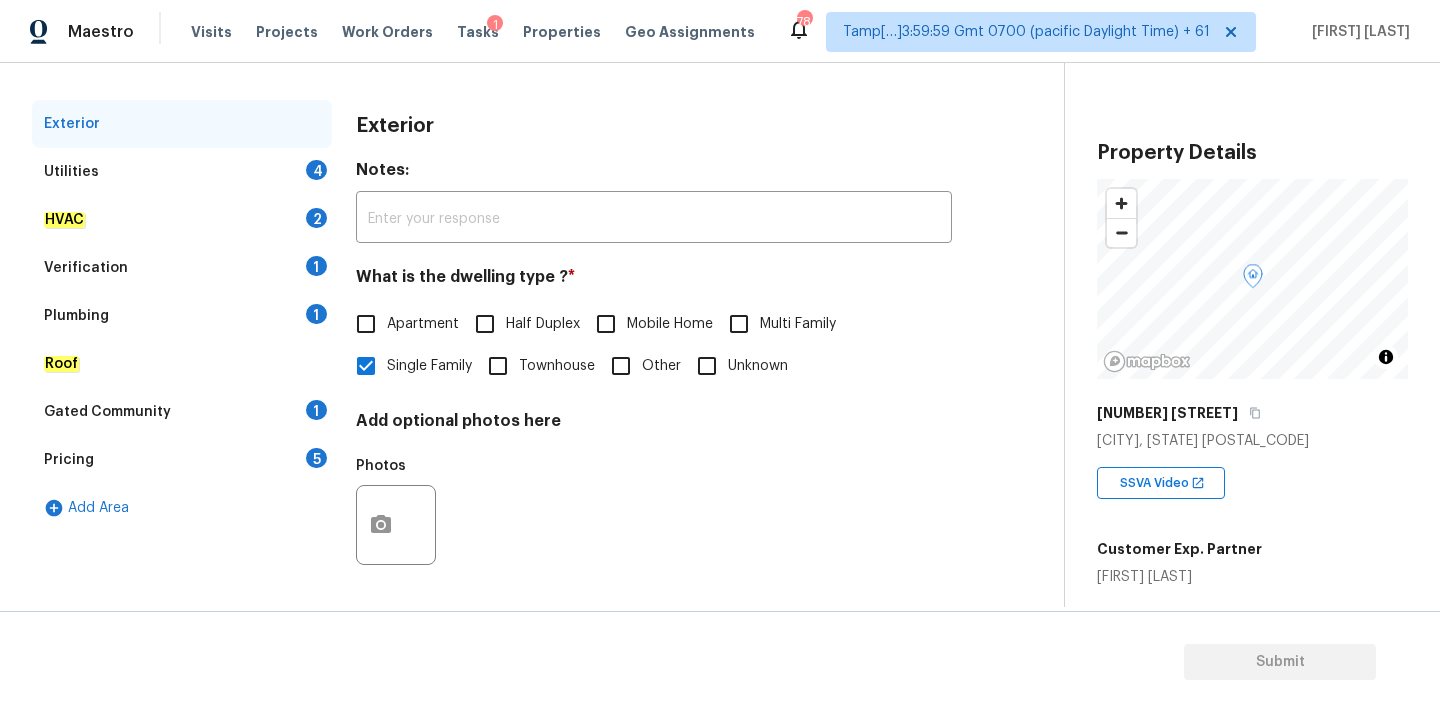click on "Verification" at bounding box center (86, 268) 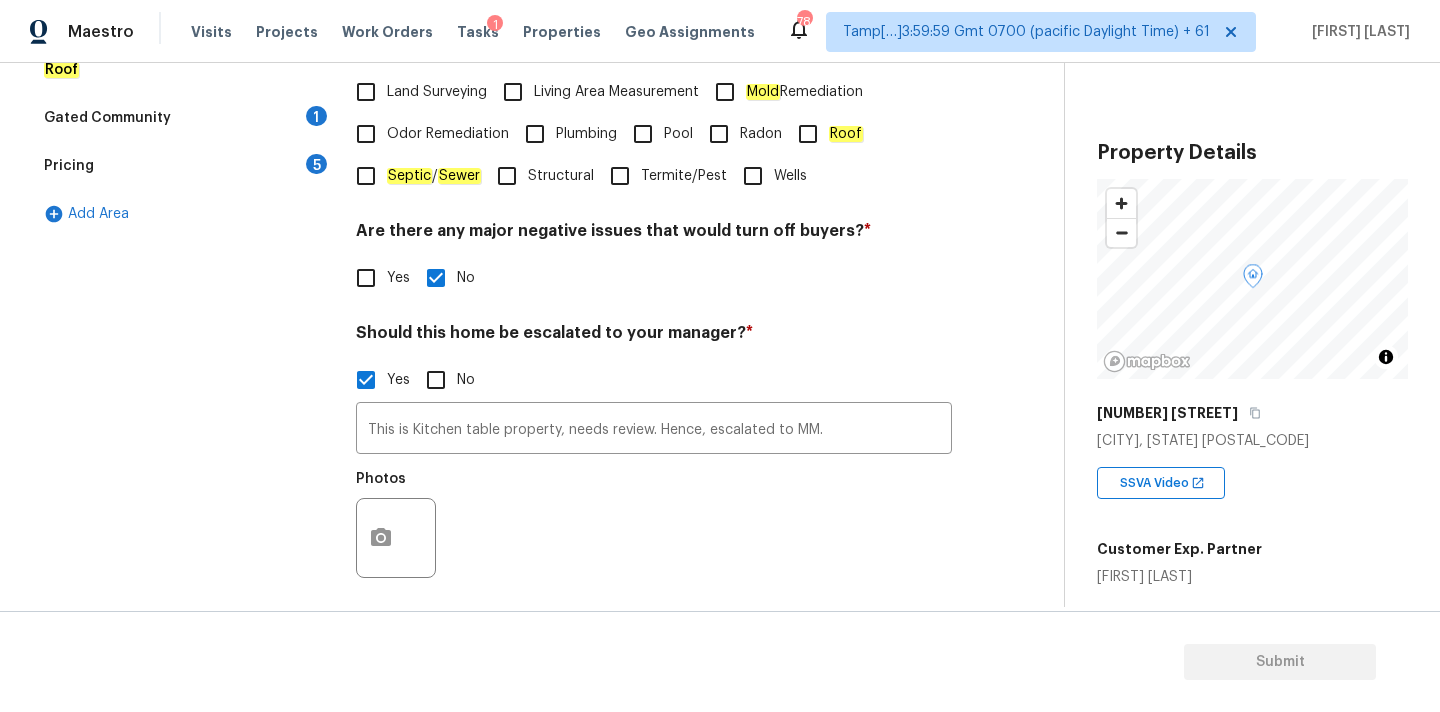 scroll, scrollTop: 681, scrollLeft: 0, axis: vertical 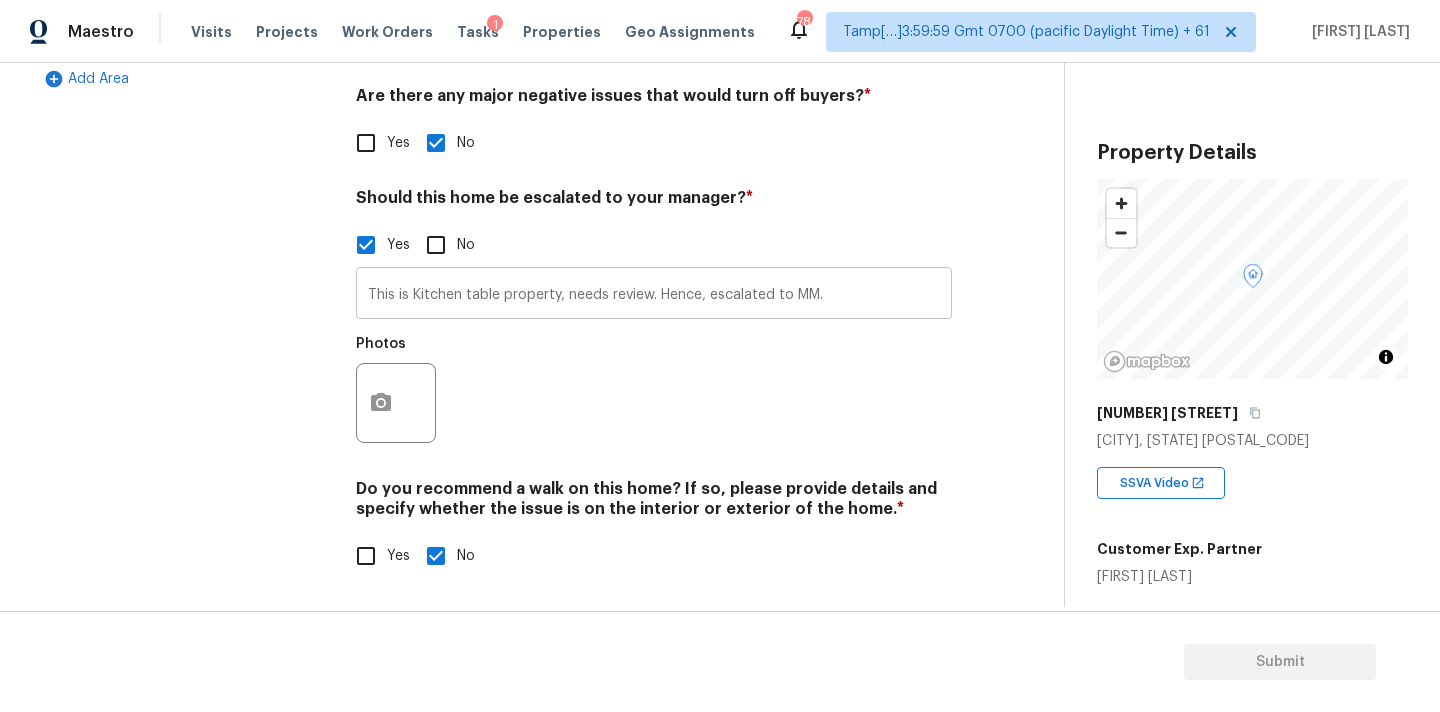 click on "This is Kitchen table property, needs review. Hence, escalated to MM." at bounding box center (654, 295) 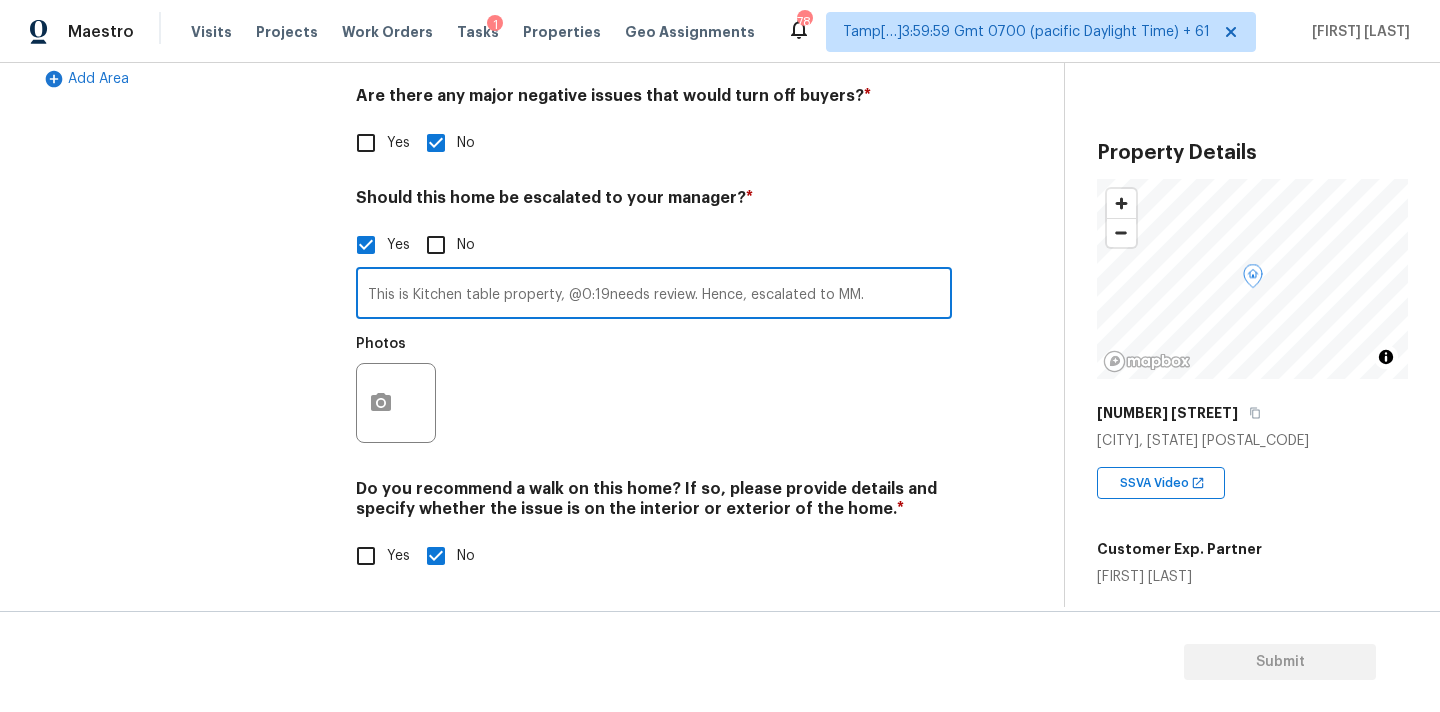click on "This is Kitchen table property, @0:19needs review. Hence, escalated to MM." at bounding box center (654, 295) 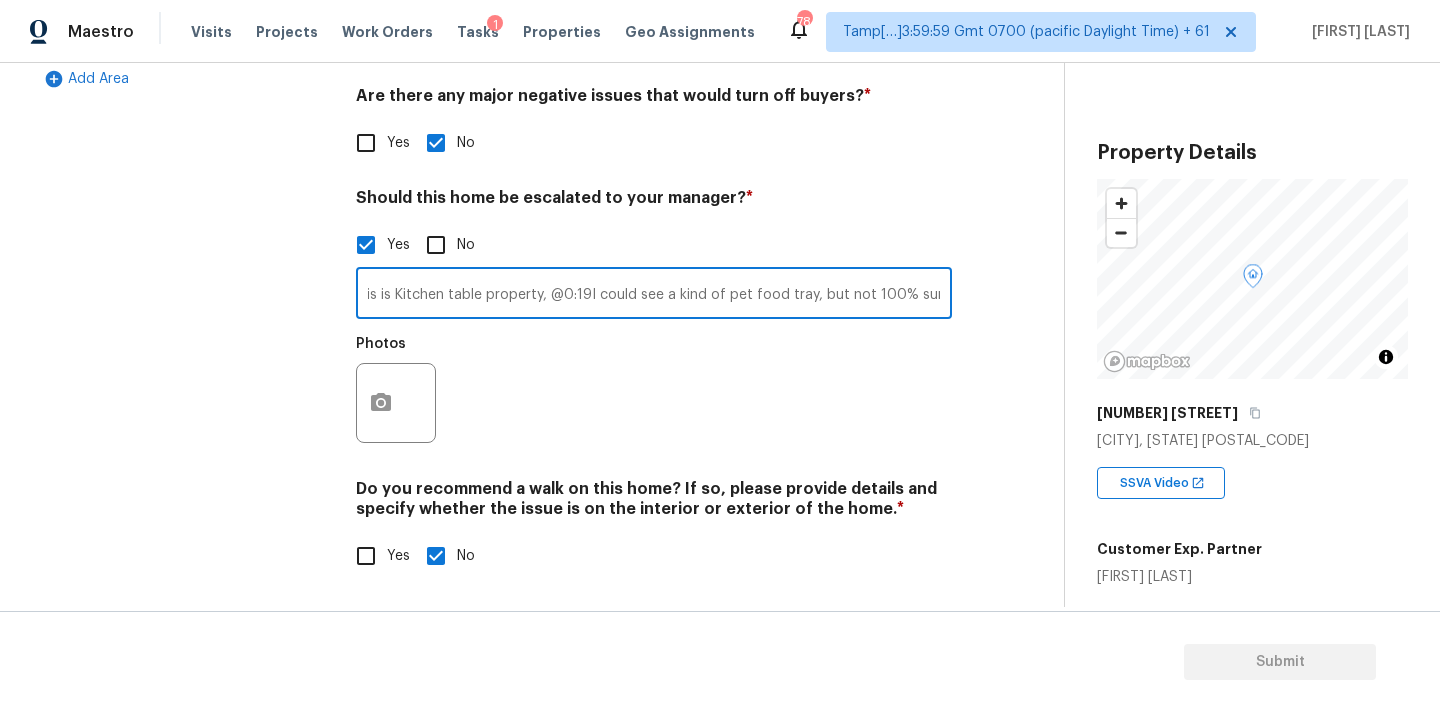 scroll, scrollTop: 0, scrollLeft: 273, axis: horizontal 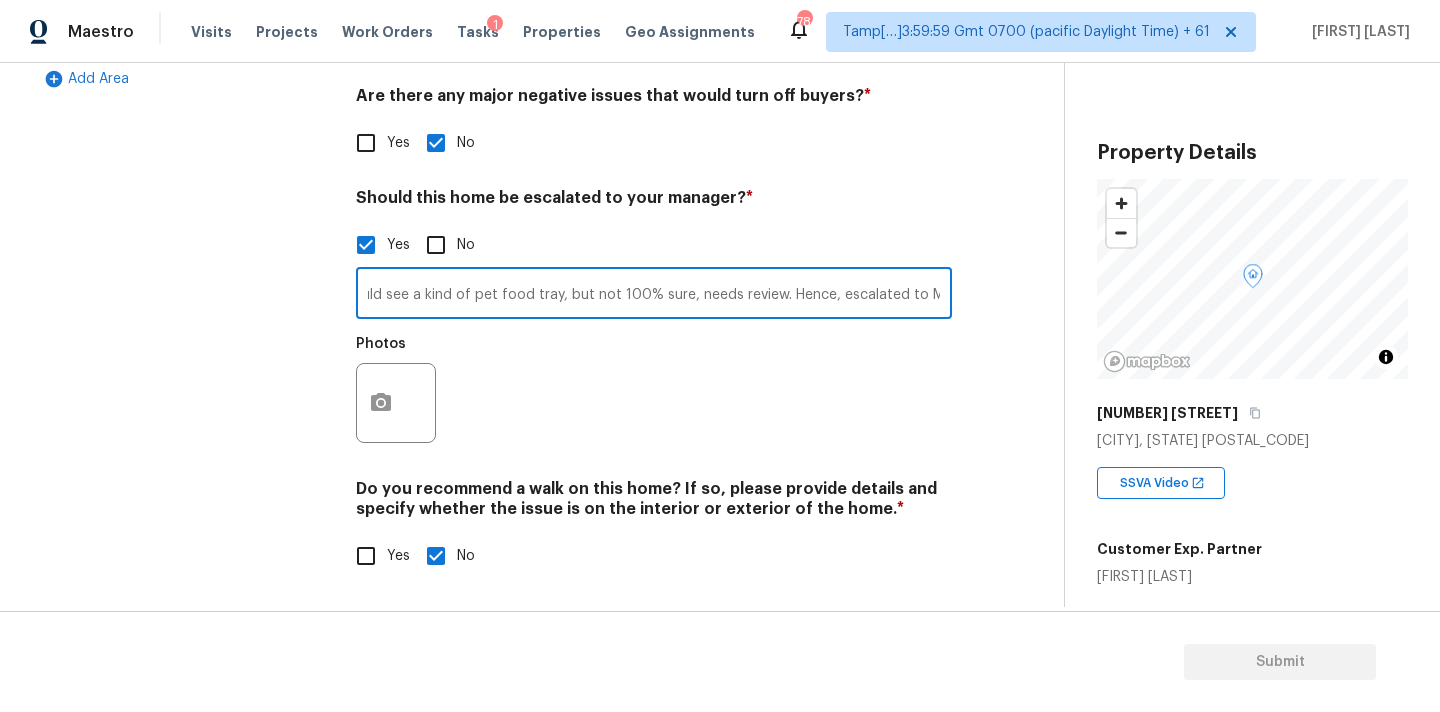 type on "This is Kitchen table property, @0:19I could see a kind of pet food tray, but not 100% sure, needs review. Hence, escalated to MM." 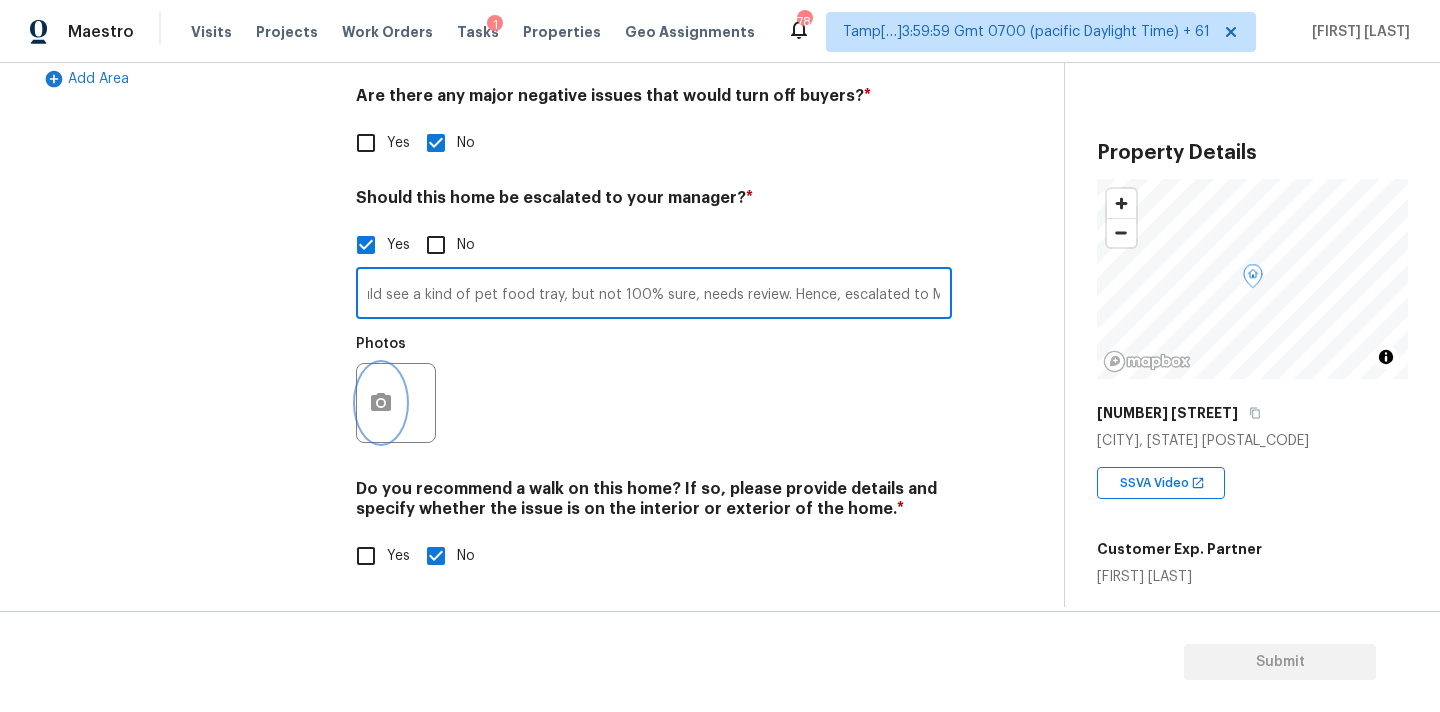 click 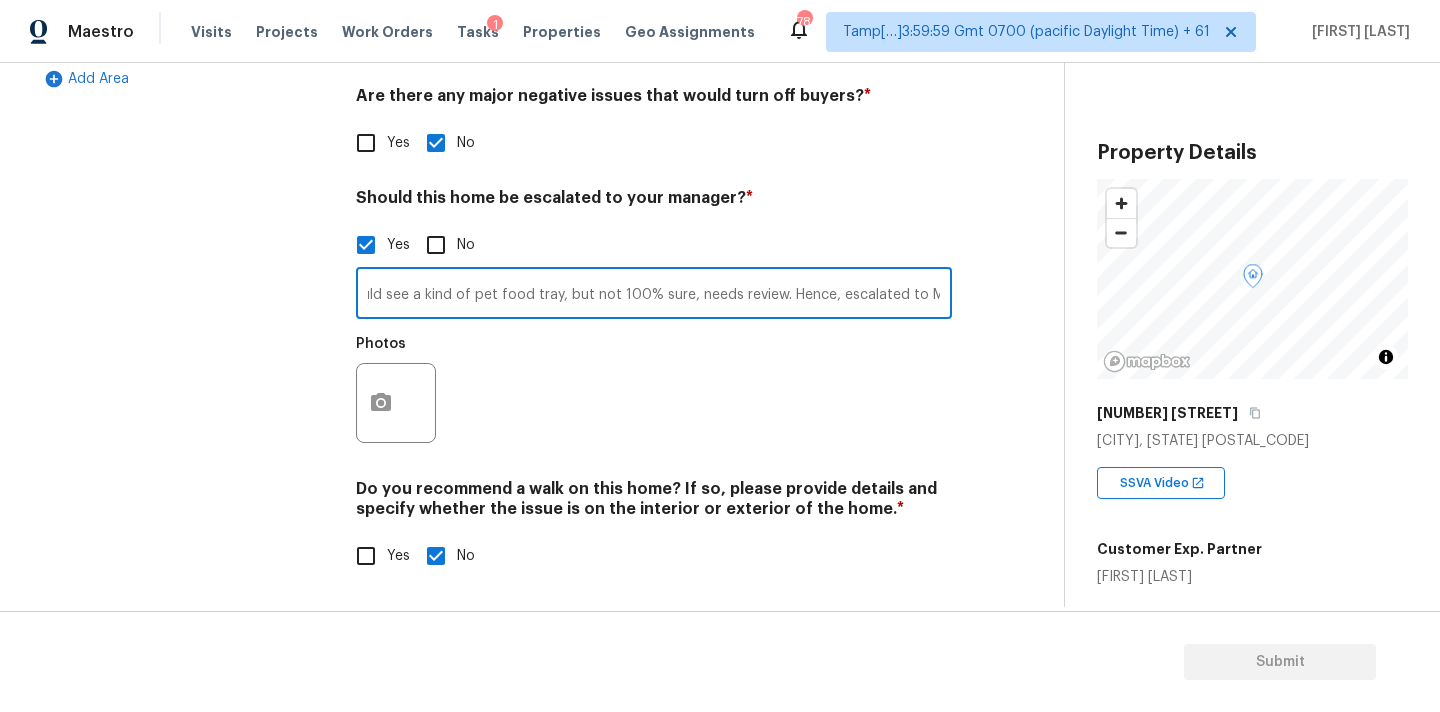 scroll, scrollTop: 0, scrollLeft: 0, axis: both 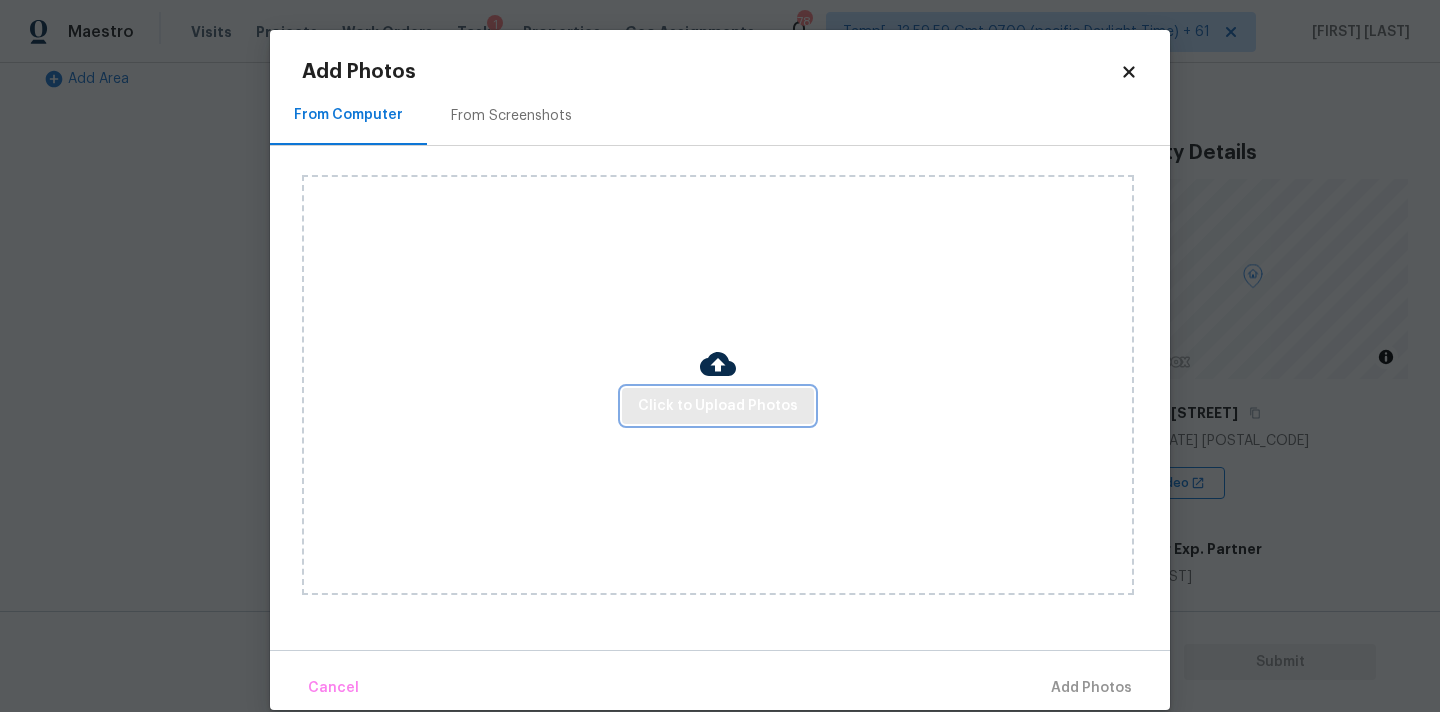 click on "Click to Upload Photos" at bounding box center [718, 406] 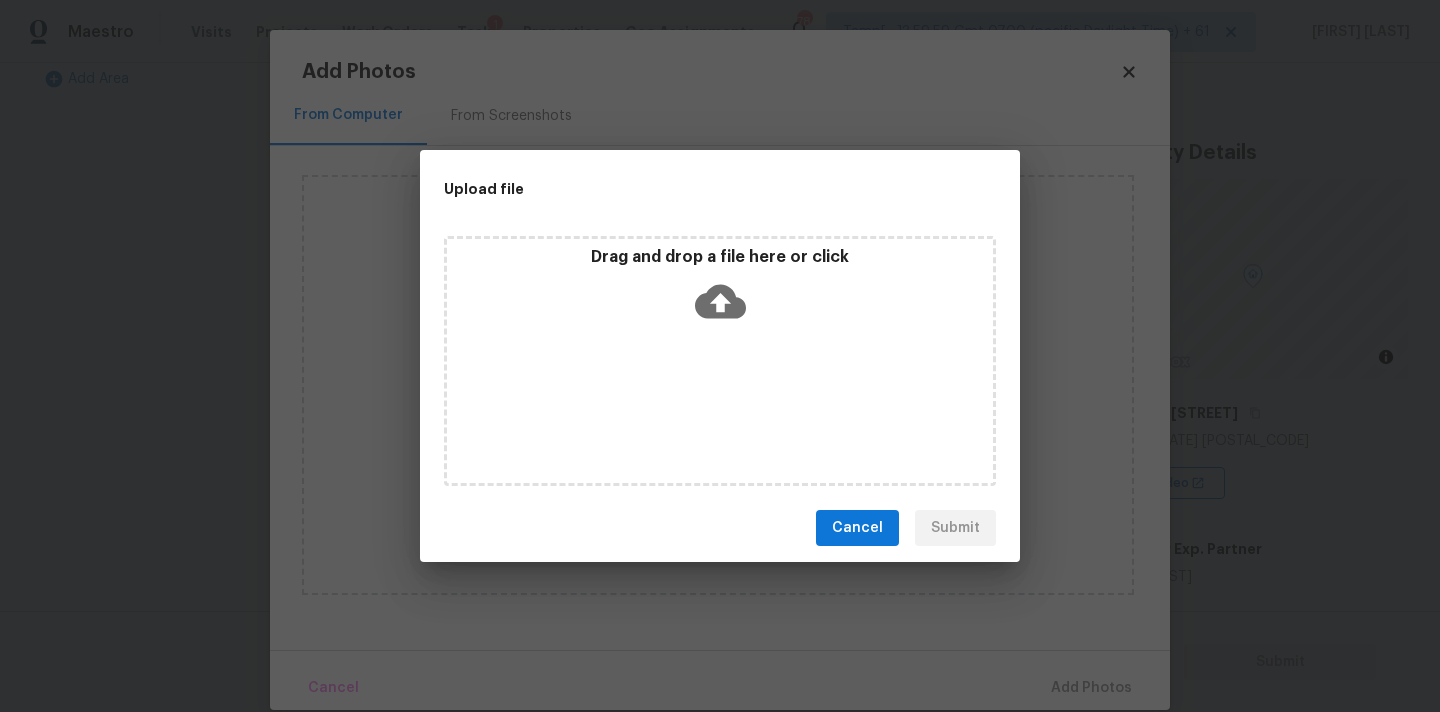 click 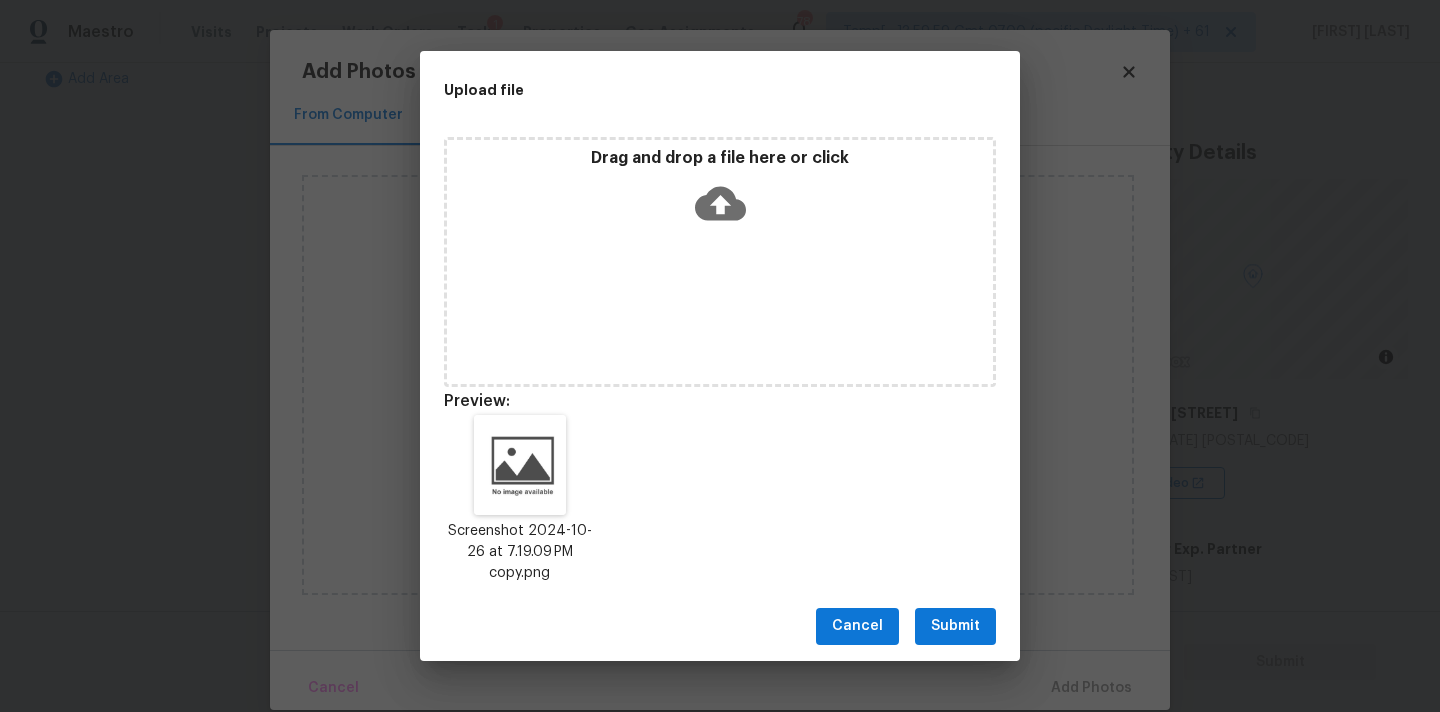 click on "Submit" at bounding box center (955, 626) 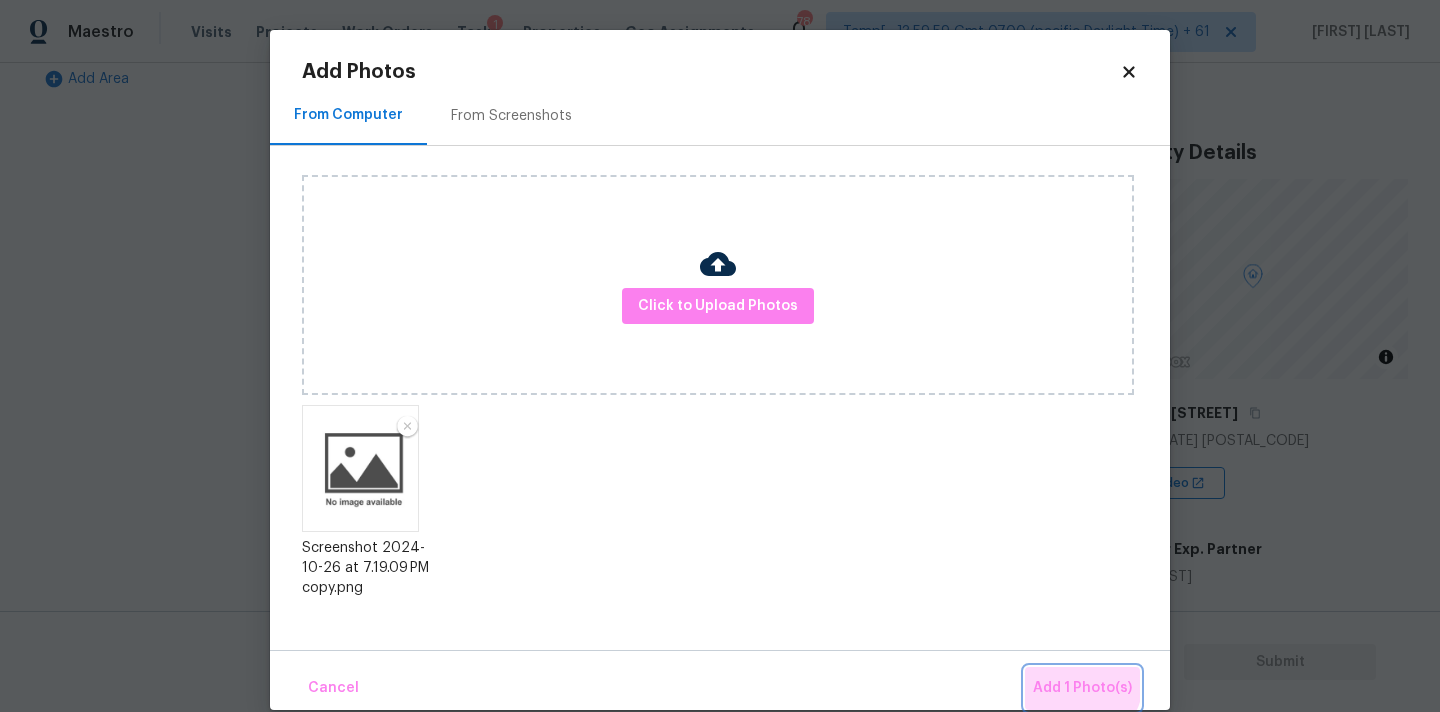 click on "Add 1 Photo(s)" at bounding box center [1082, 688] 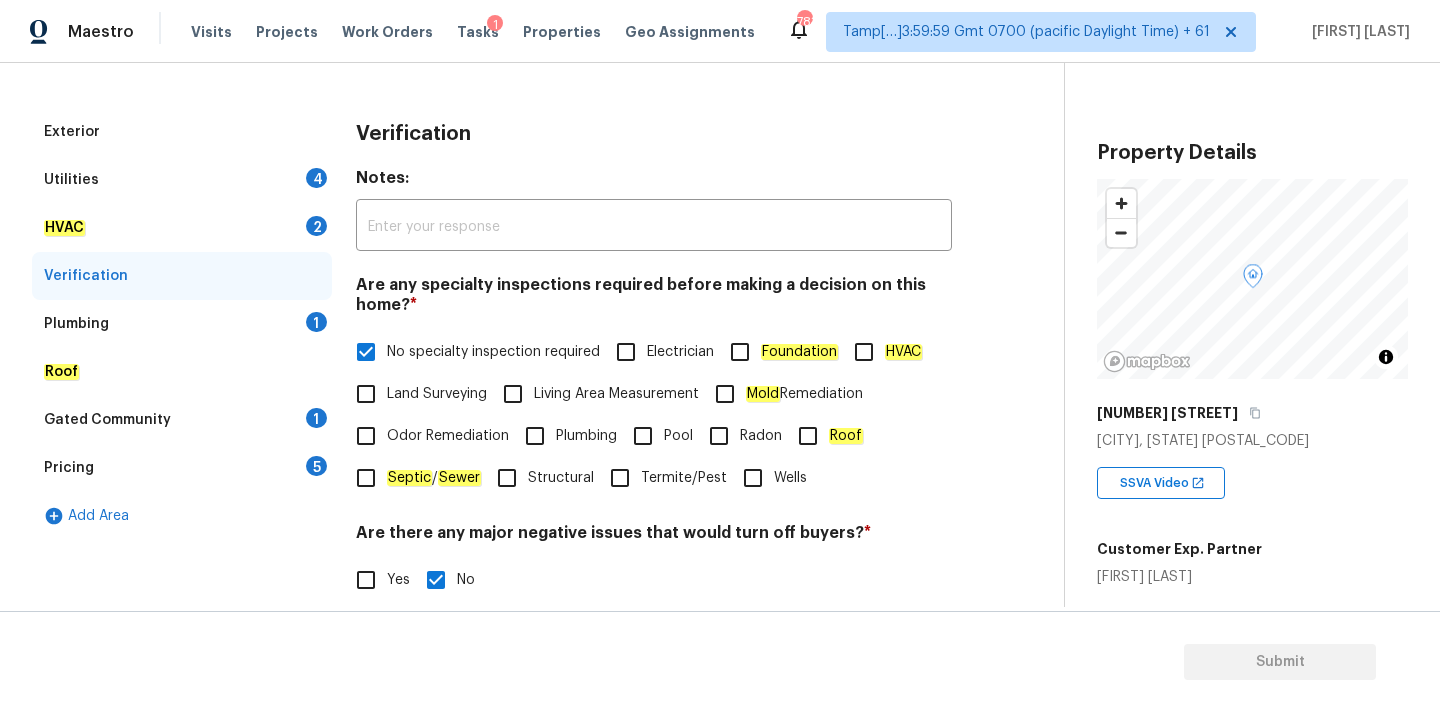 scroll, scrollTop: 134, scrollLeft: 0, axis: vertical 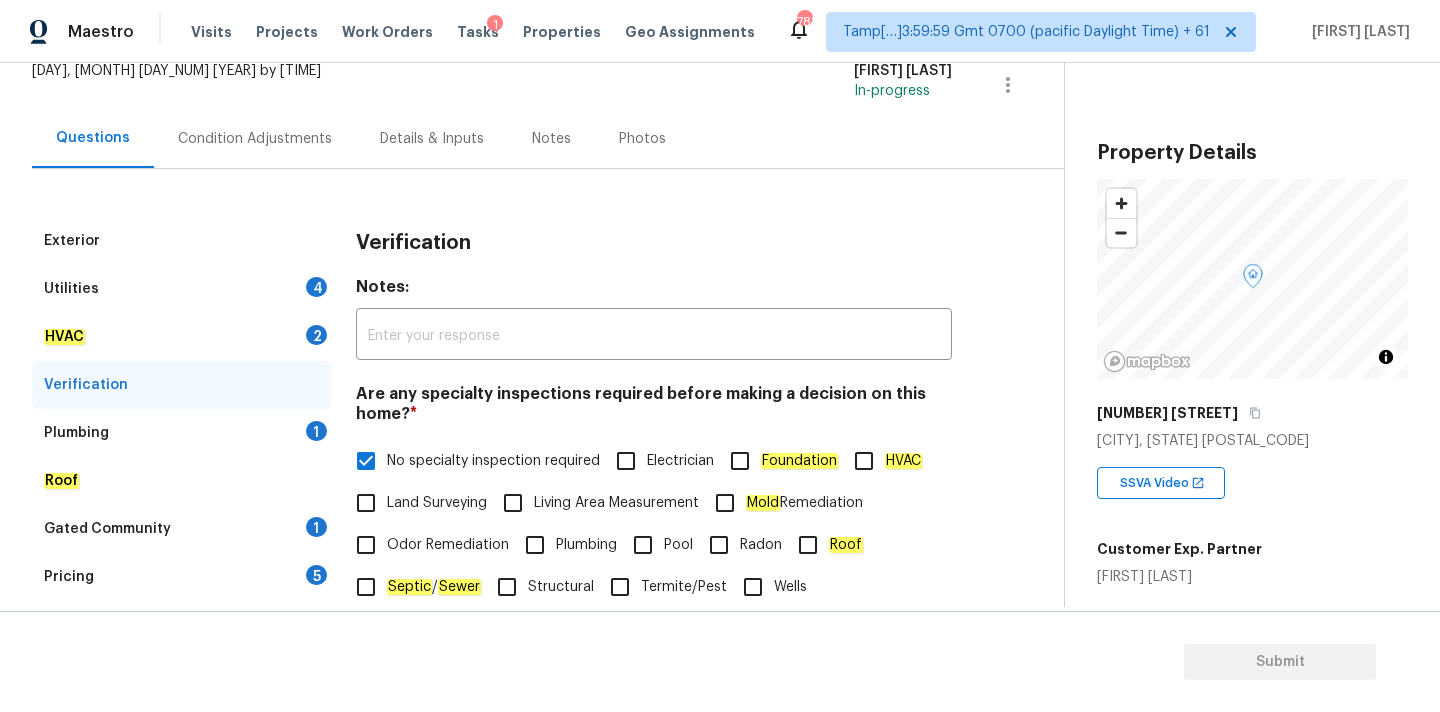 click on "Utilities 4" at bounding box center (182, 289) 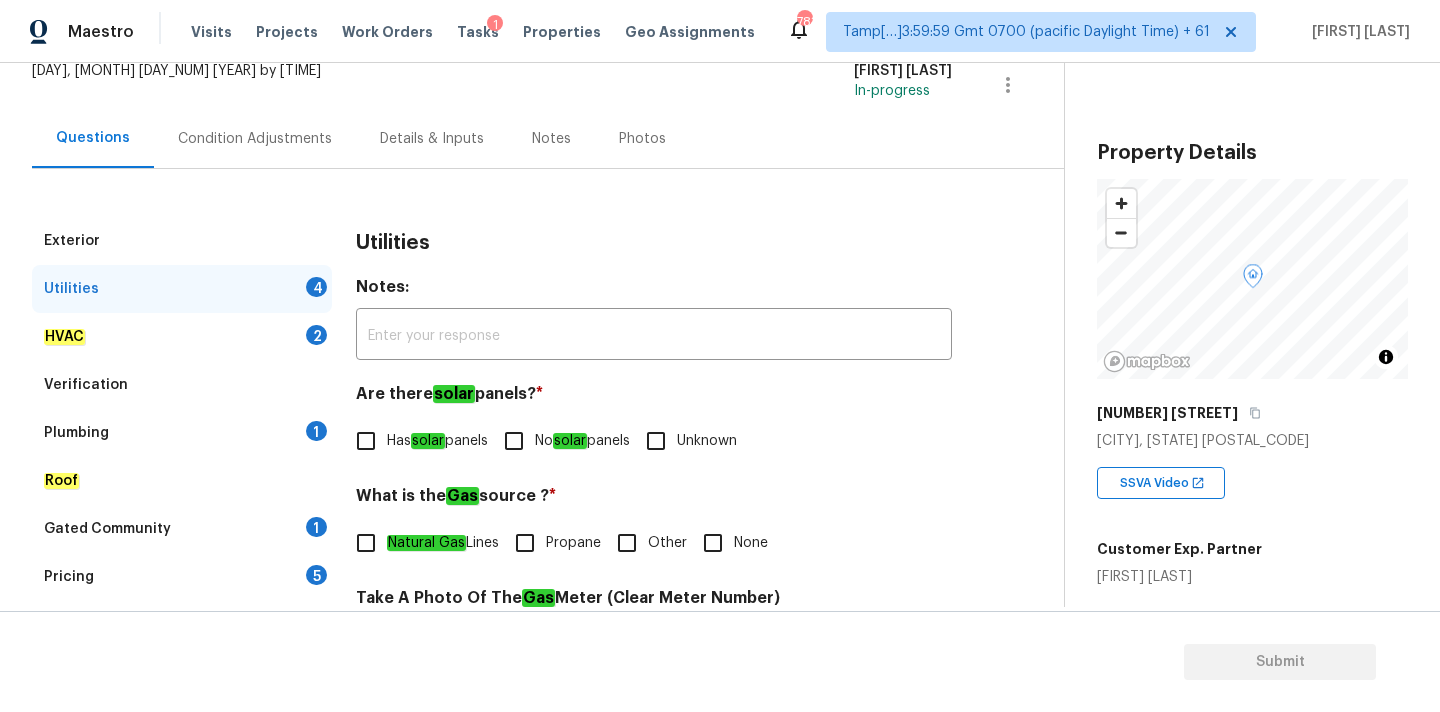 click on "No  solar  panels" at bounding box center (582, 441) 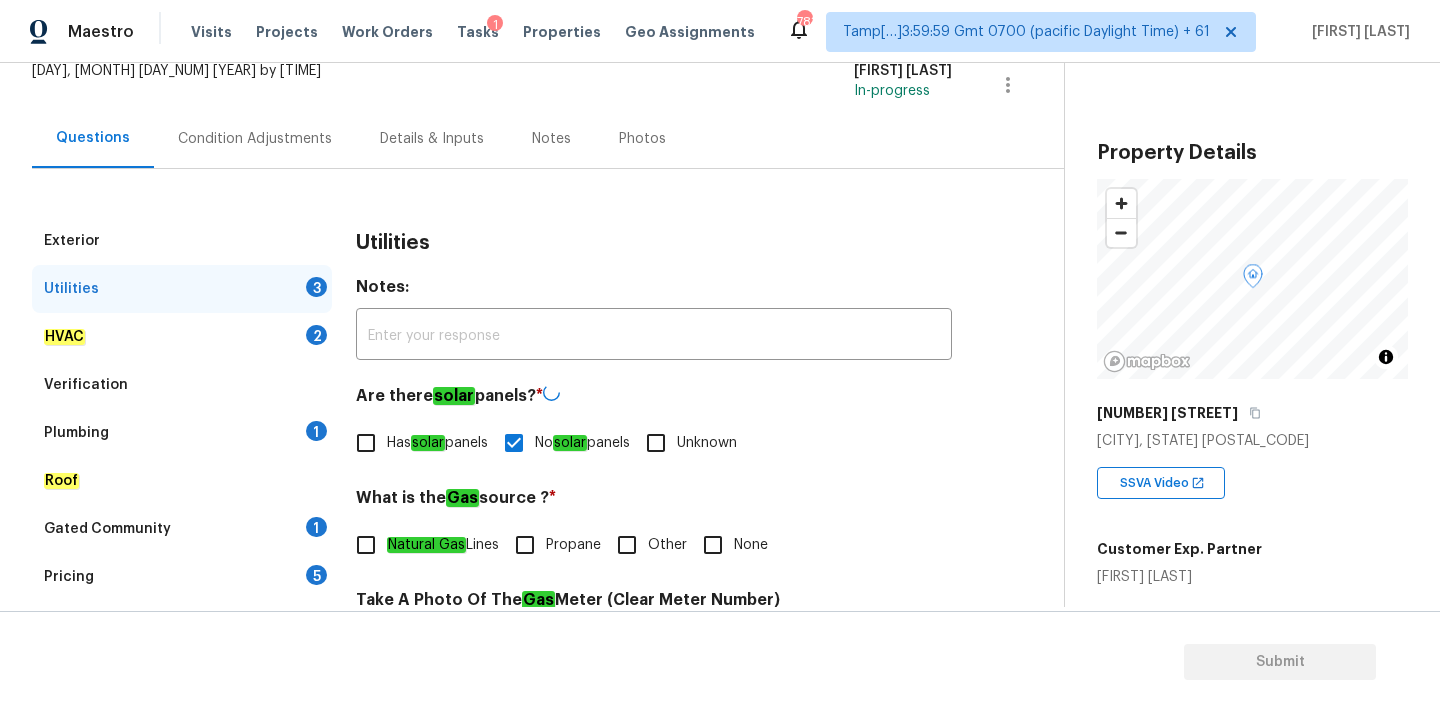 scroll, scrollTop: 382, scrollLeft: 0, axis: vertical 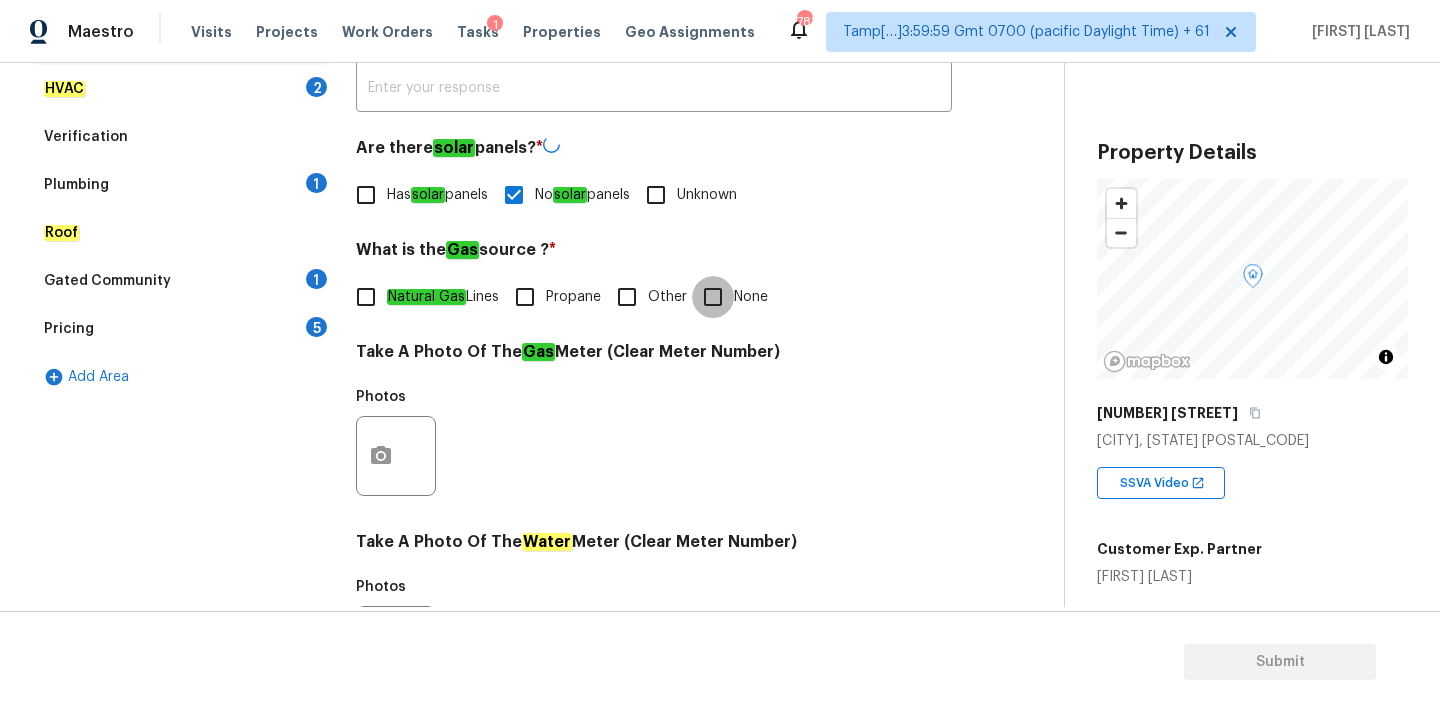 click on "None" at bounding box center (713, 297) 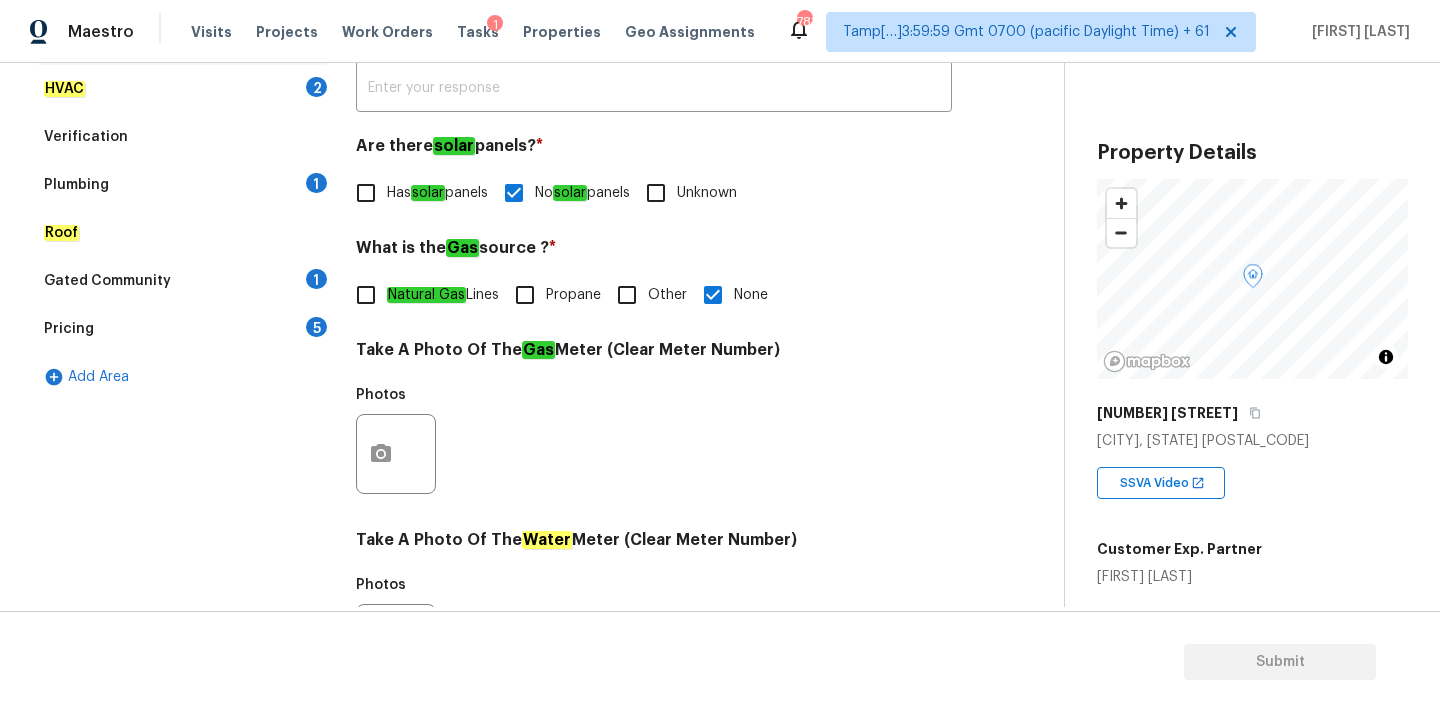 scroll, scrollTop: 793, scrollLeft: 0, axis: vertical 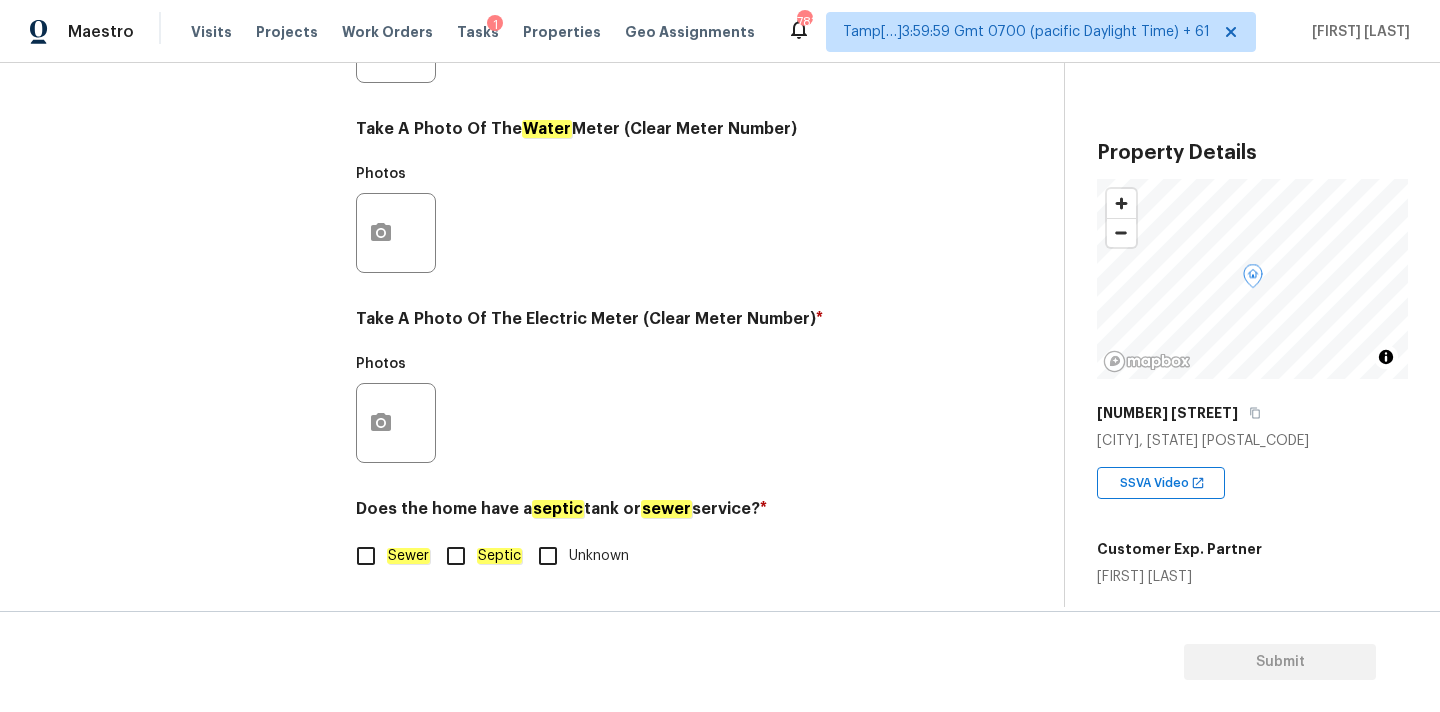 click on "Sewer" 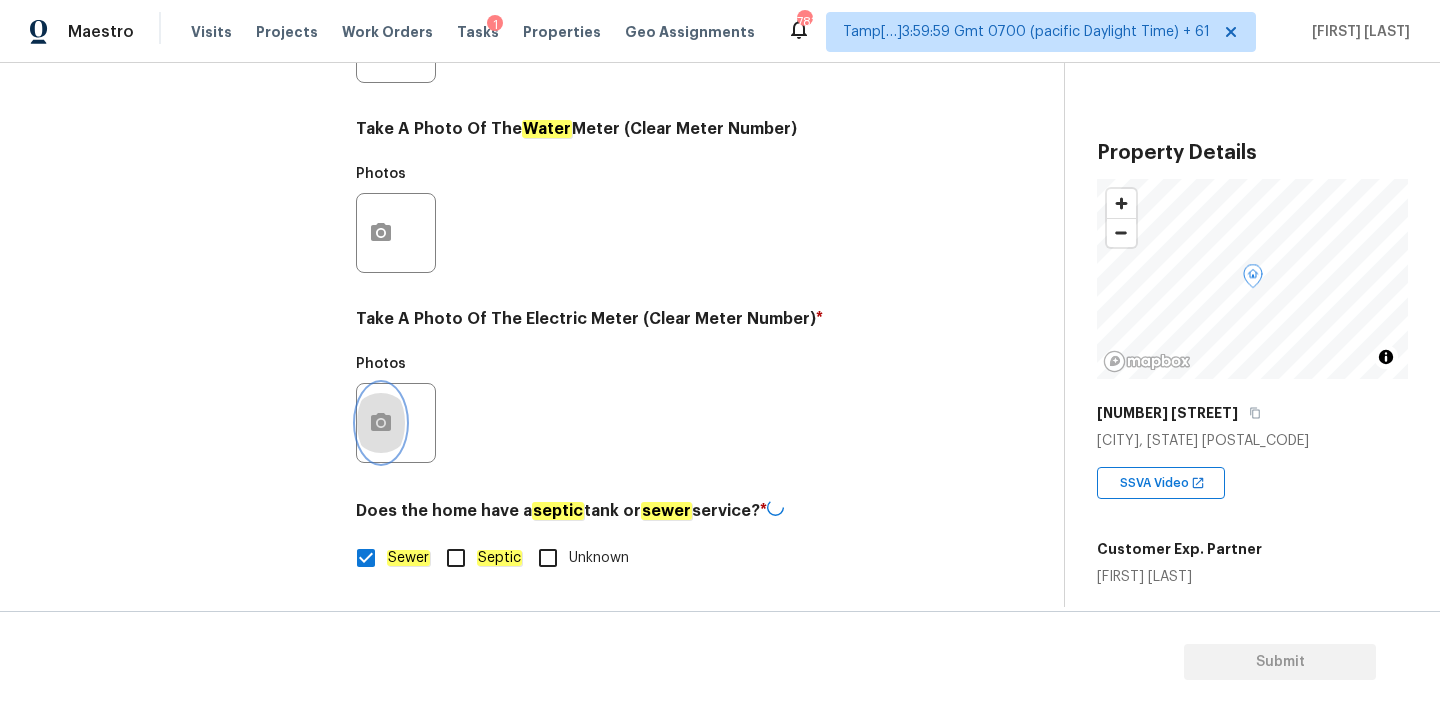 click at bounding box center [381, 423] 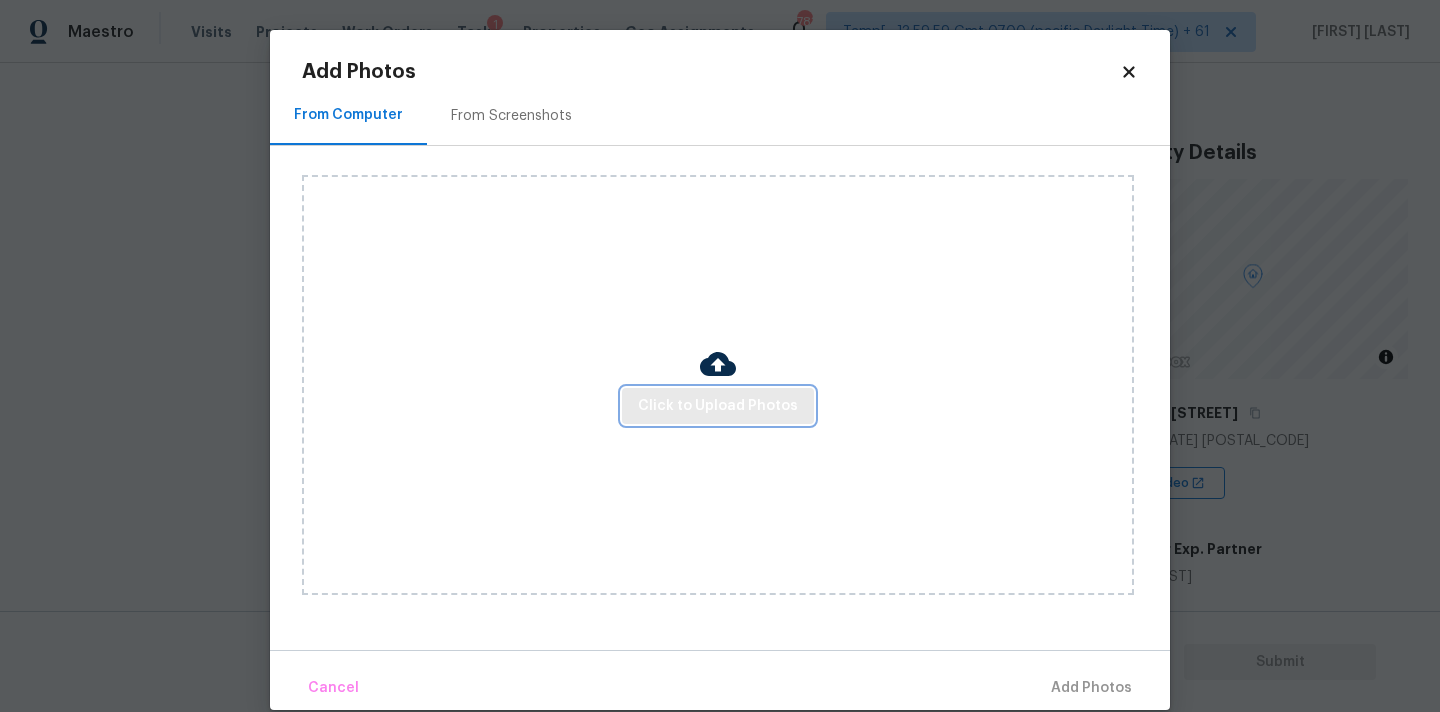 click on "Click to Upload Photos" at bounding box center [718, 406] 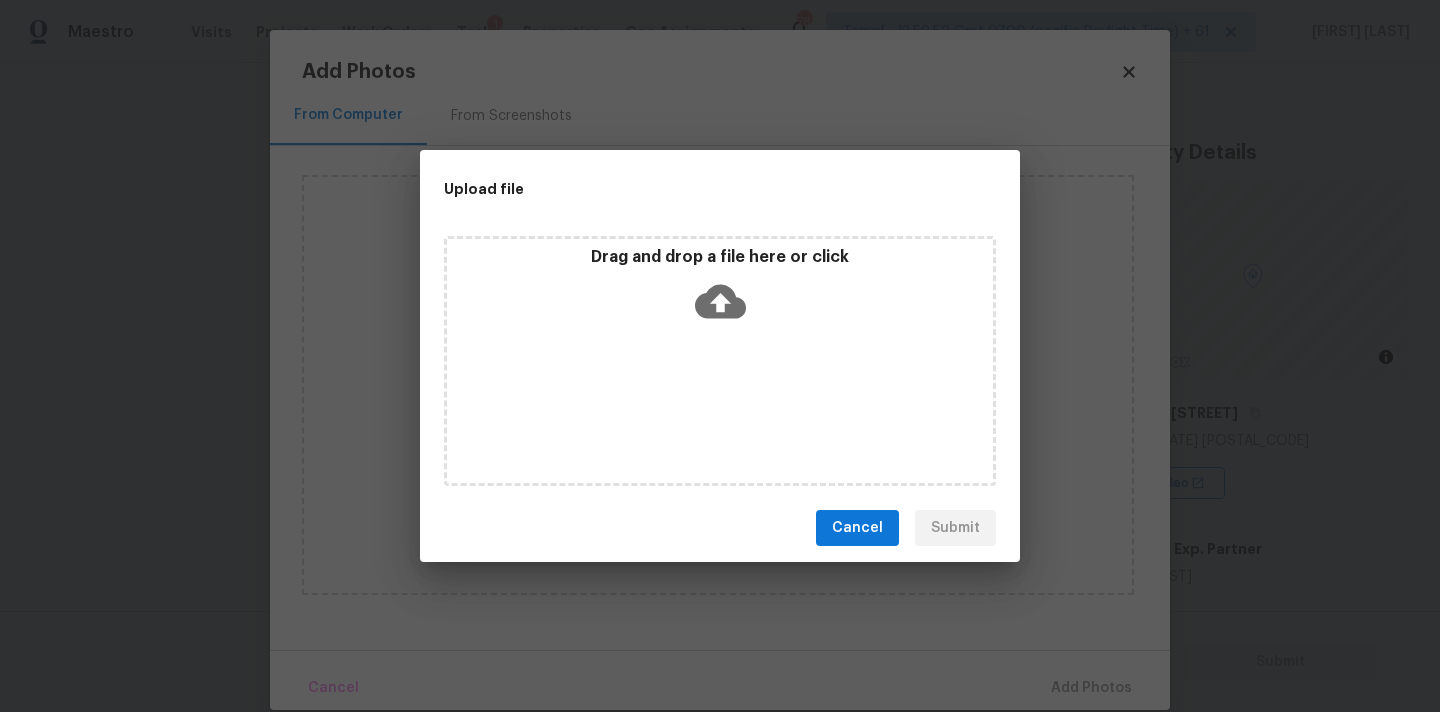 click 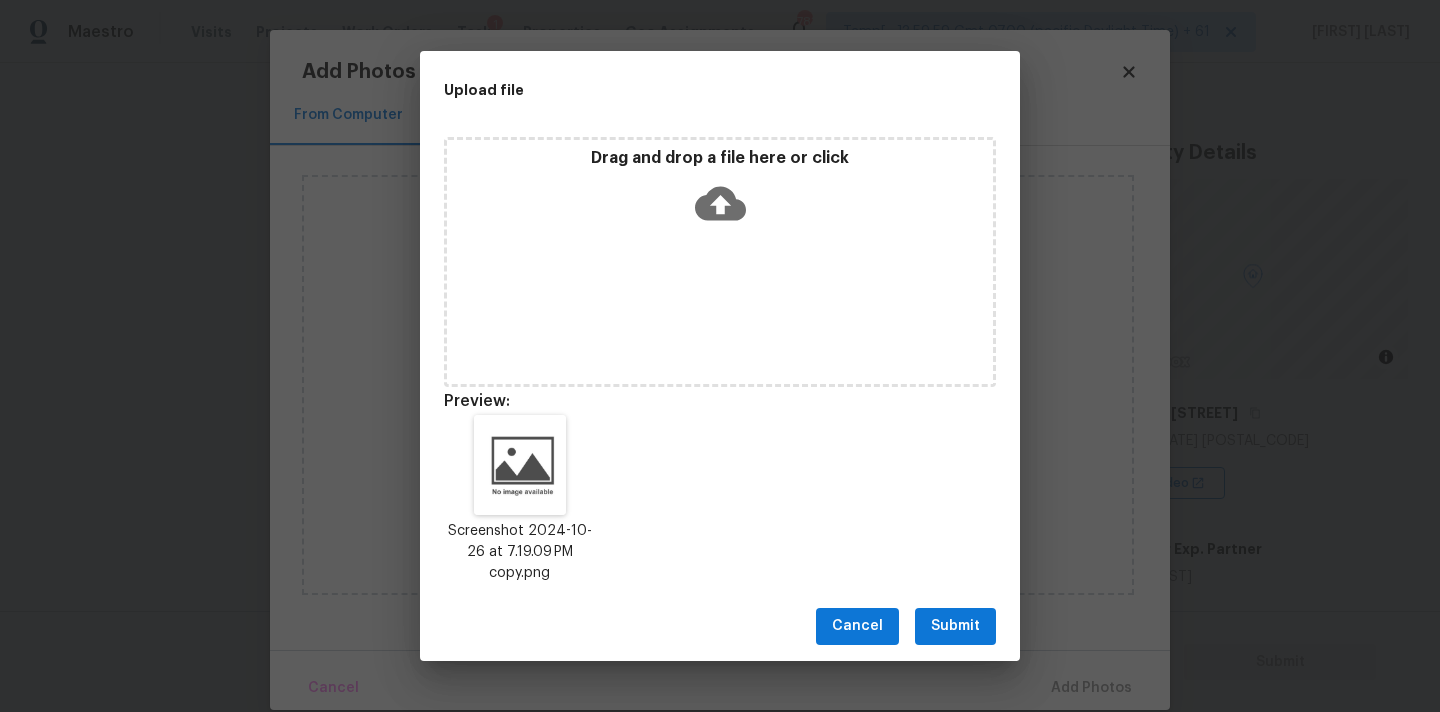 click on "Submit" at bounding box center [955, 626] 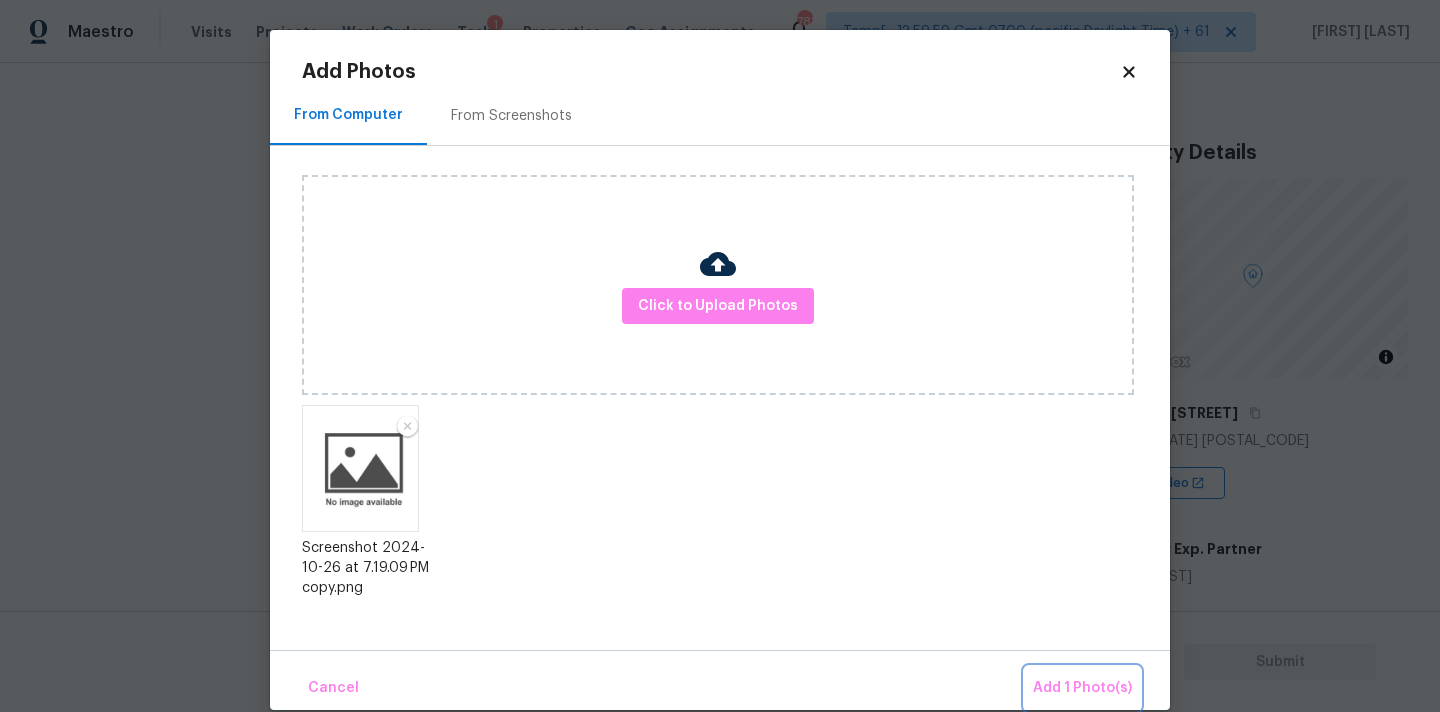 click on "Add 1 Photo(s)" at bounding box center (1082, 688) 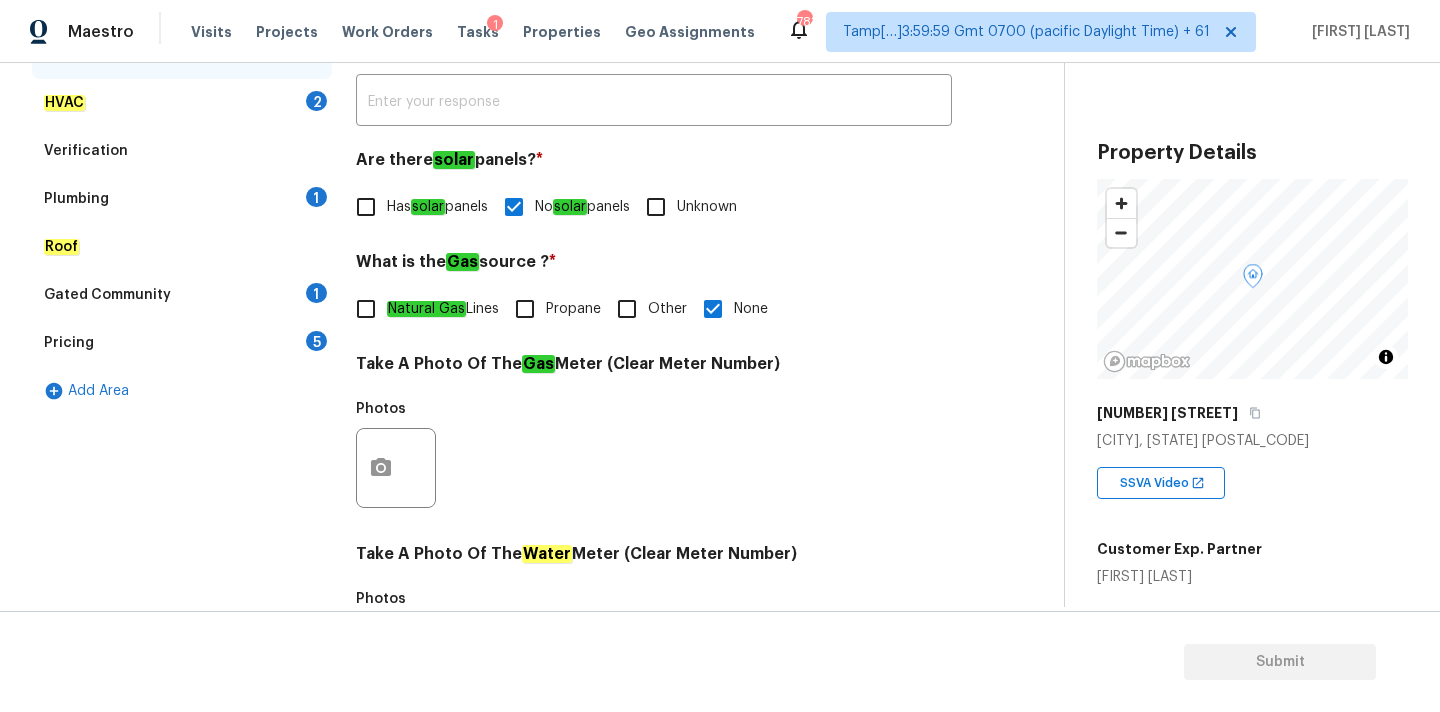 scroll, scrollTop: 94, scrollLeft: 0, axis: vertical 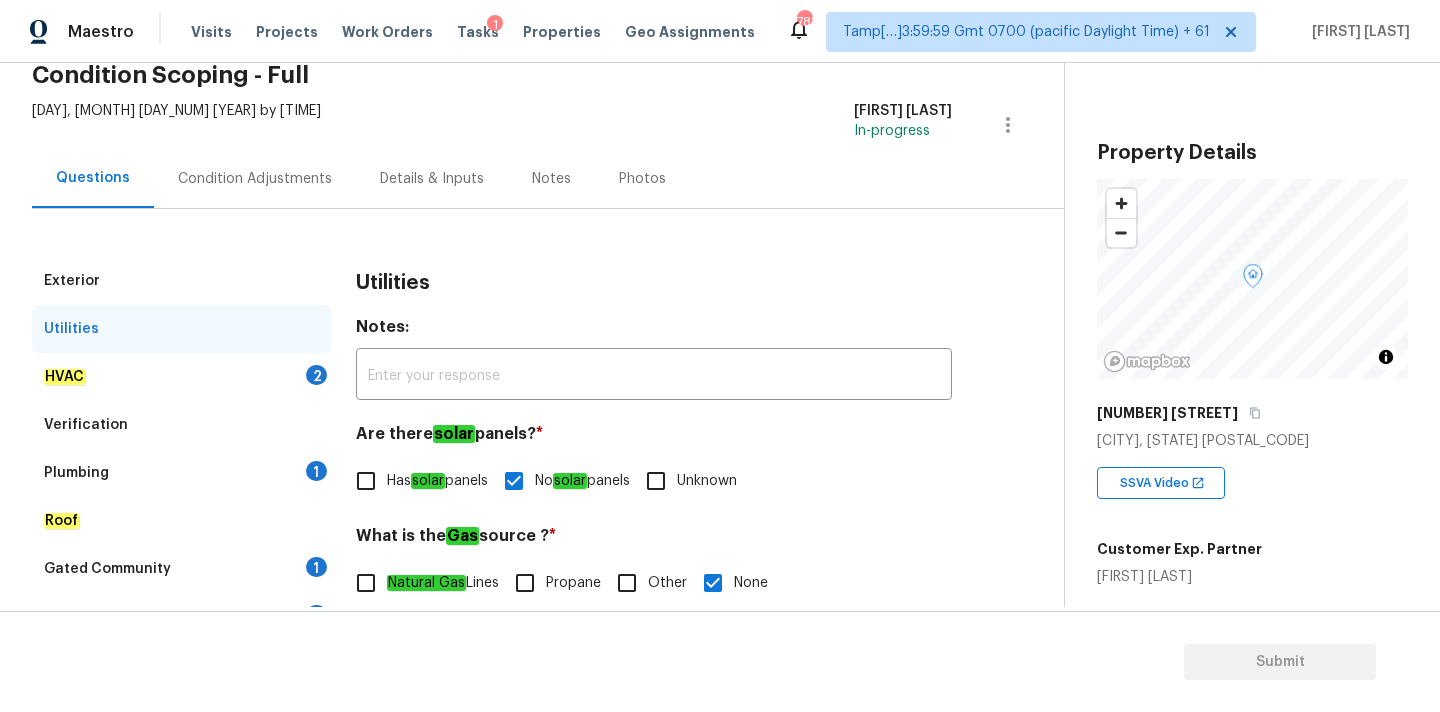 click on "HVAC 2" at bounding box center [182, 377] 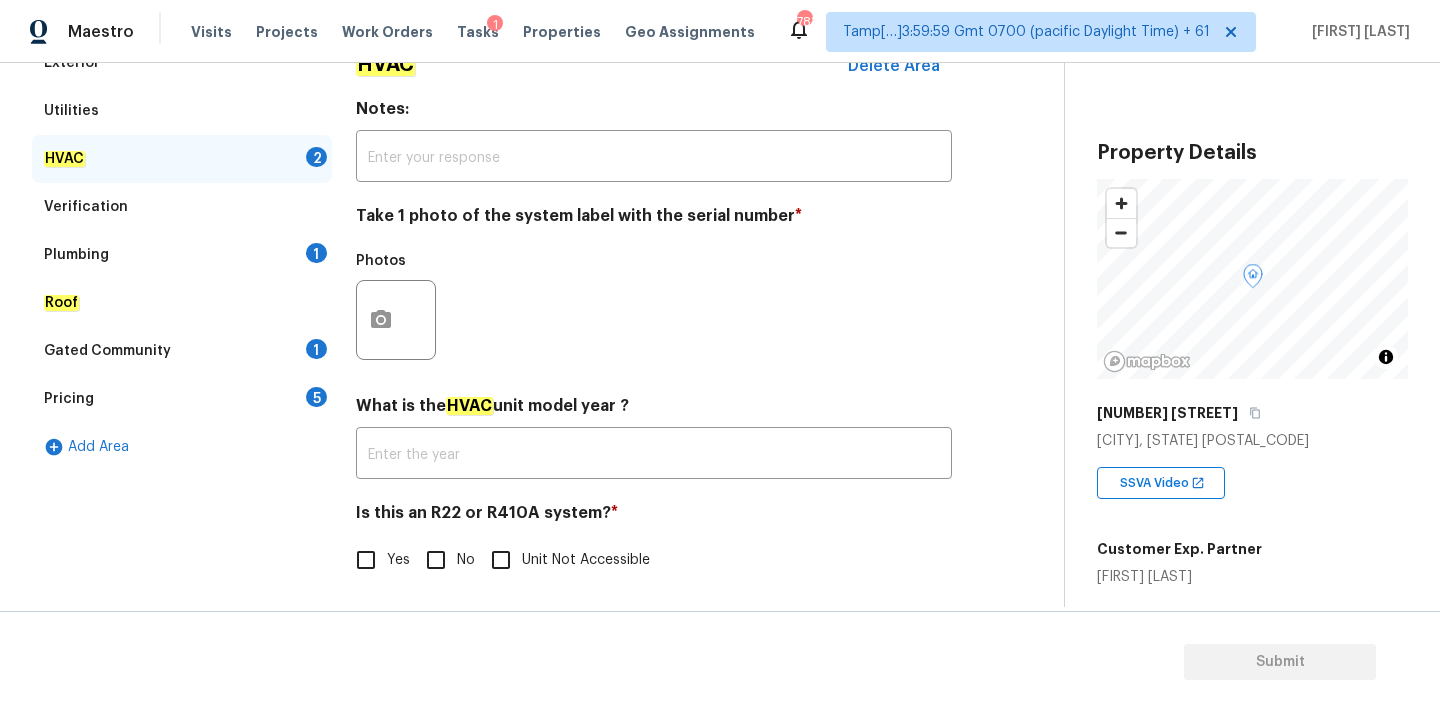 scroll, scrollTop: 317, scrollLeft: 0, axis: vertical 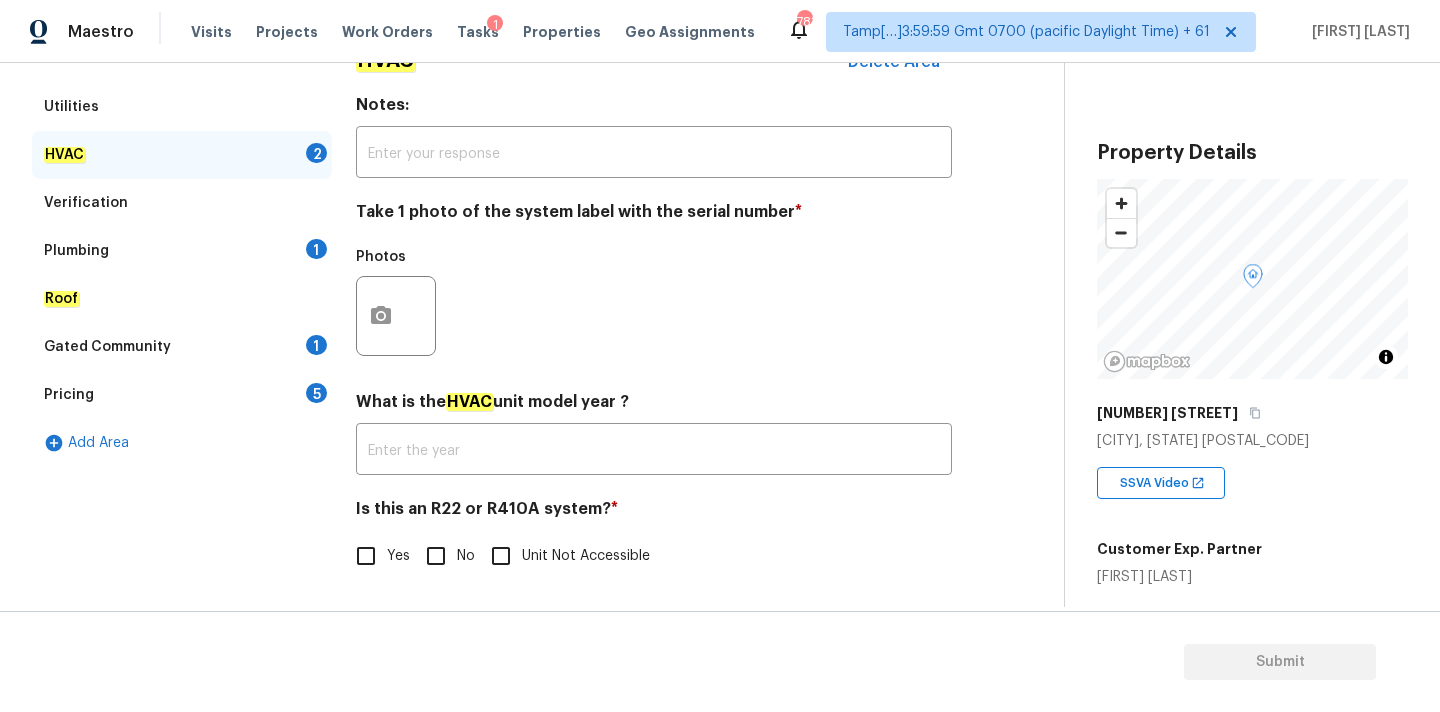 click on "Yes No Unit Not Accessible" at bounding box center (654, 556) 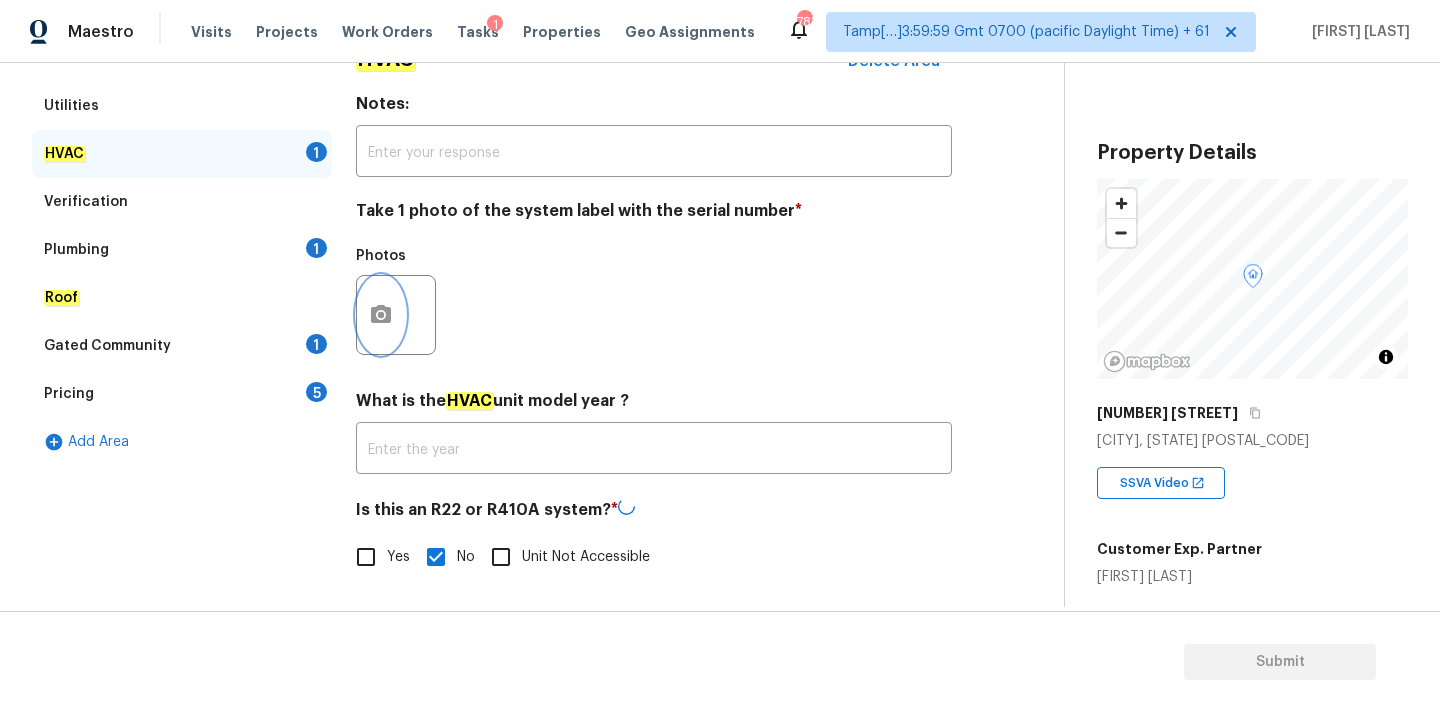 click 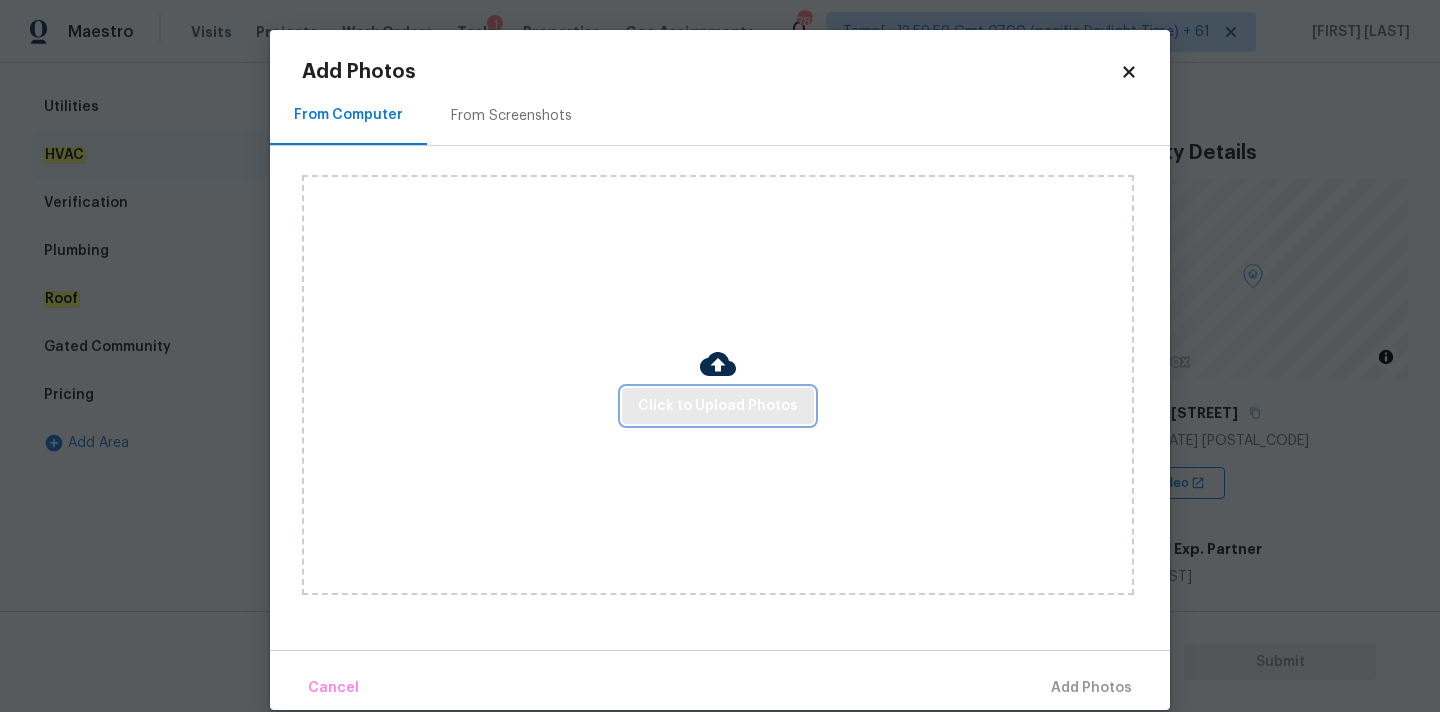 click on "Click to Upload Photos" at bounding box center (718, 406) 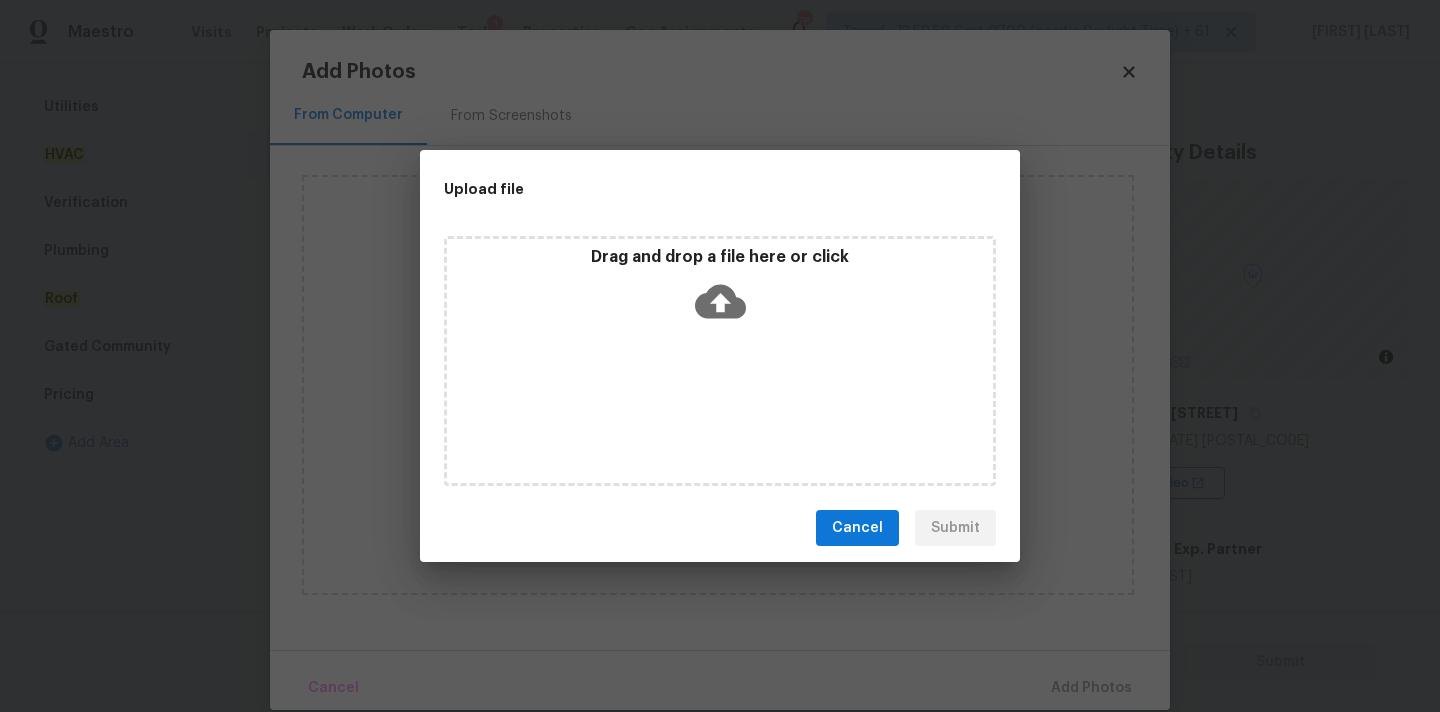 click 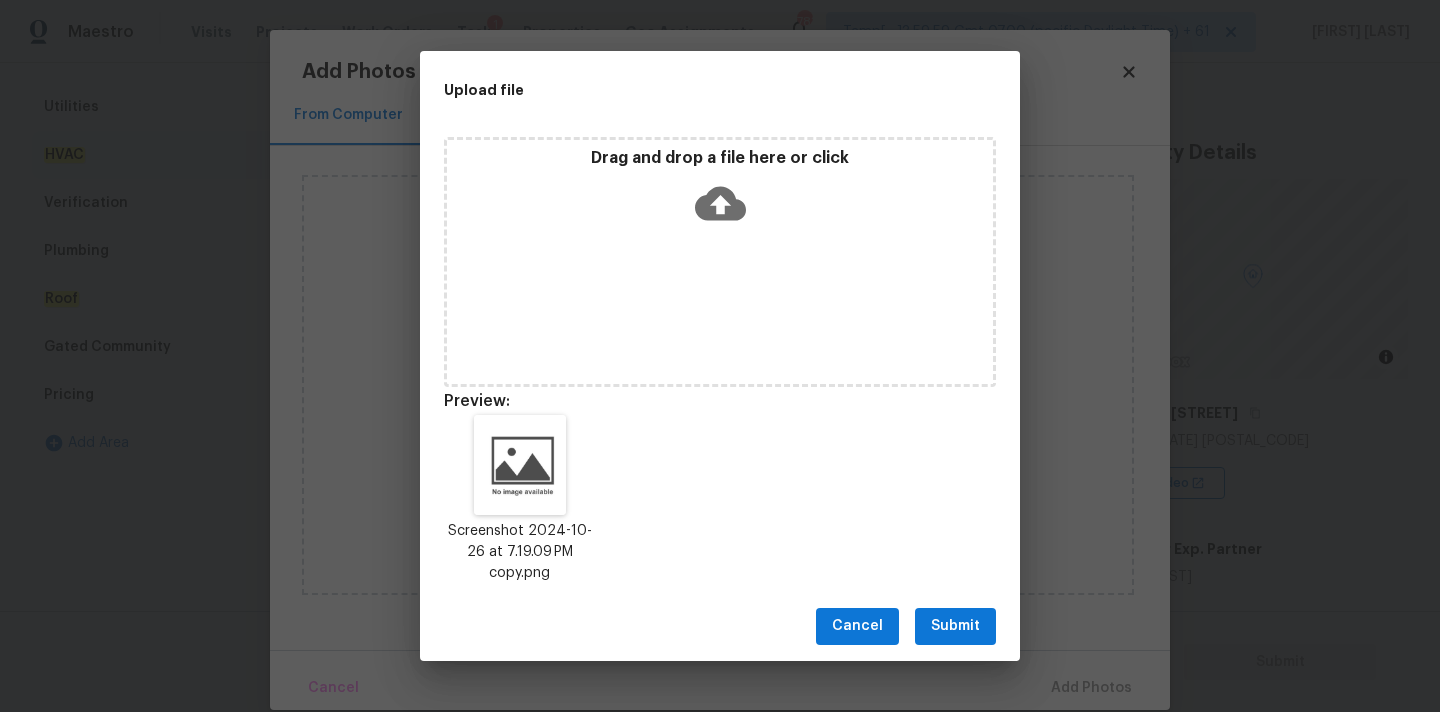 click on "Submit" at bounding box center (955, 626) 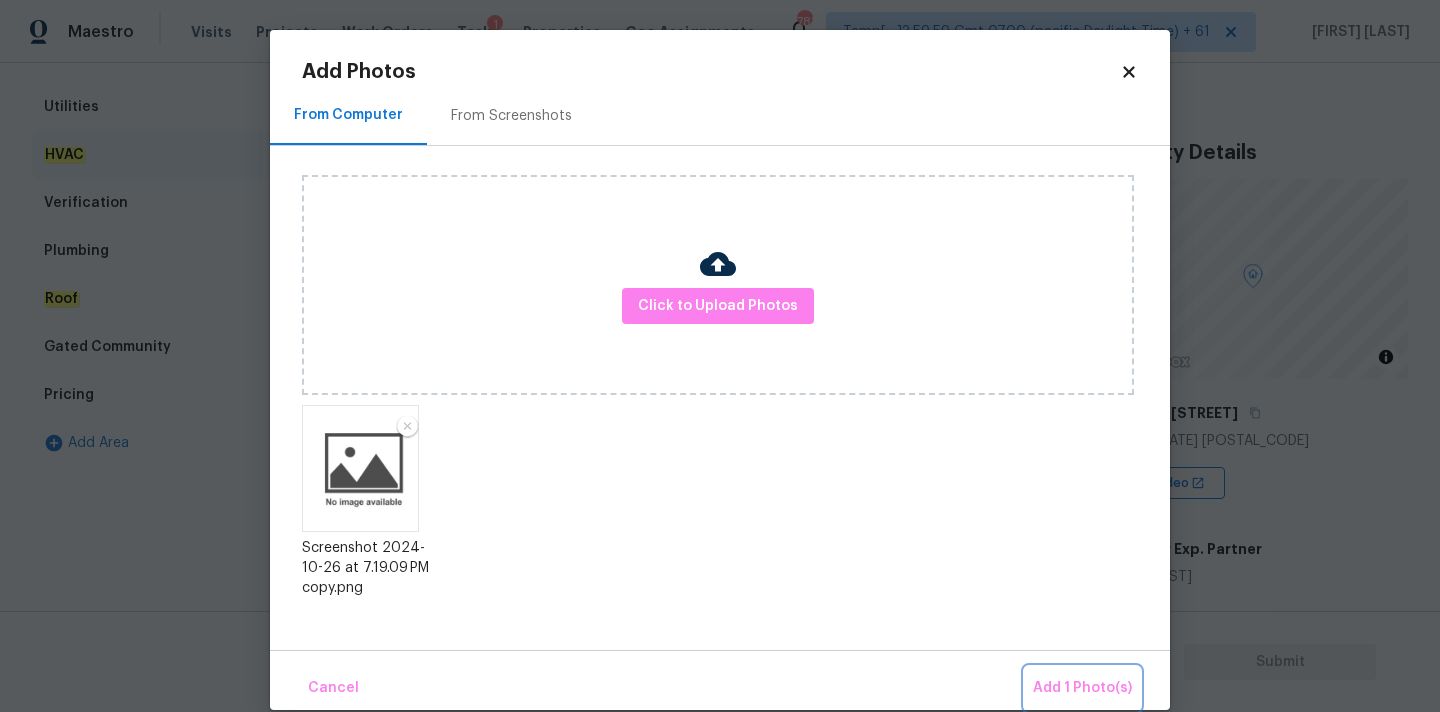 click on "Add 1 Photo(s)" at bounding box center [1082, 688] 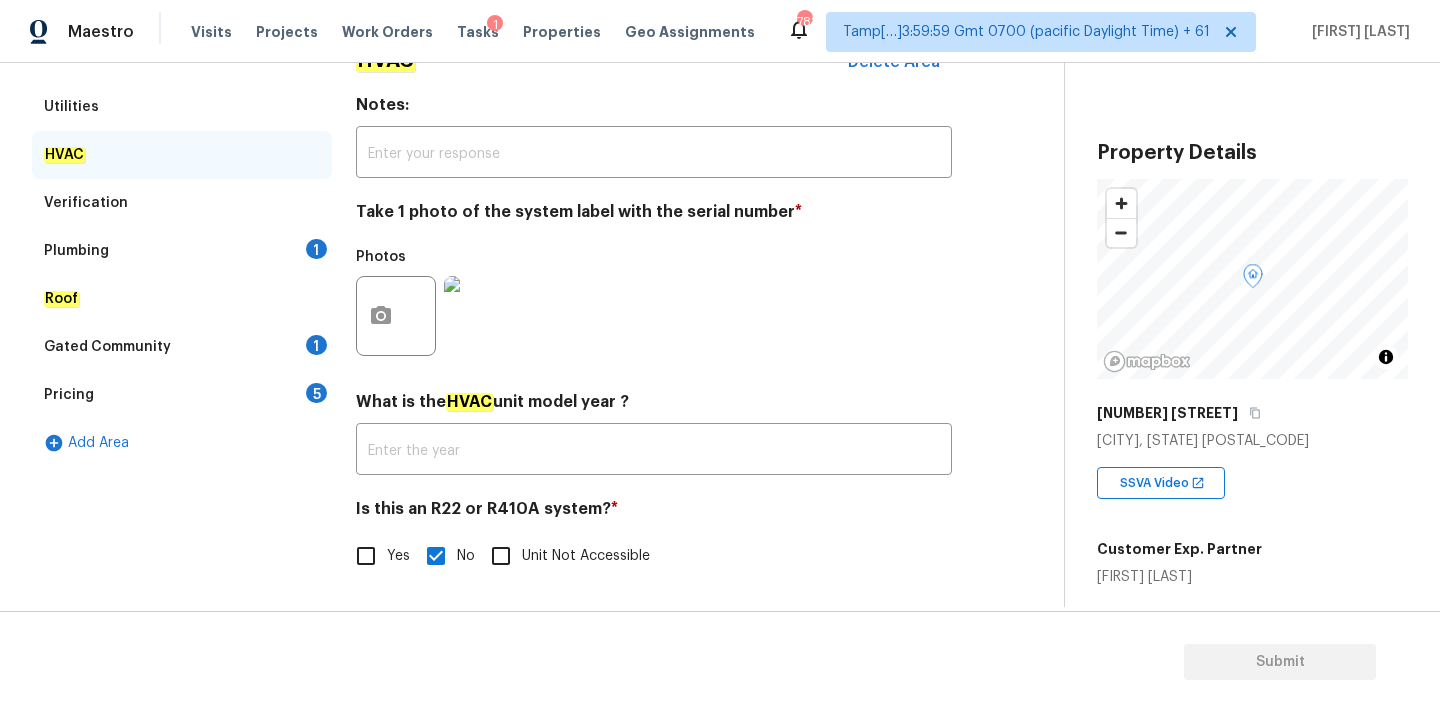 click on "Plumbing 1" at bounding box center (182, 251) 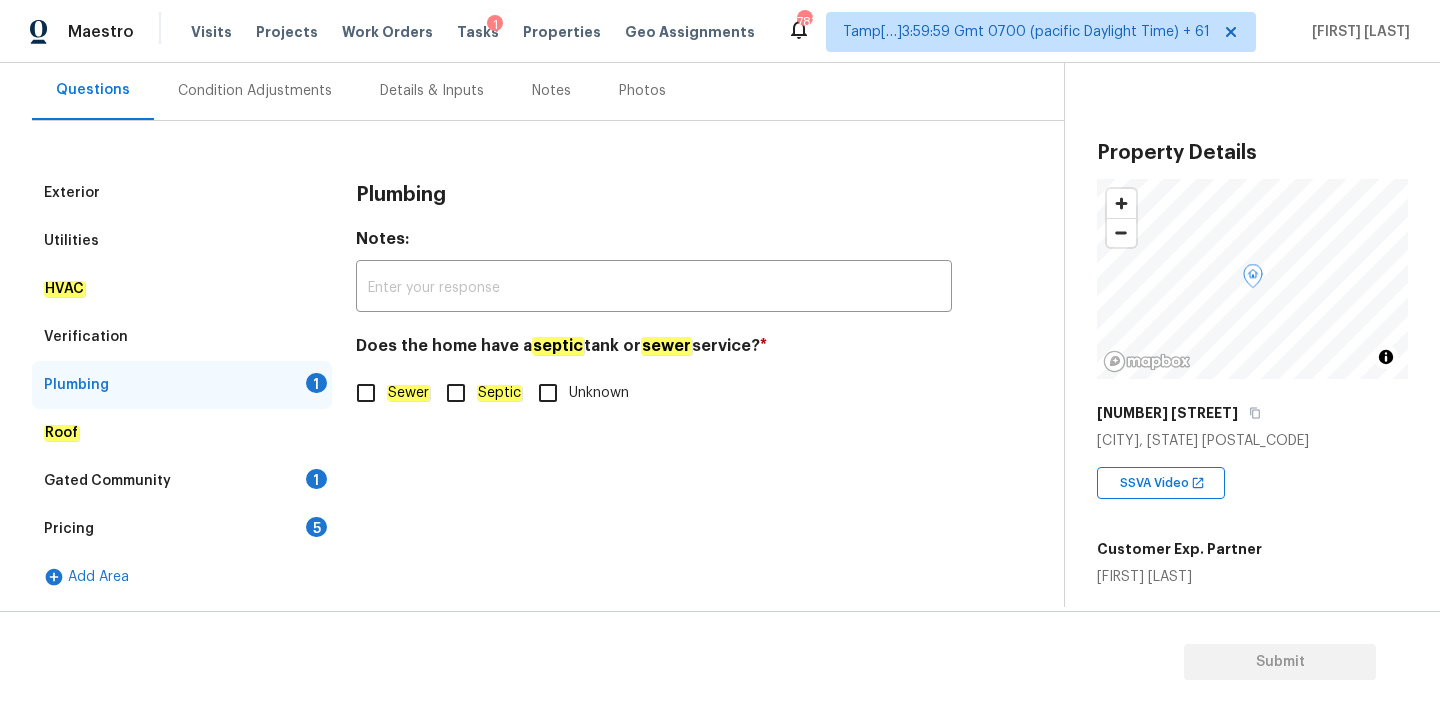 click on "Sewer" 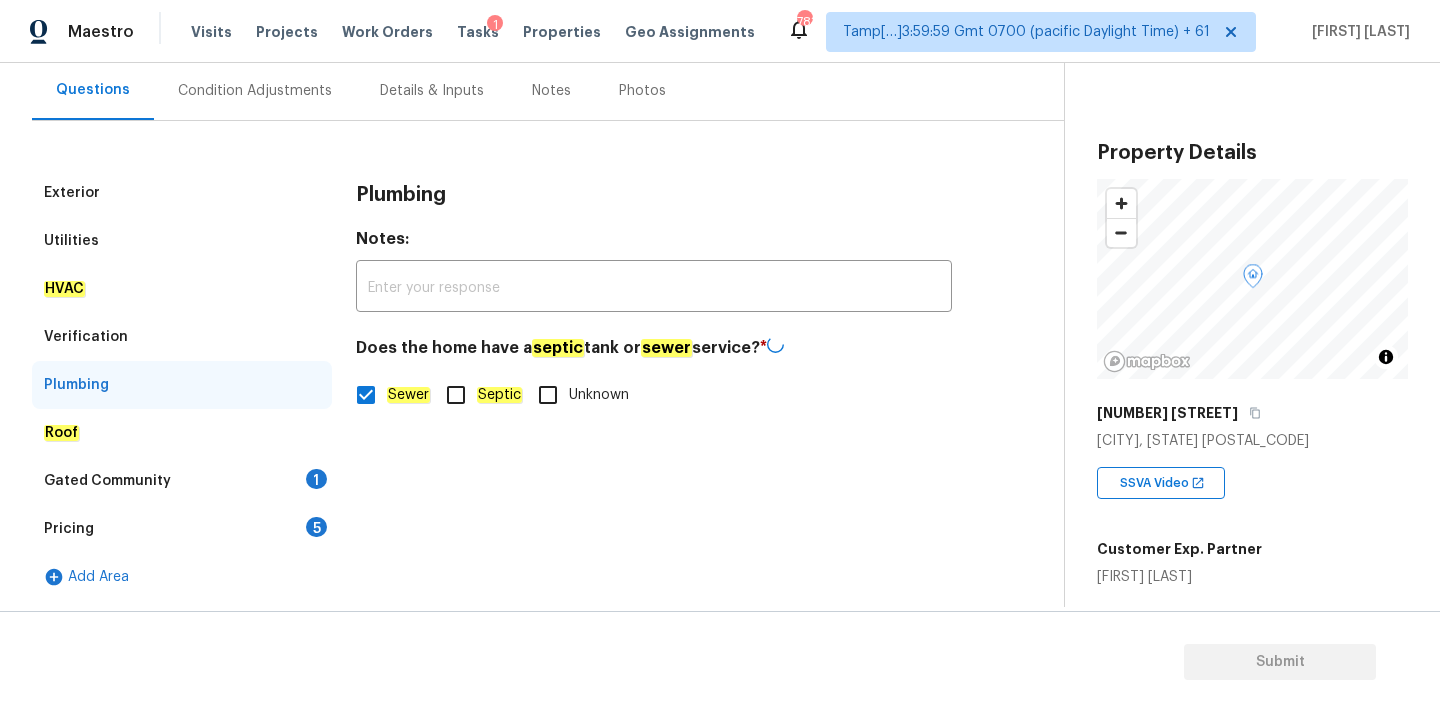 click on "Gated Community 1" at bounding box center (182, 481) 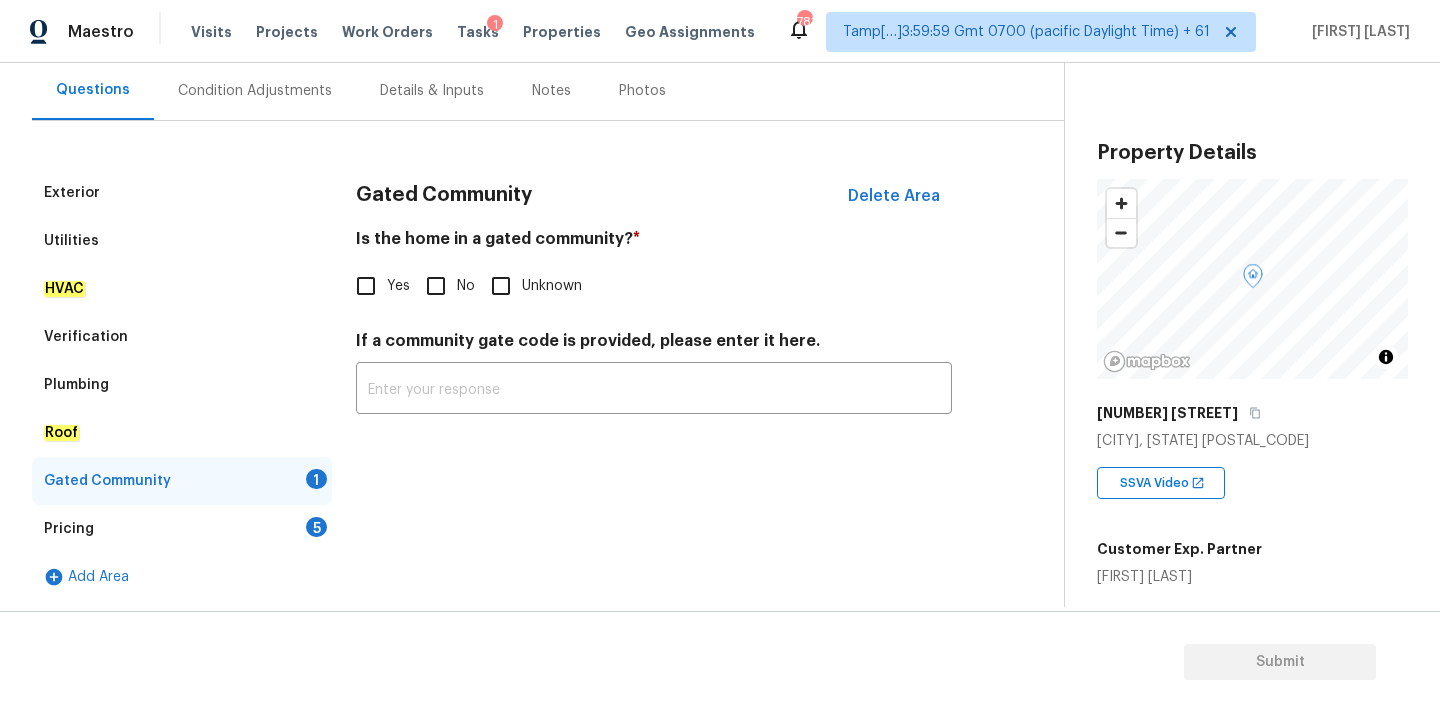click on "No" at bounding box center [436, 286] 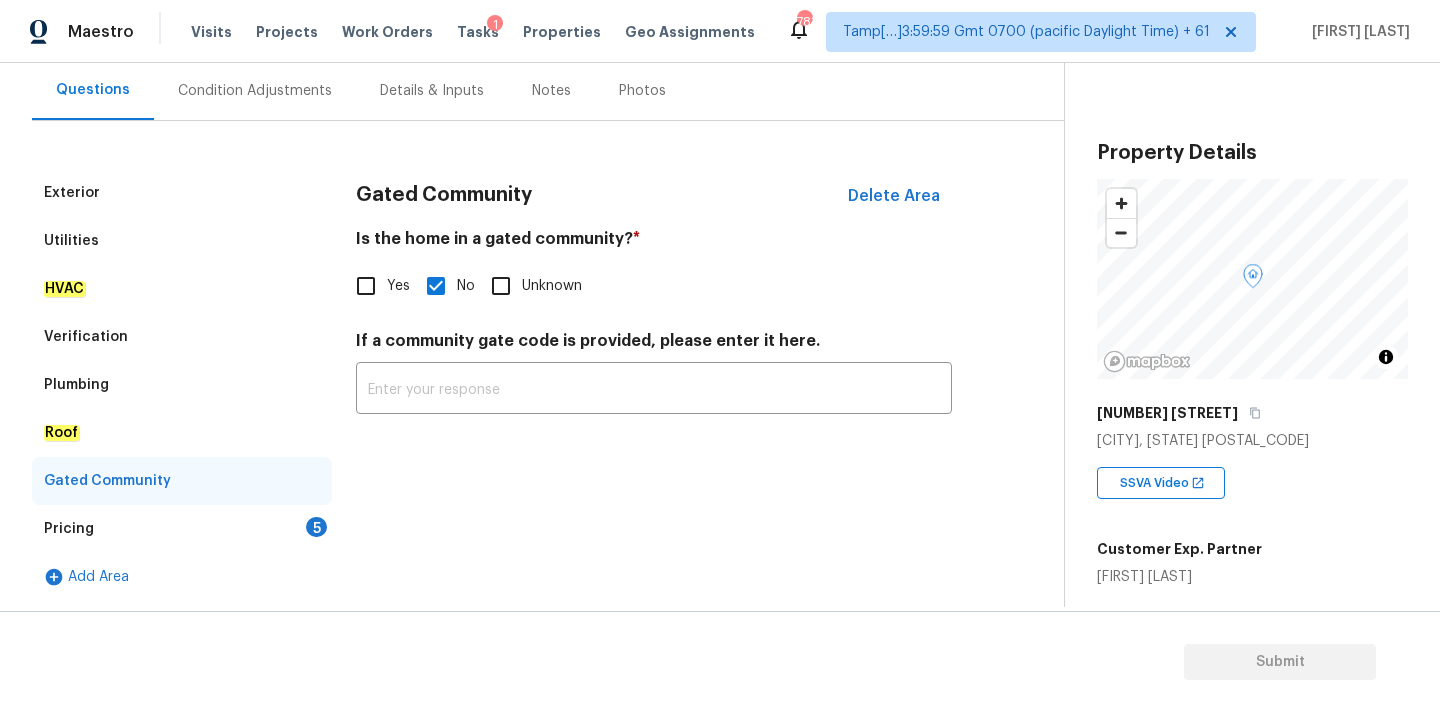 click on "Pricing 5" at bounding box center (182, 529) 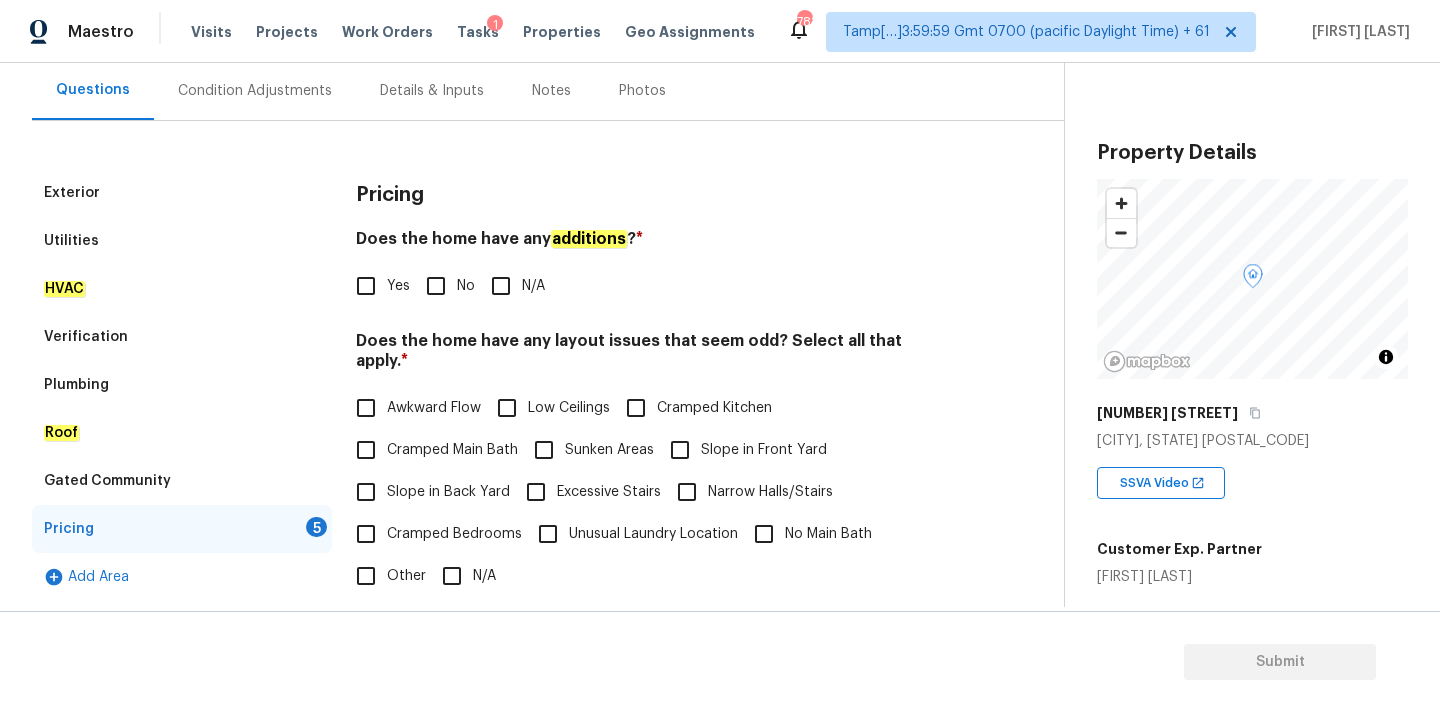 click on "No" at bounding box center [436, 286] 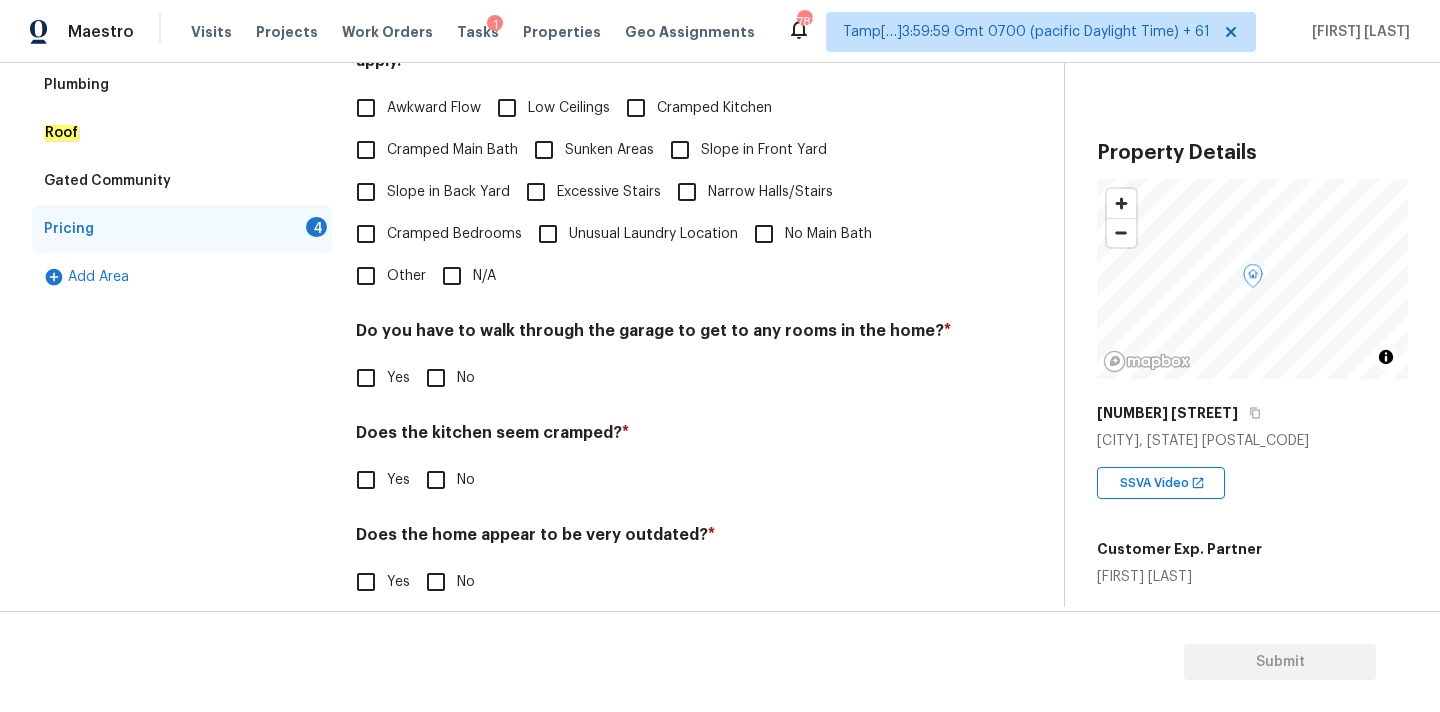scroll, scrollTop: 488, scrollLeft: 0, axis: vertical 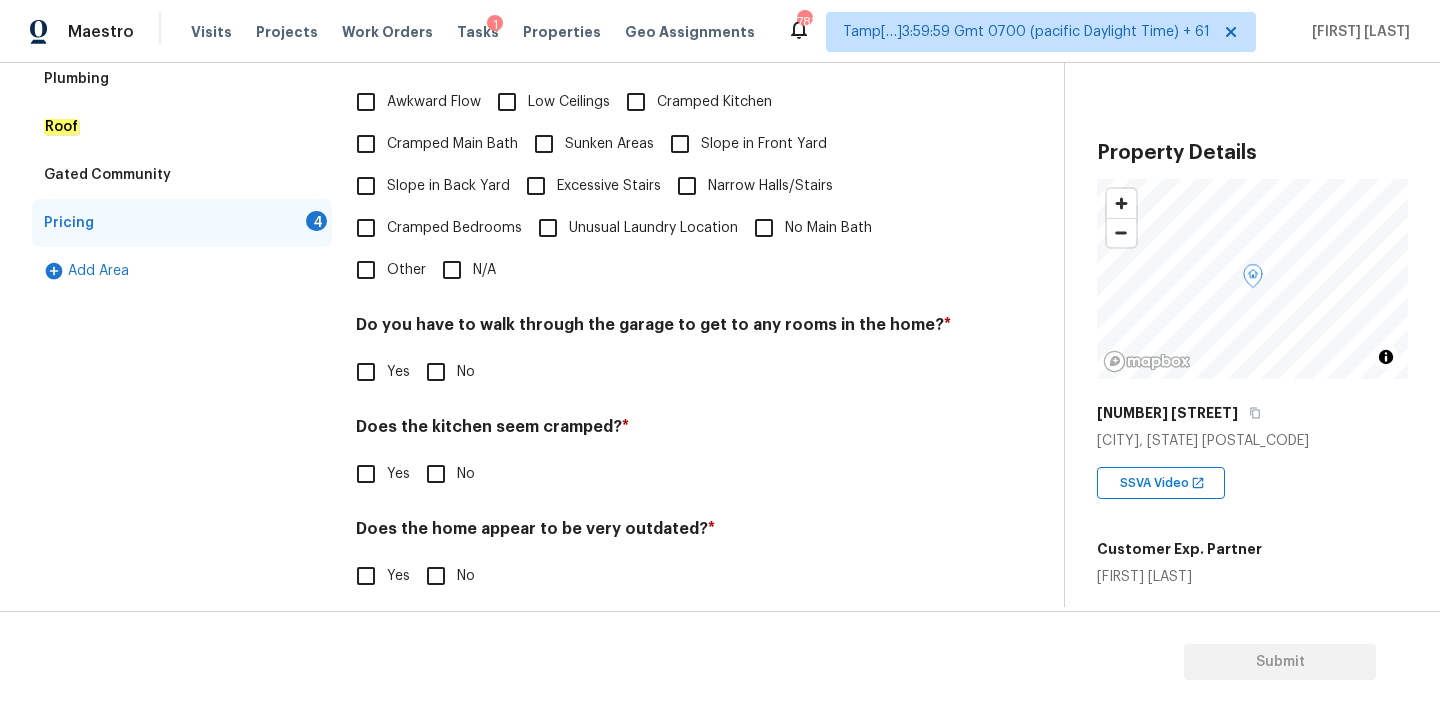 click on "N/A" at bounding box center (452, 270) 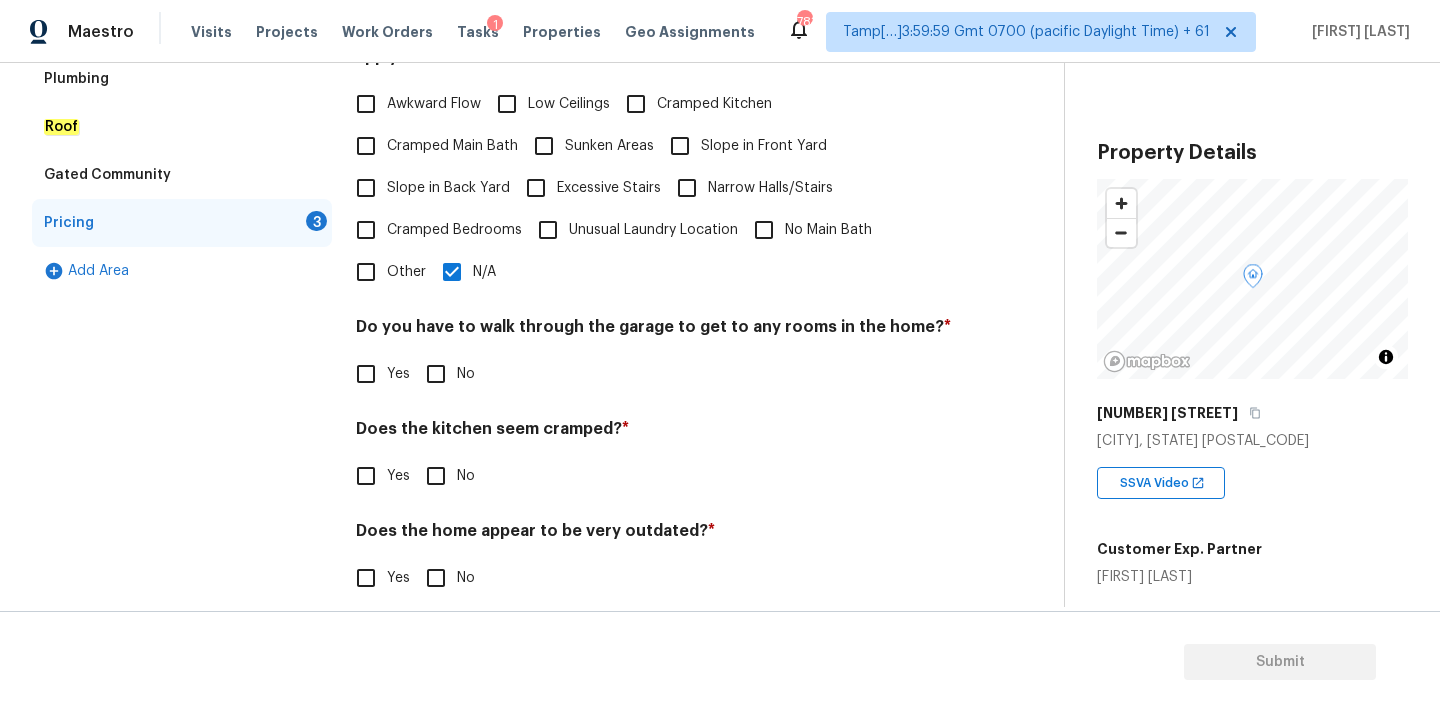 click on "Do you have to walk through the garage to get to any rooms in the home?  * Yes No" at bounding box center [654, 356] 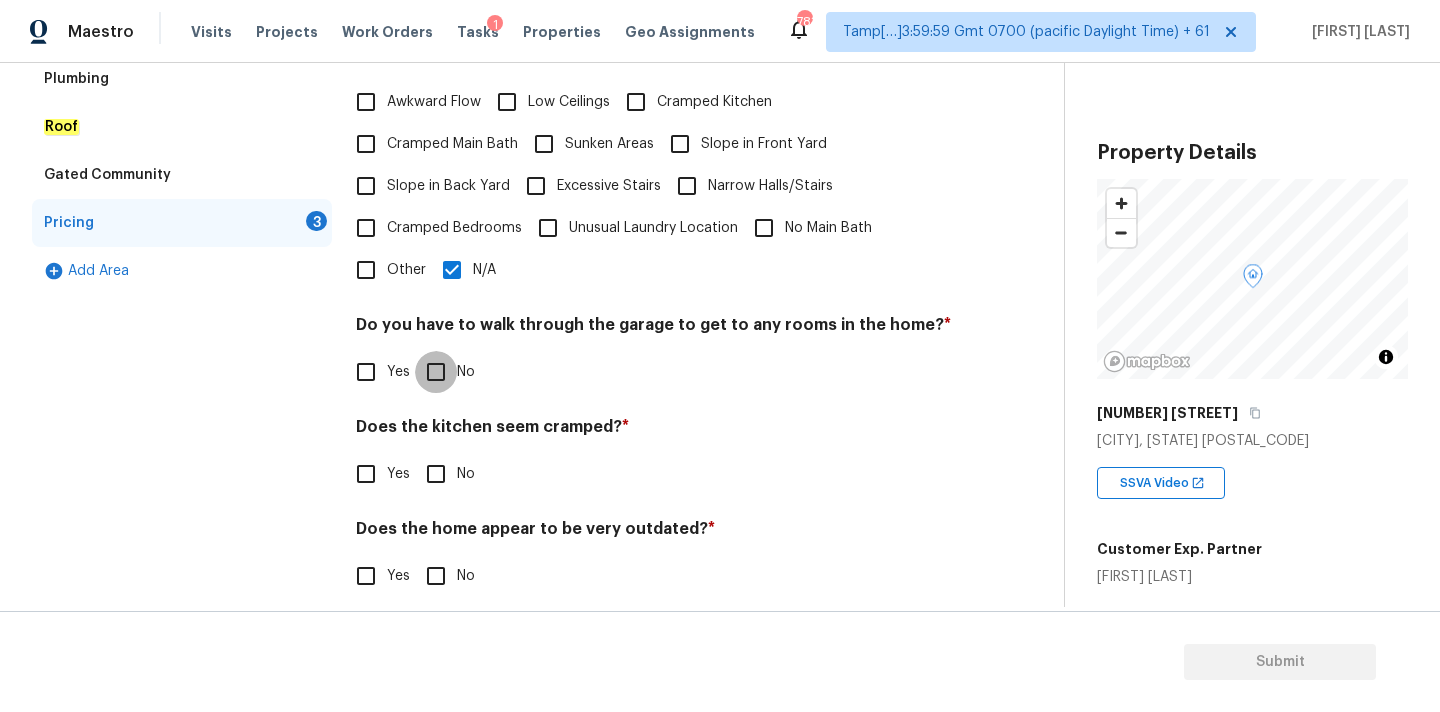 click on "No" at bounding box center [436, 372] 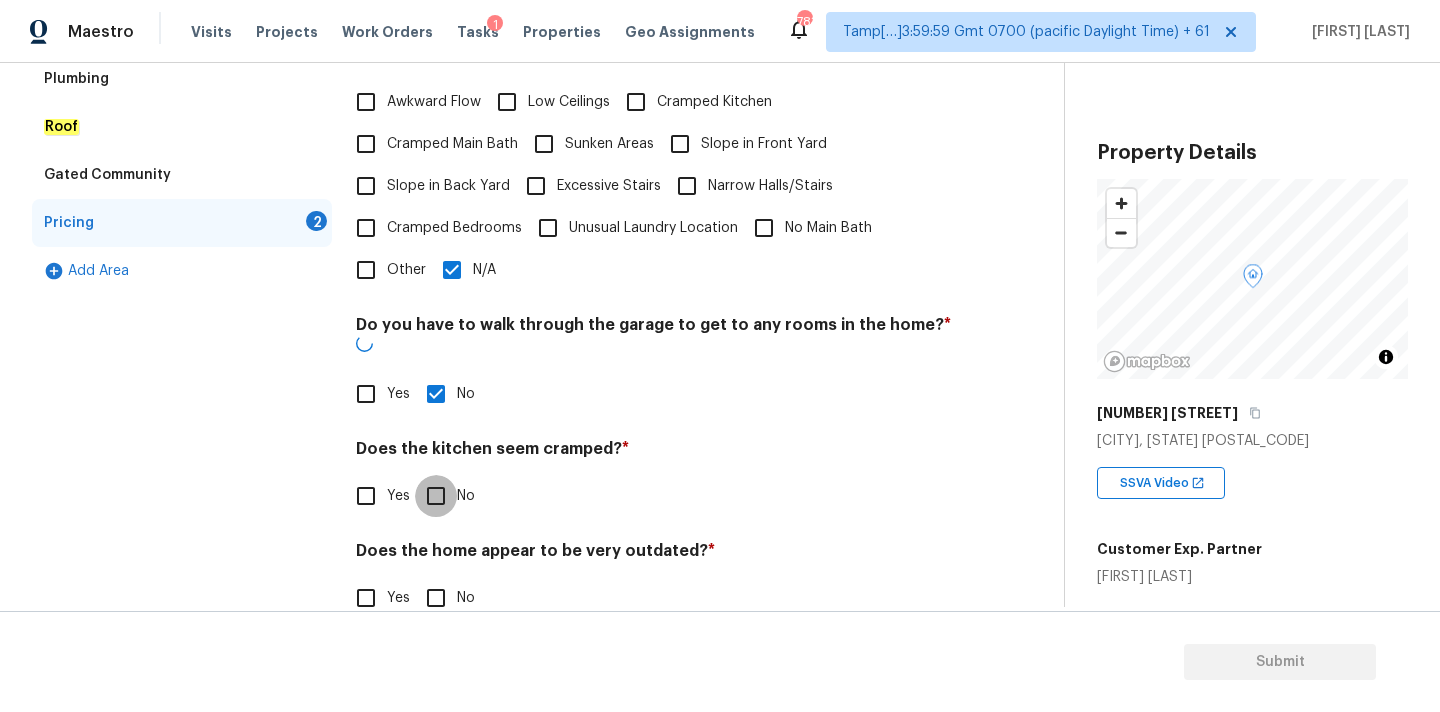 click on "No" at bounding box center [436, 496] 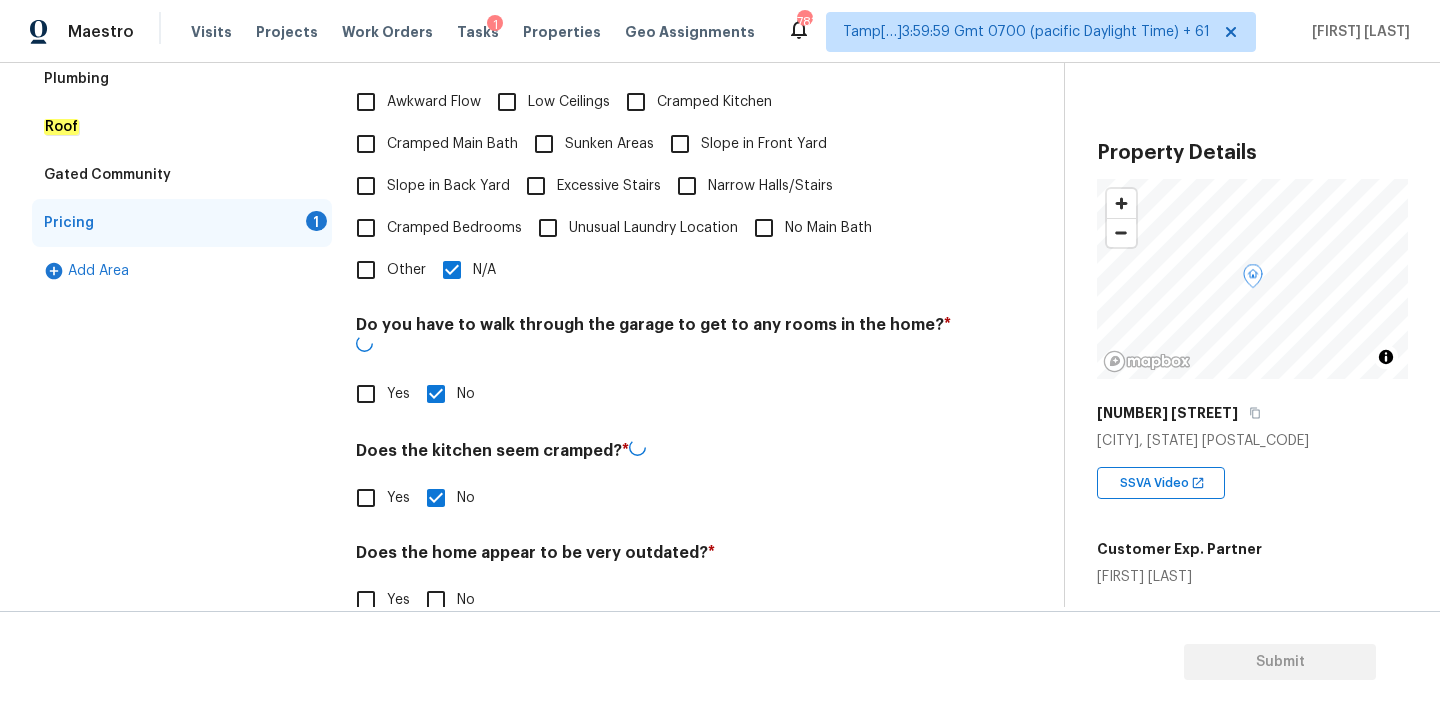 click on "Pricing Does the home have any  additions ?  * Yes No N/A Does the home have any layout issues that seem odd? Select all that apply.  * Awkward Flow Low Ceilings Cramped Kitchen Cramped Main Bath Sunken Areas Slope in Front Yard Slope in Back Yard Excessive Stairs Narrow Halls/Stairs Cramped Bedrooms Unusual Laundry Location No Main Bath Other N/A Do you have to walk through the garage to get to any rooms in the home?  * Yes No Does the kitchen seem cramped?  * Yes No Does the home appear to be very outdated?  * Yes No" at bounding box center [654, 254] 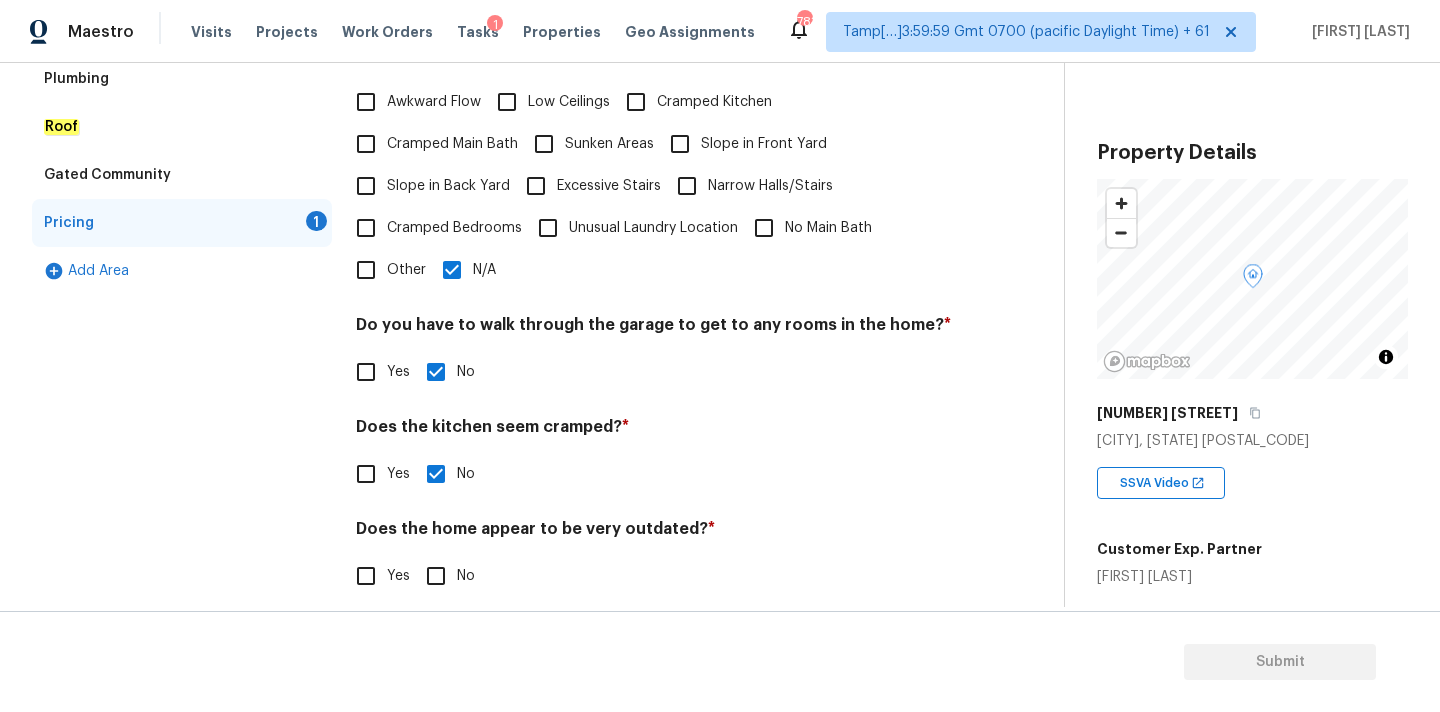 click on "No" at bounding box center [436, 576] 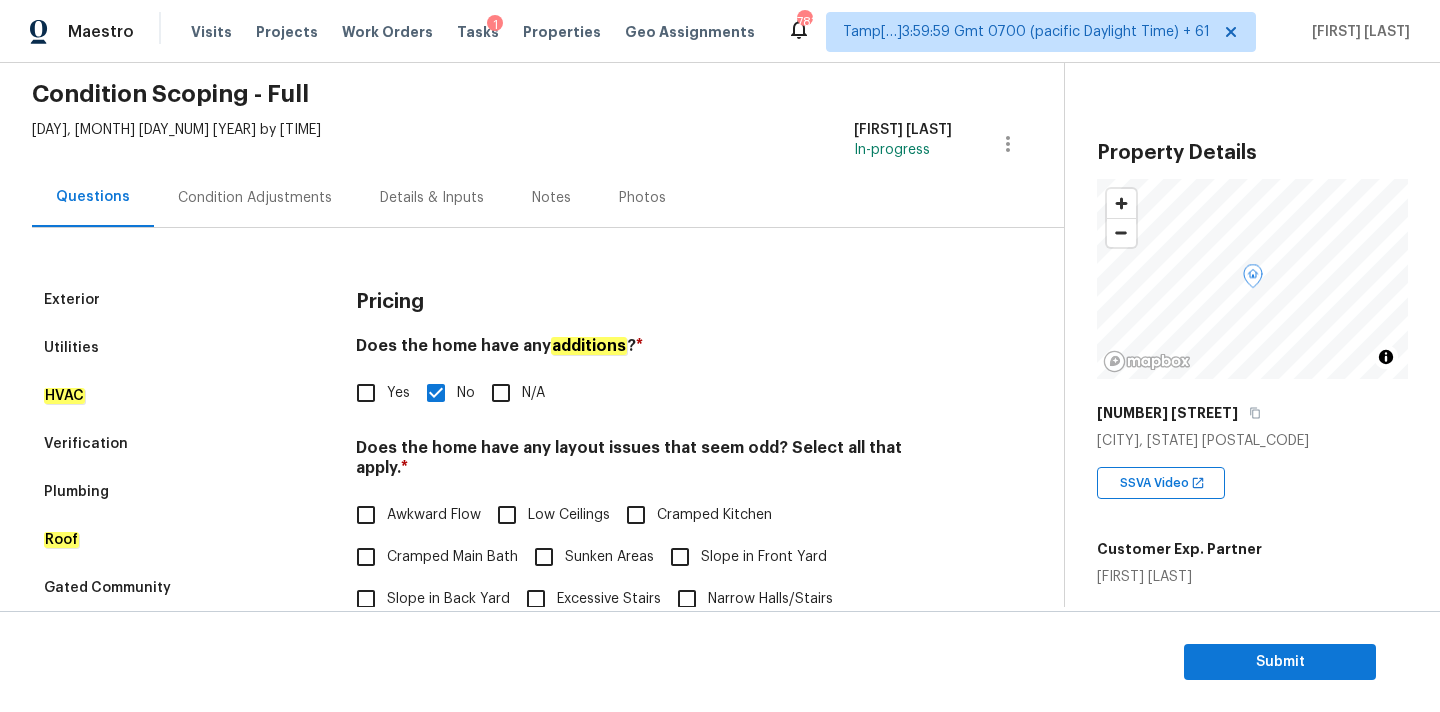 scroll, scrollTop: 10, scrollLeft: 0, axis: vertical 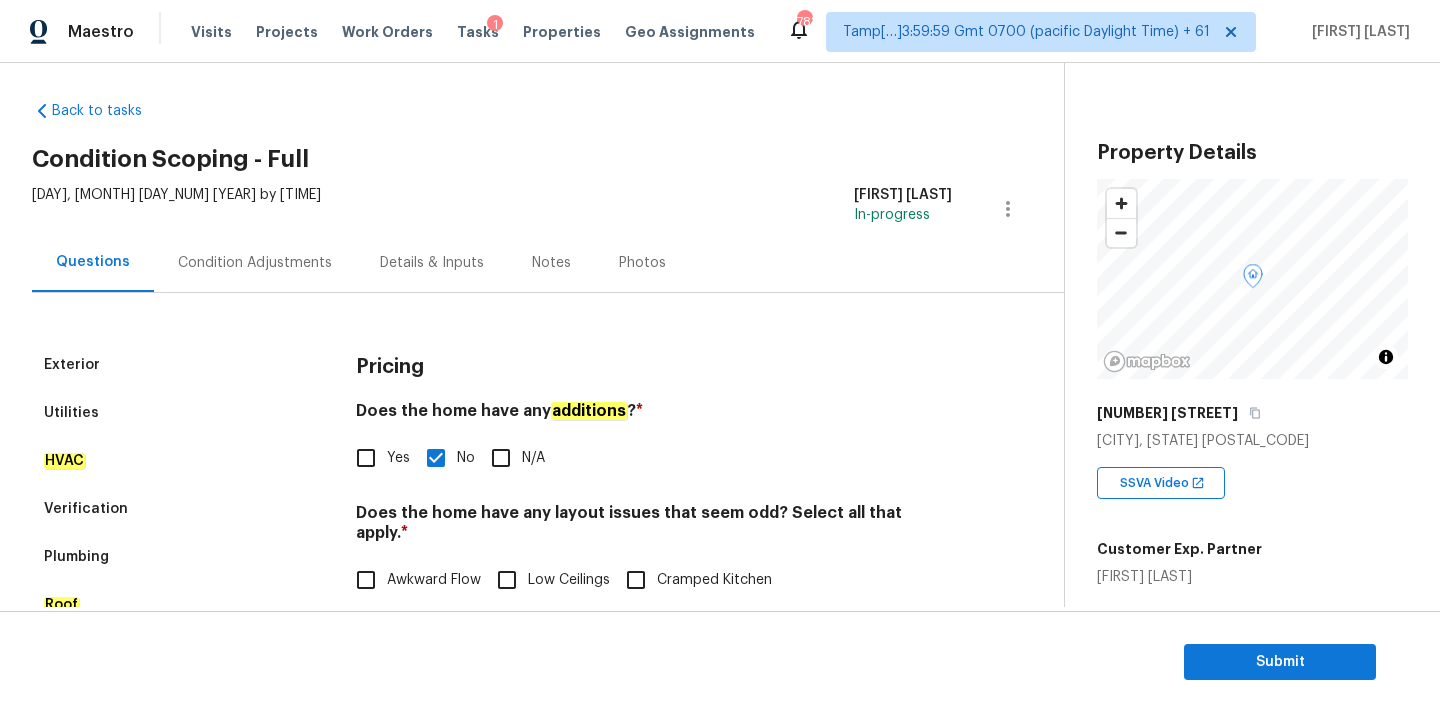 click on "Utilities" at bounding box center [182, 413] 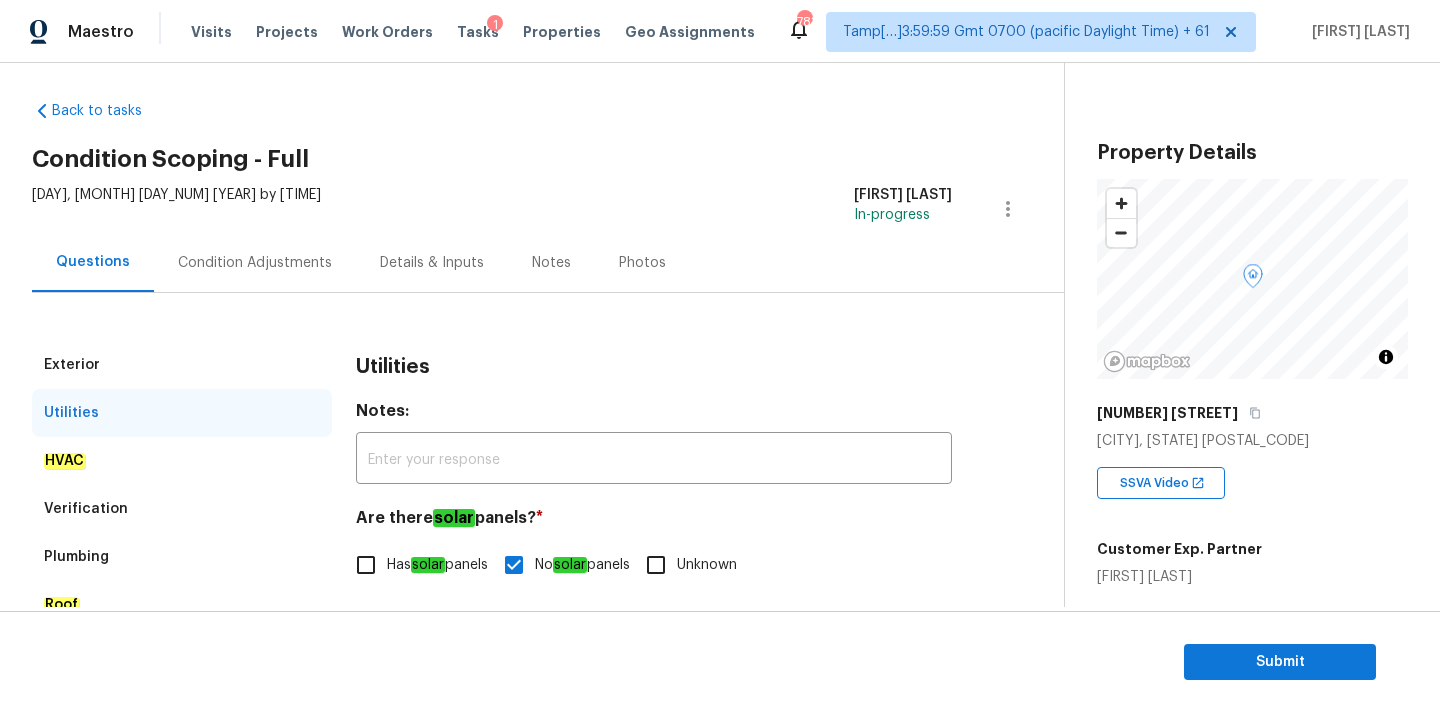 click on "Verification" at bounding box center (182, 509) 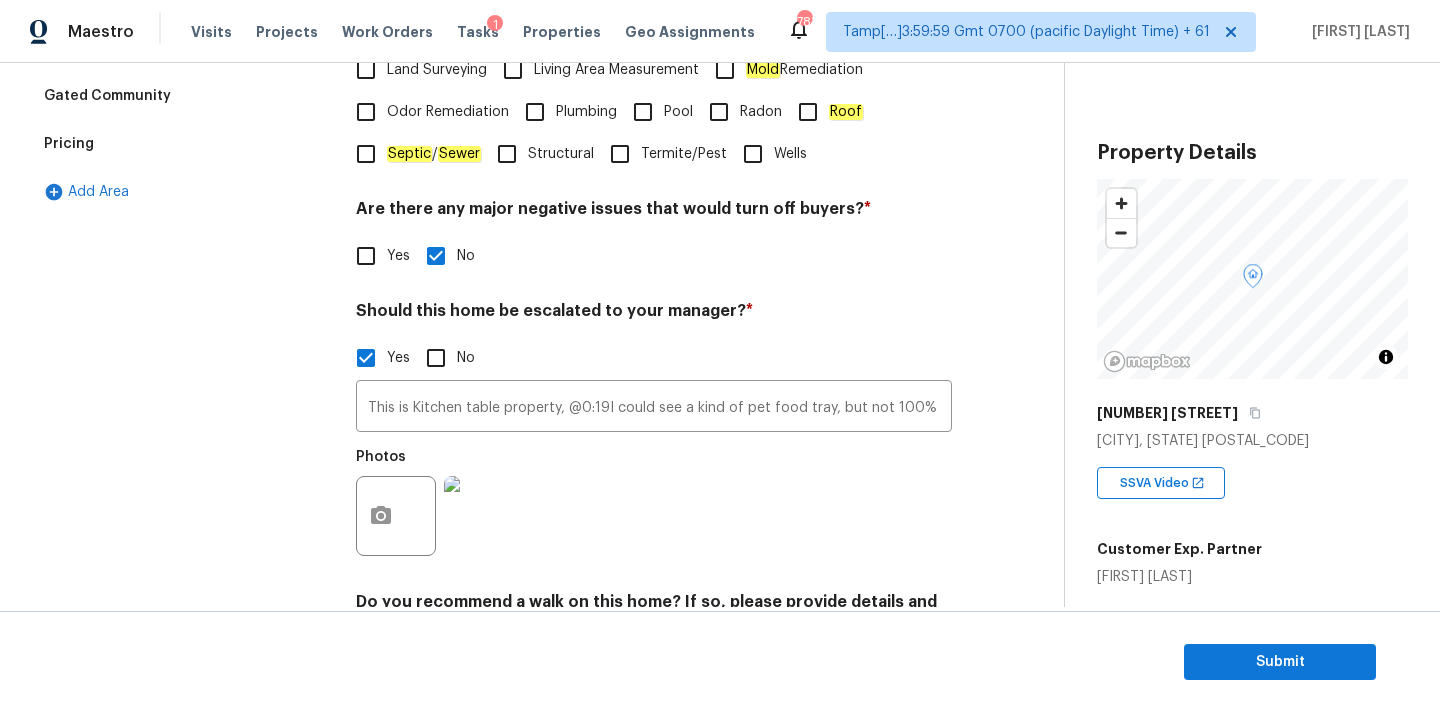 scroll, scrollTop: 681, scrollLeft: 0, axis: vertical 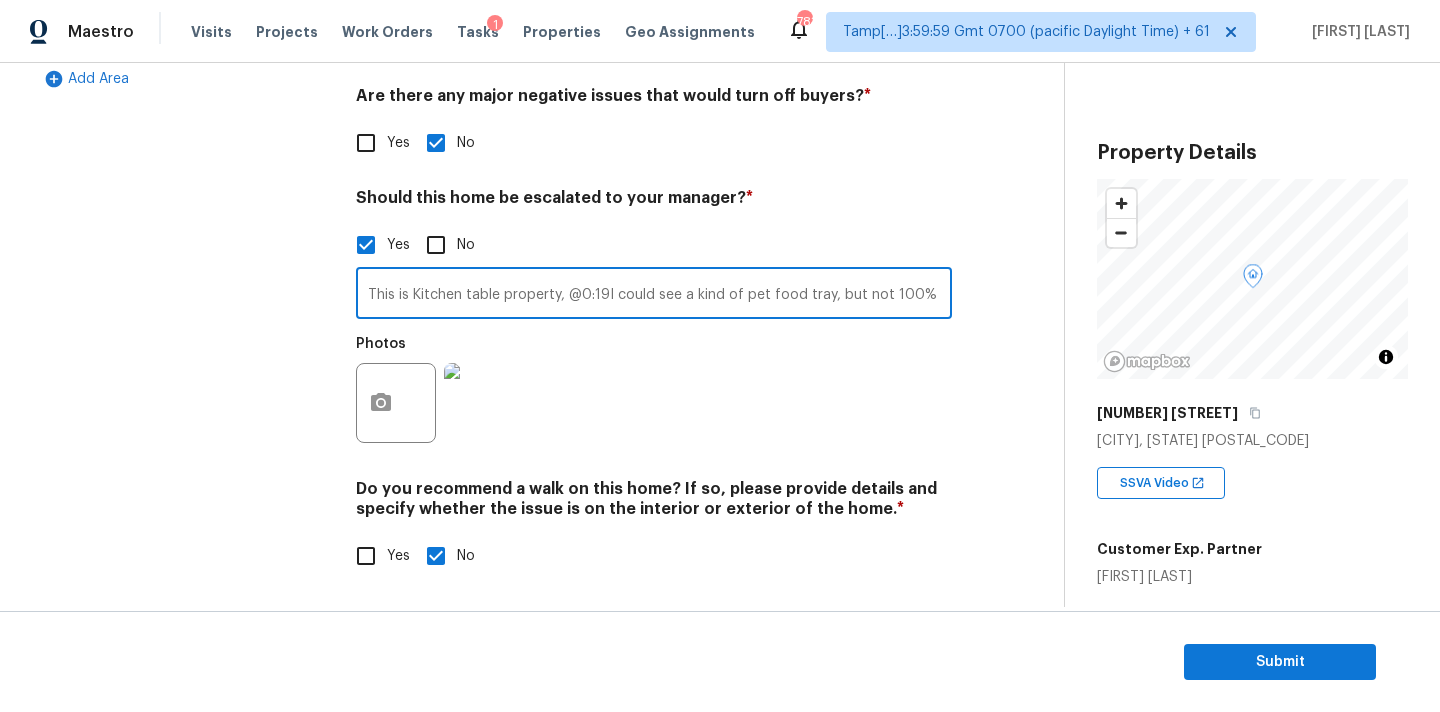 click on "This is Kitchen table property, @0:19I could see a kind of pet food tray, but not 100% sure, needs review. Hence, escalated to MM." at bounding box center (654, 295) 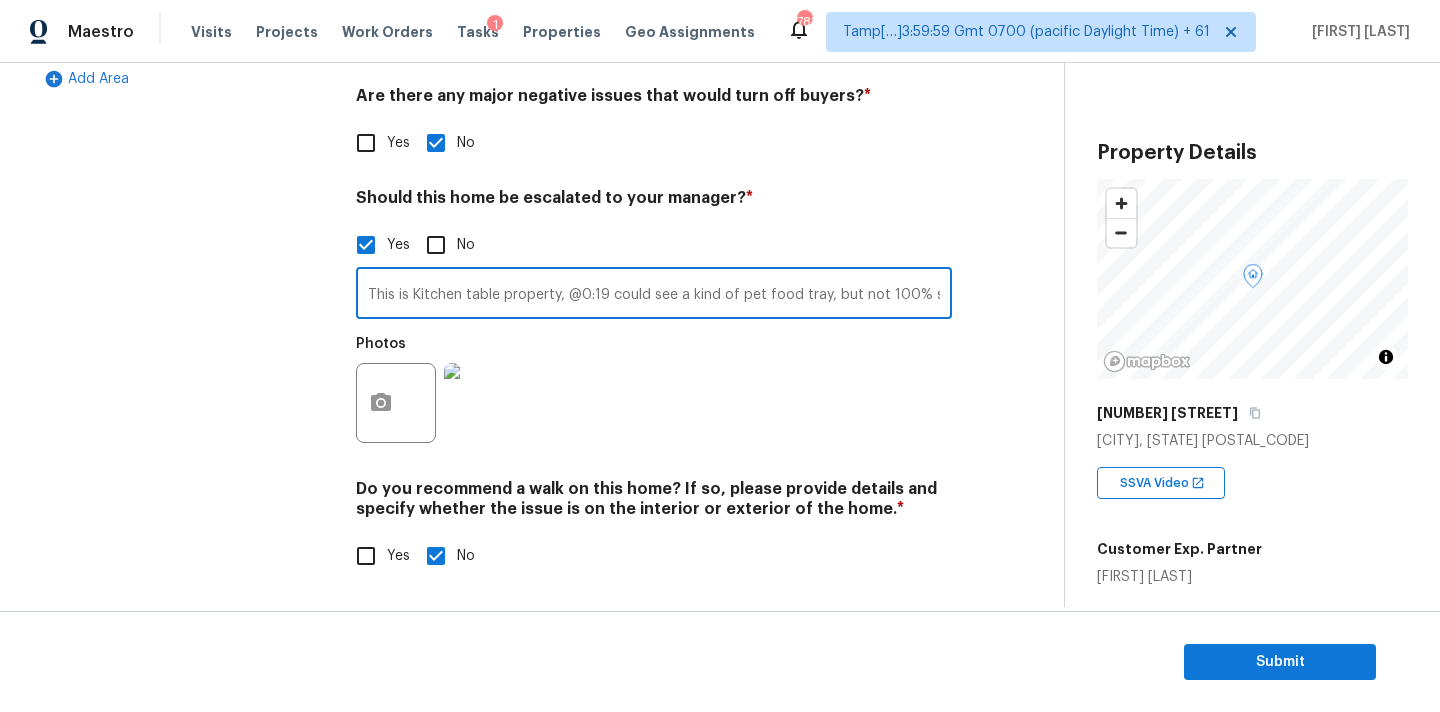 scroll, scrollTop: 0, scrollLeft: 269, axis: horizontal 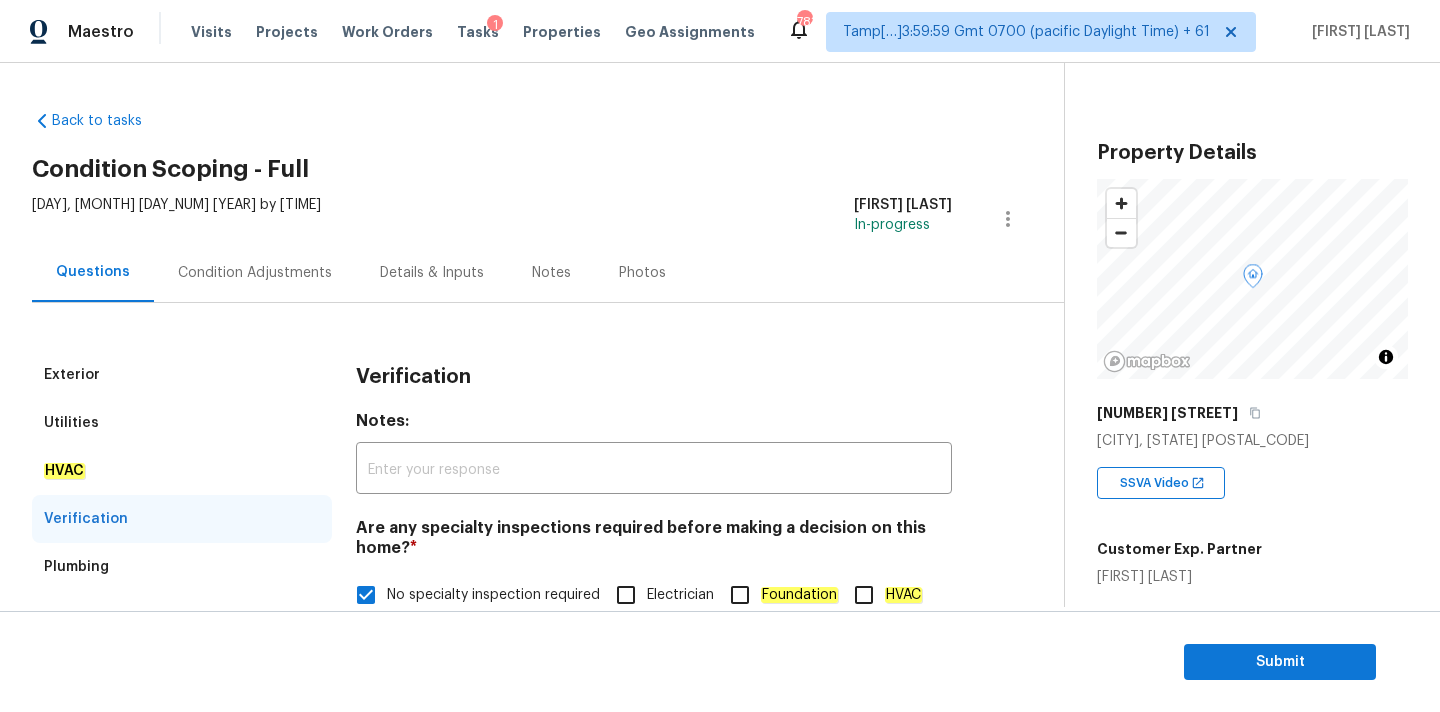 type on "This is Kitchen table property, @0:19 could see a kind of pet food tray, but not 100% sure, needs review. Hence, escalated to MM." 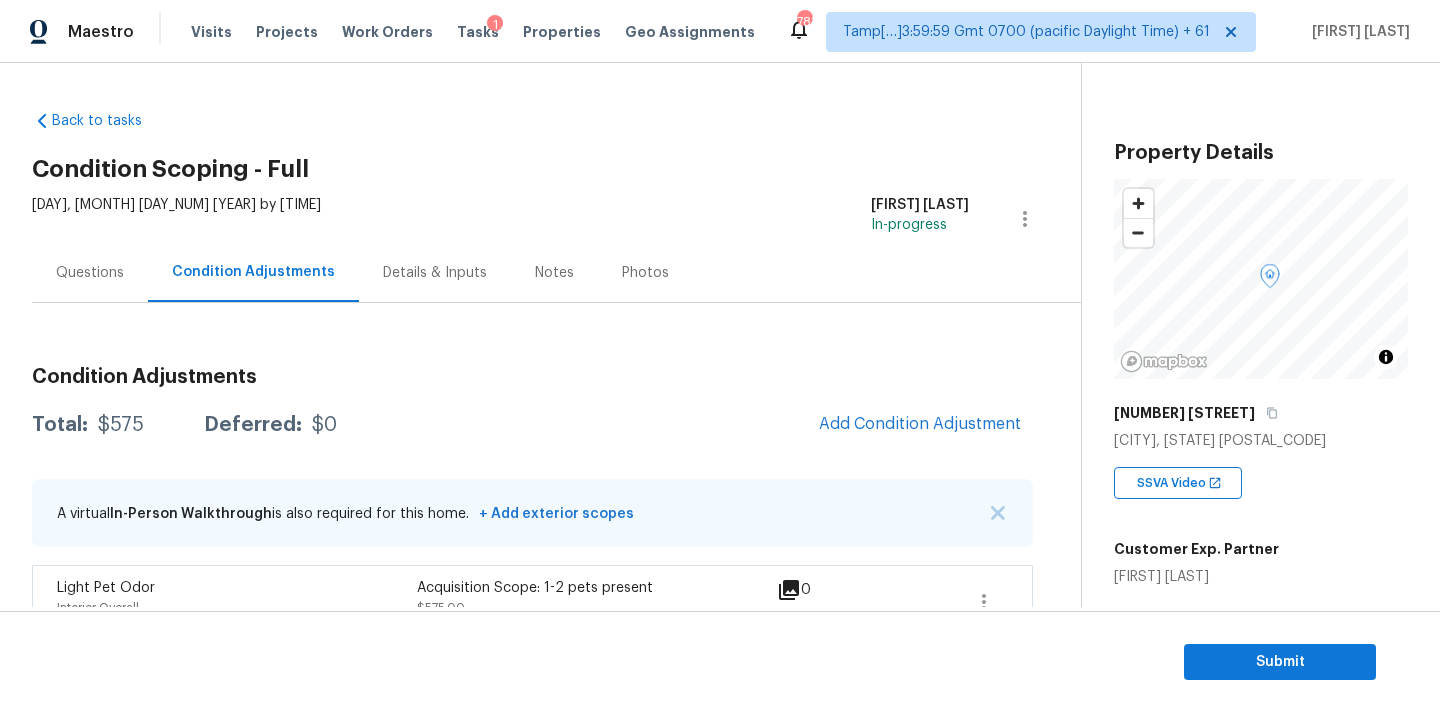 scroll, scrollTop: 38, scrollLeft: 0, axis: vertical 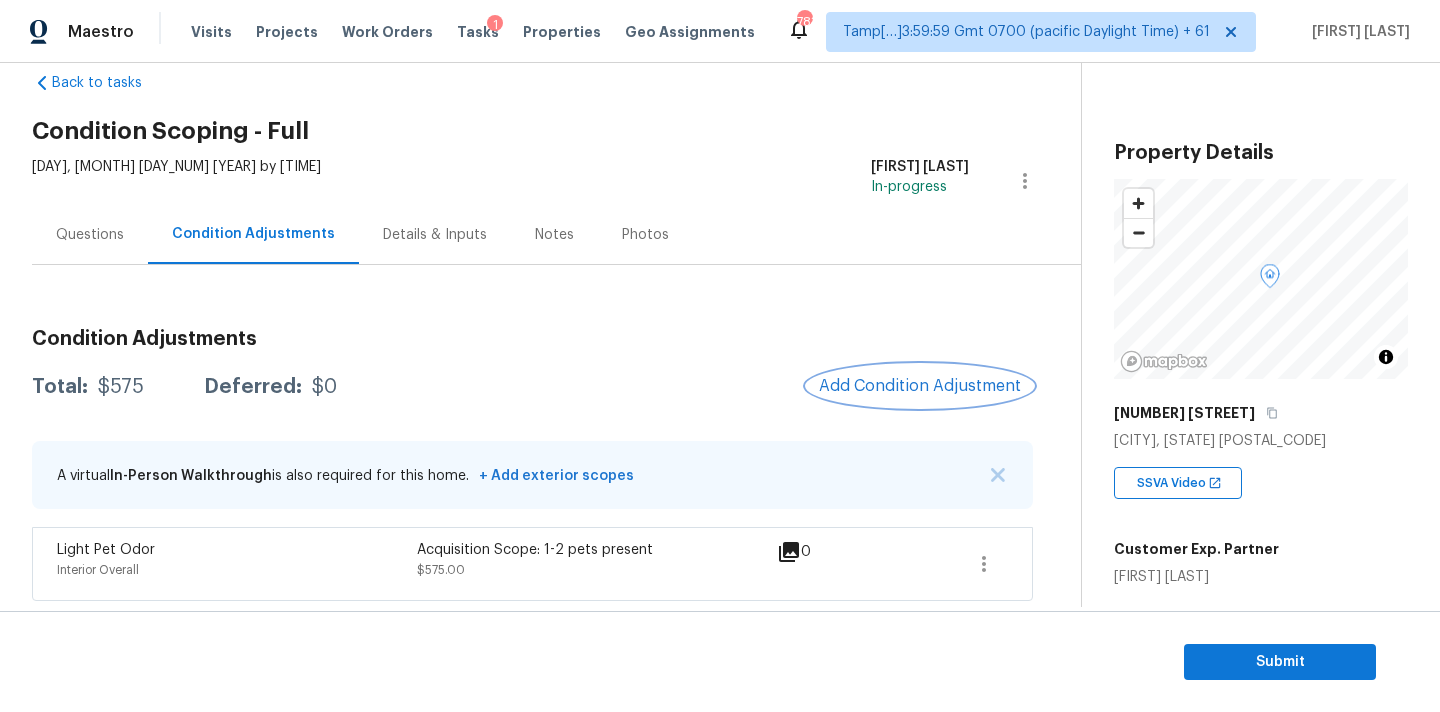 click on "Add Condition Adjustment" at bounding box center (920, 386) 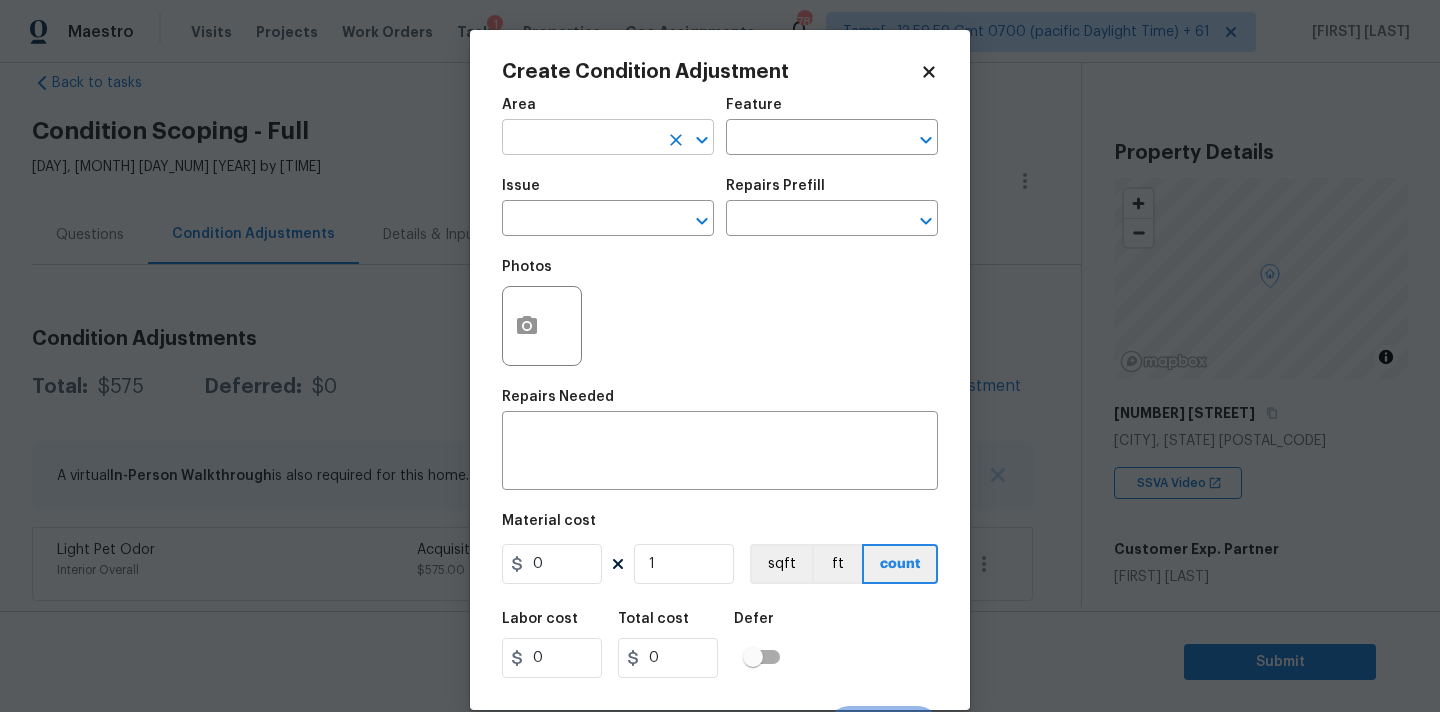 click at bounding box center (580, 139) 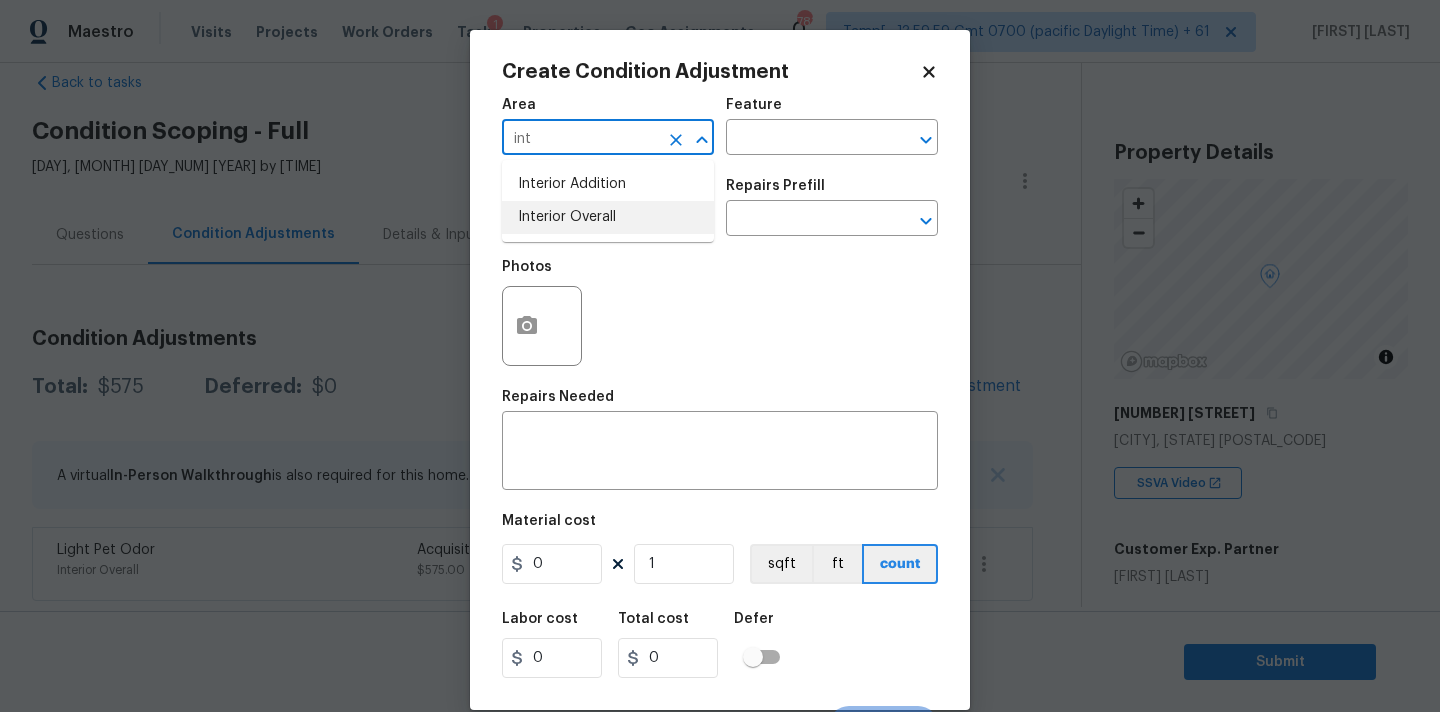 click on "Interior Overall" at bounding box center [608, 217] 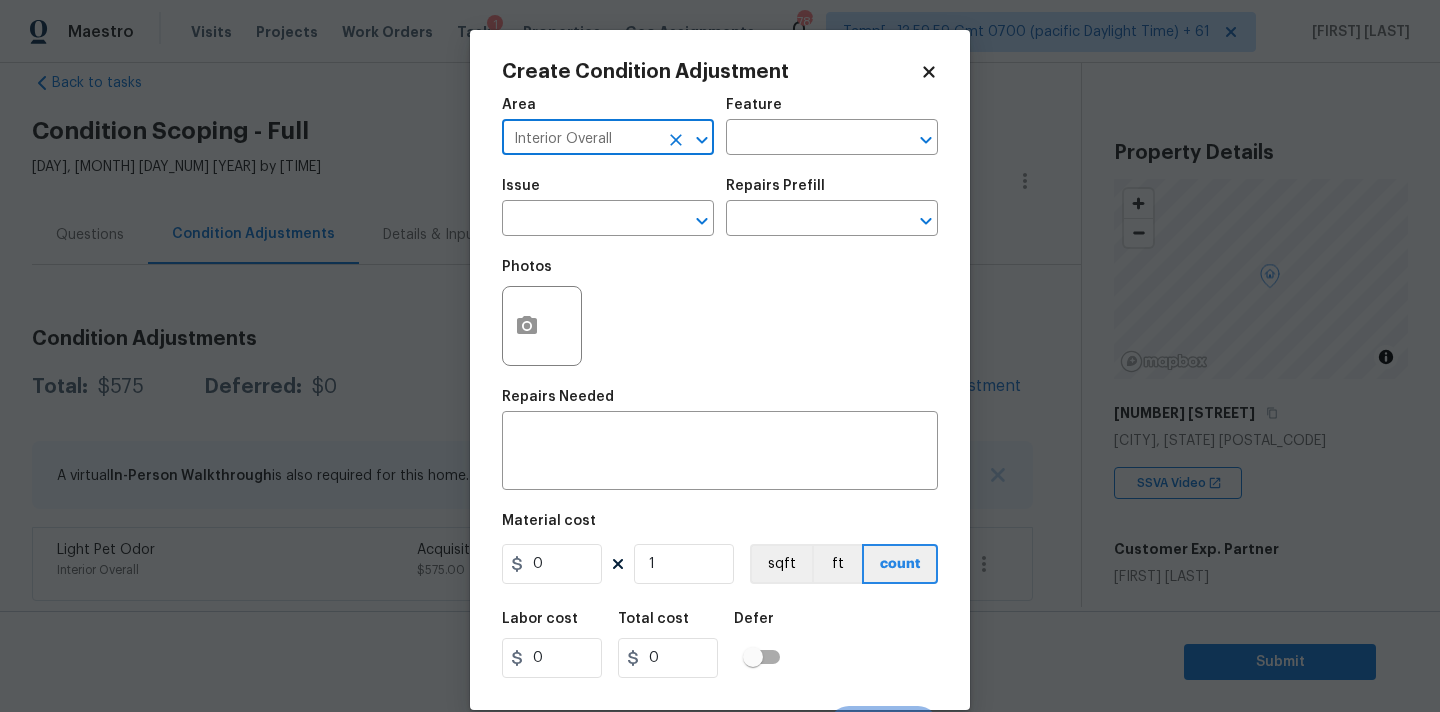 type on "Interior Overall" 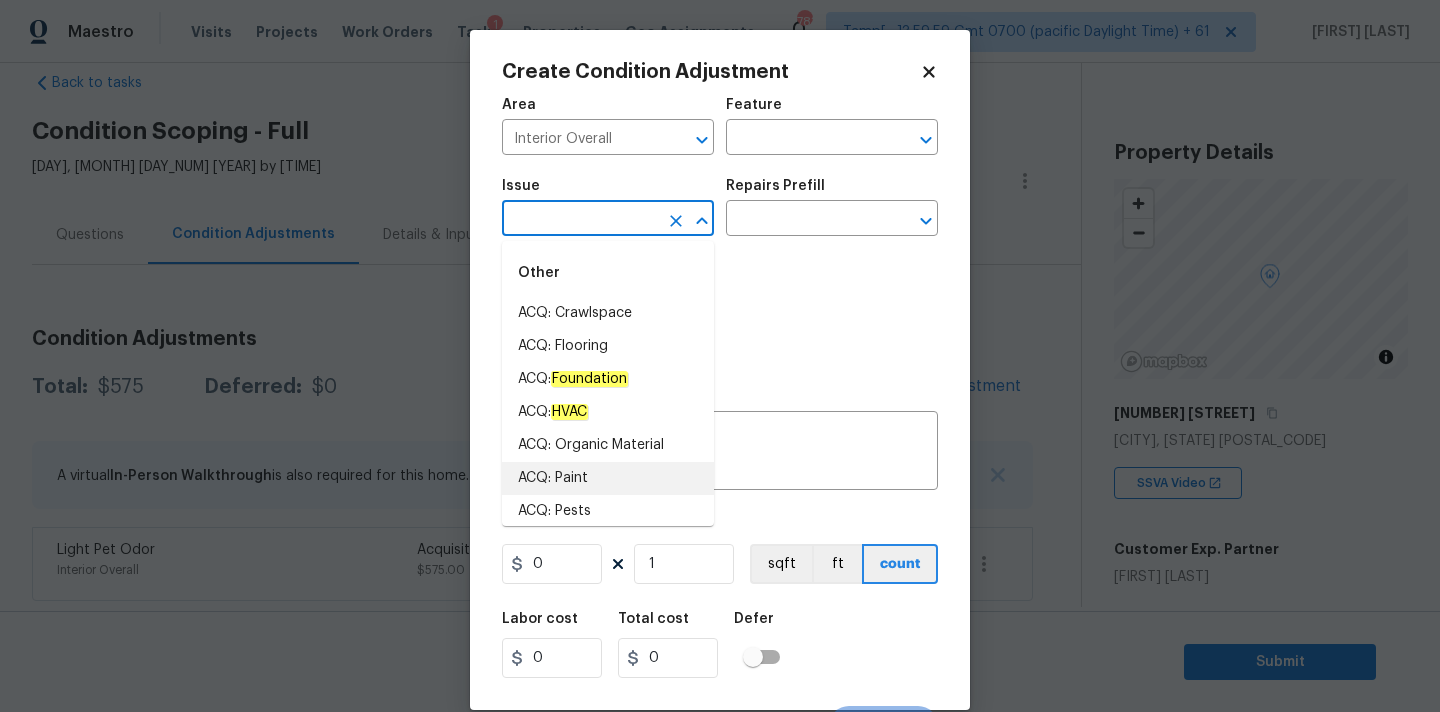 click on "ACQ: Paint" at bounding box center [608, 478] 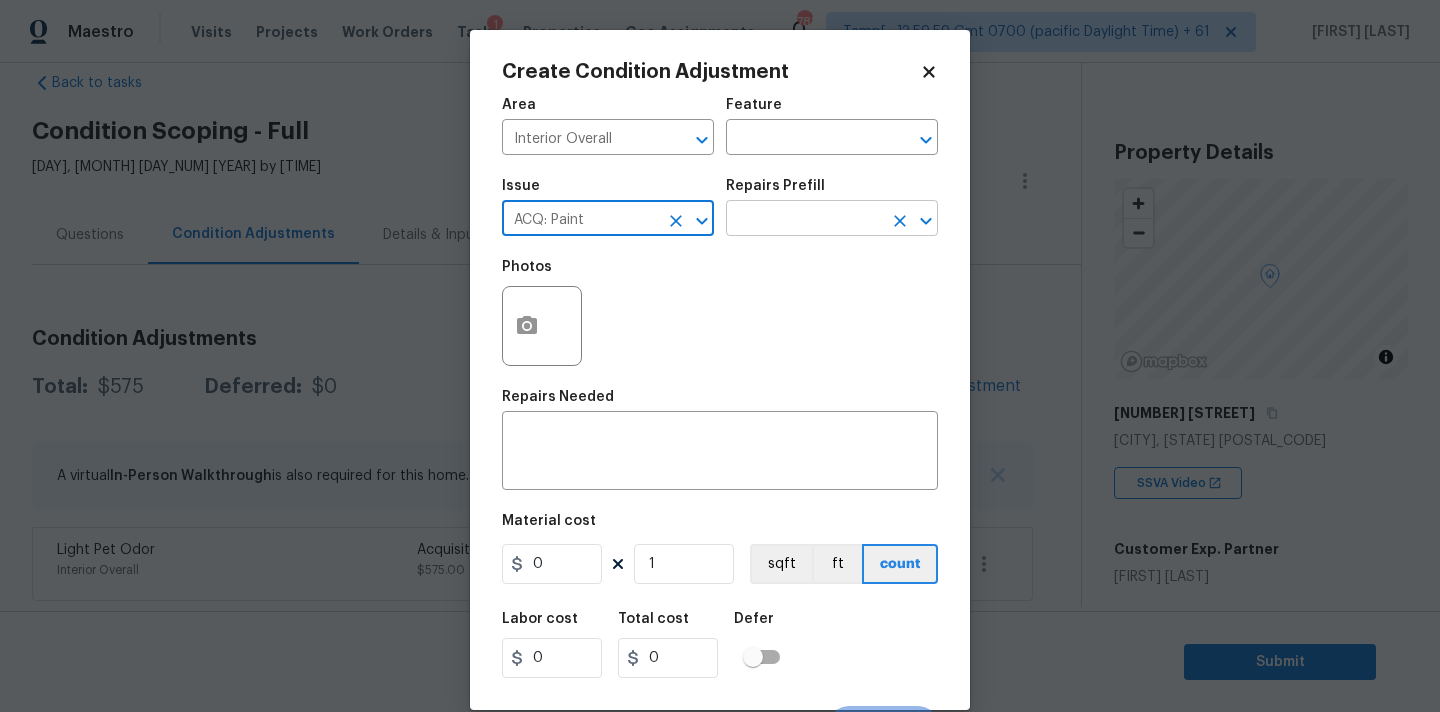click at bounding box center (804, 220) 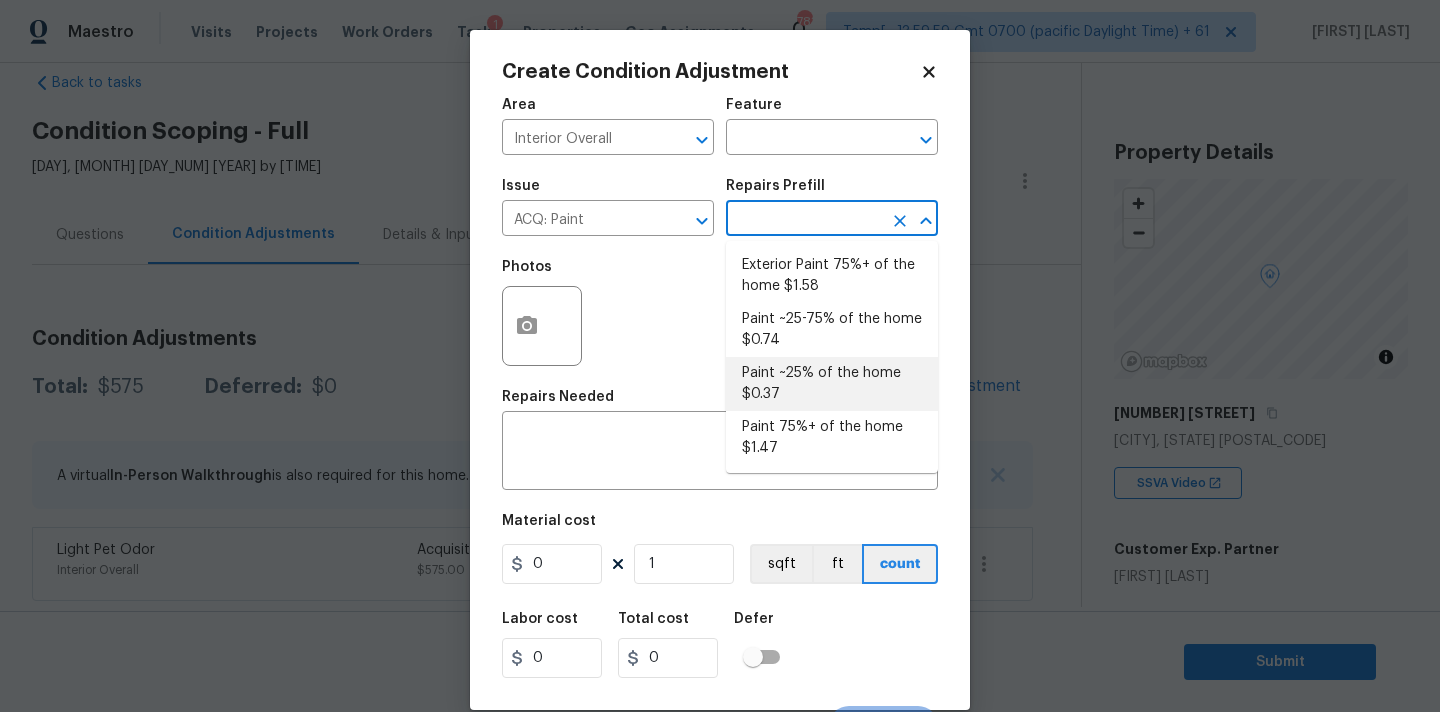 click on "Paint ~25% of the home $0.37" at bounding box center (832, 384) 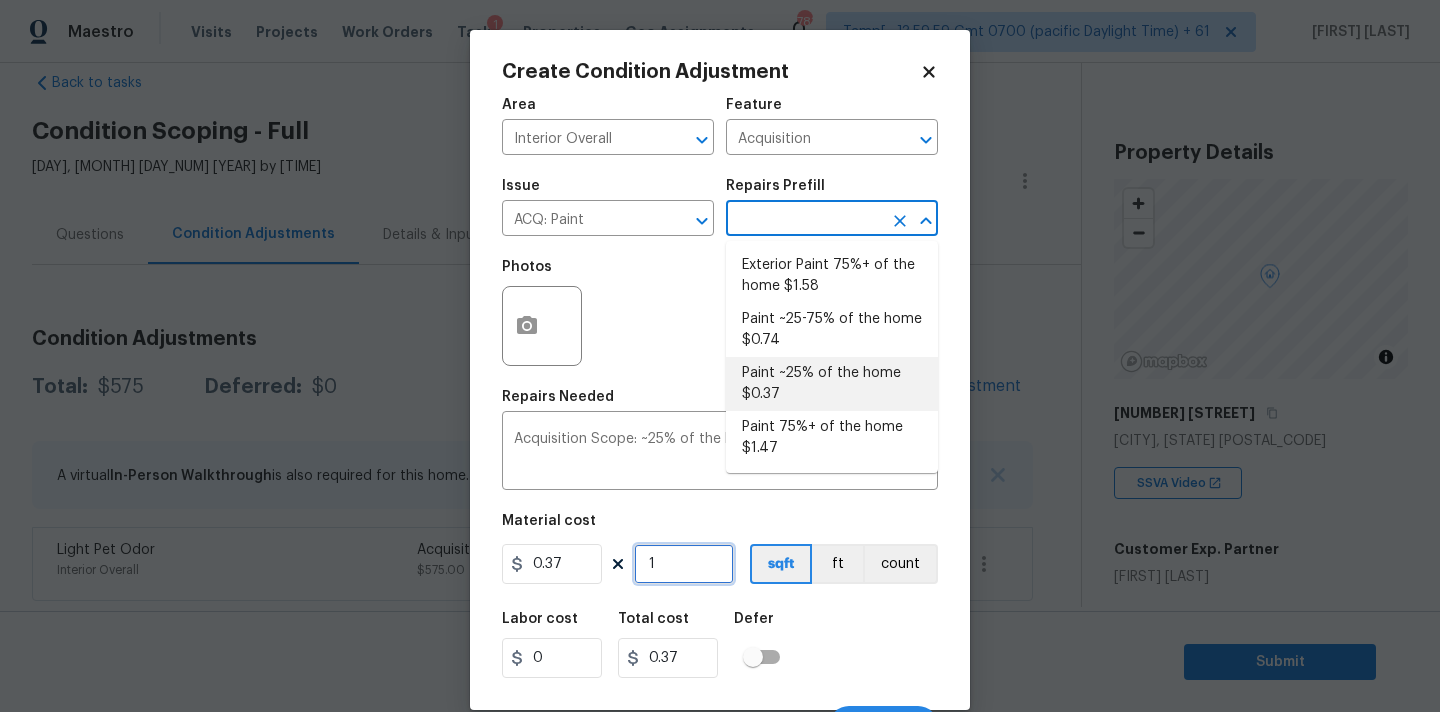 click on "1" at bounding box center [684, 564] 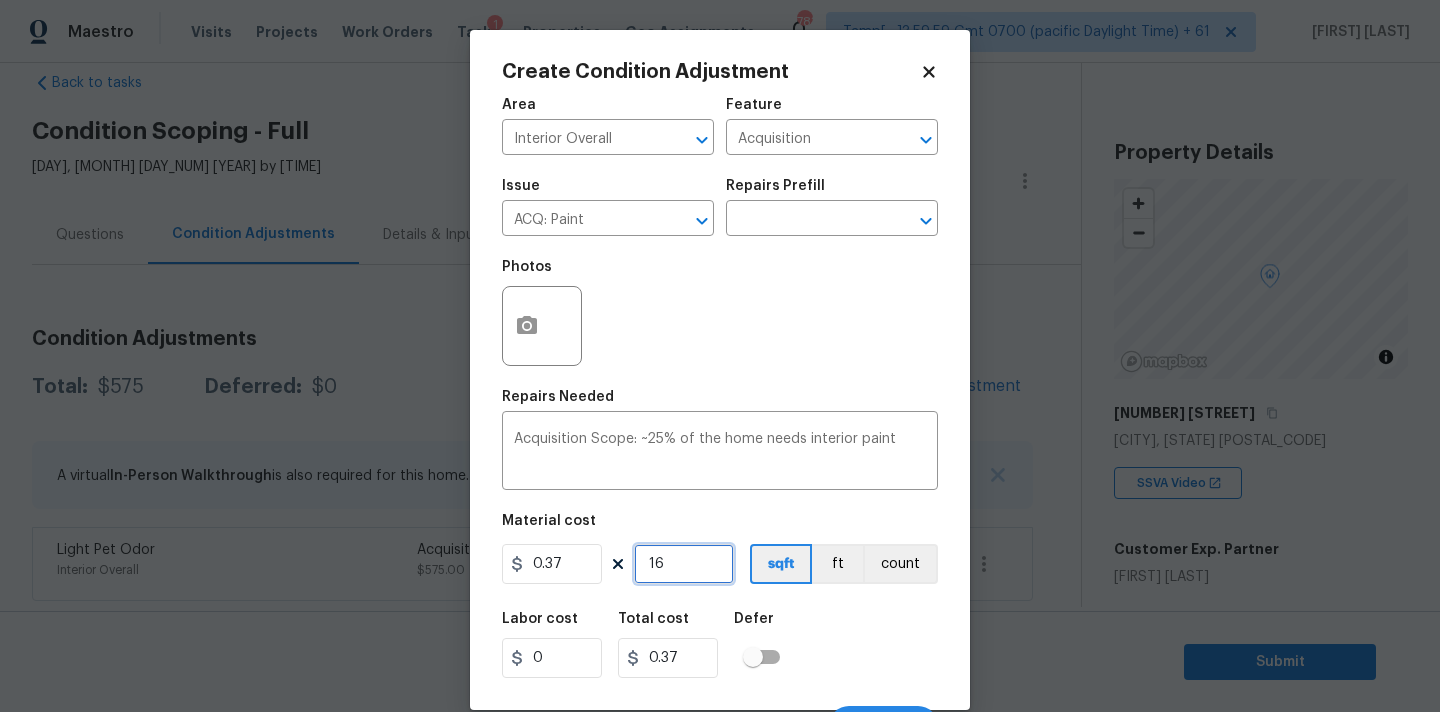 type on "16" 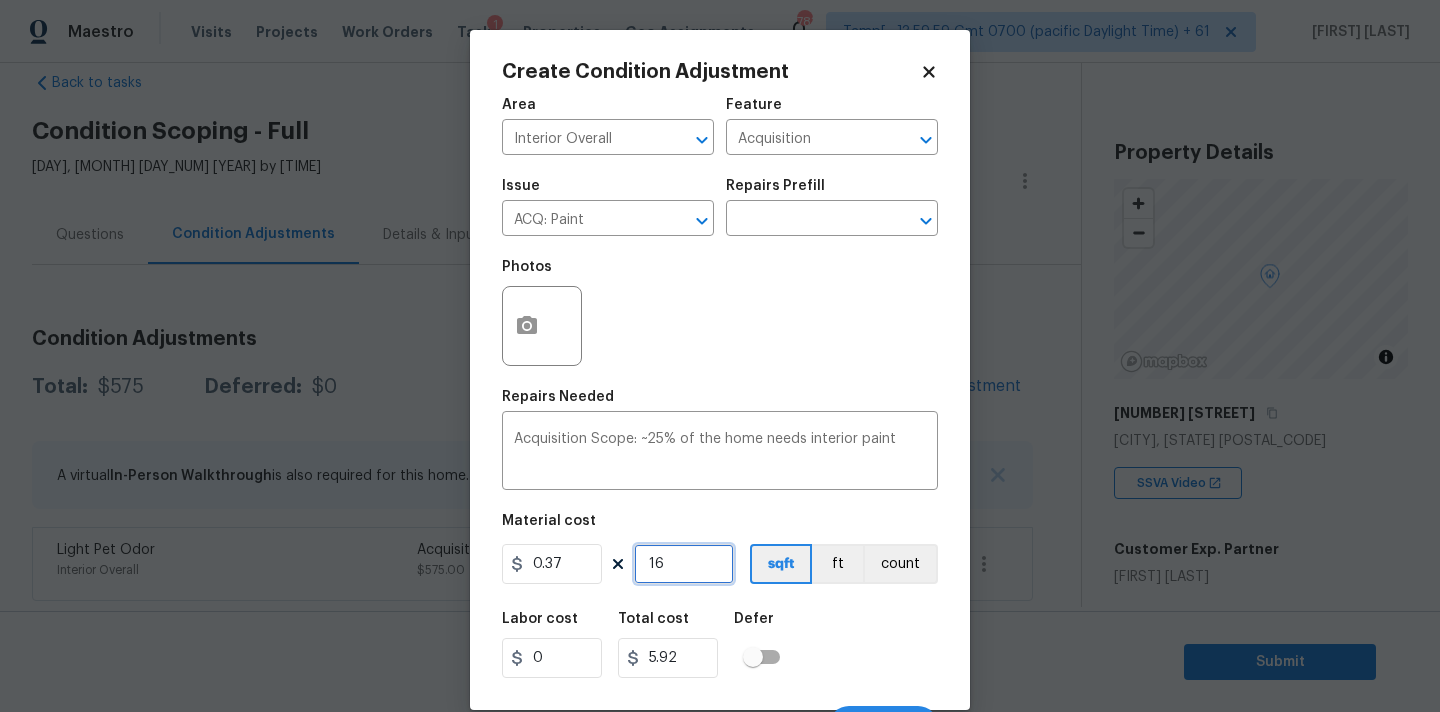 type on "162" 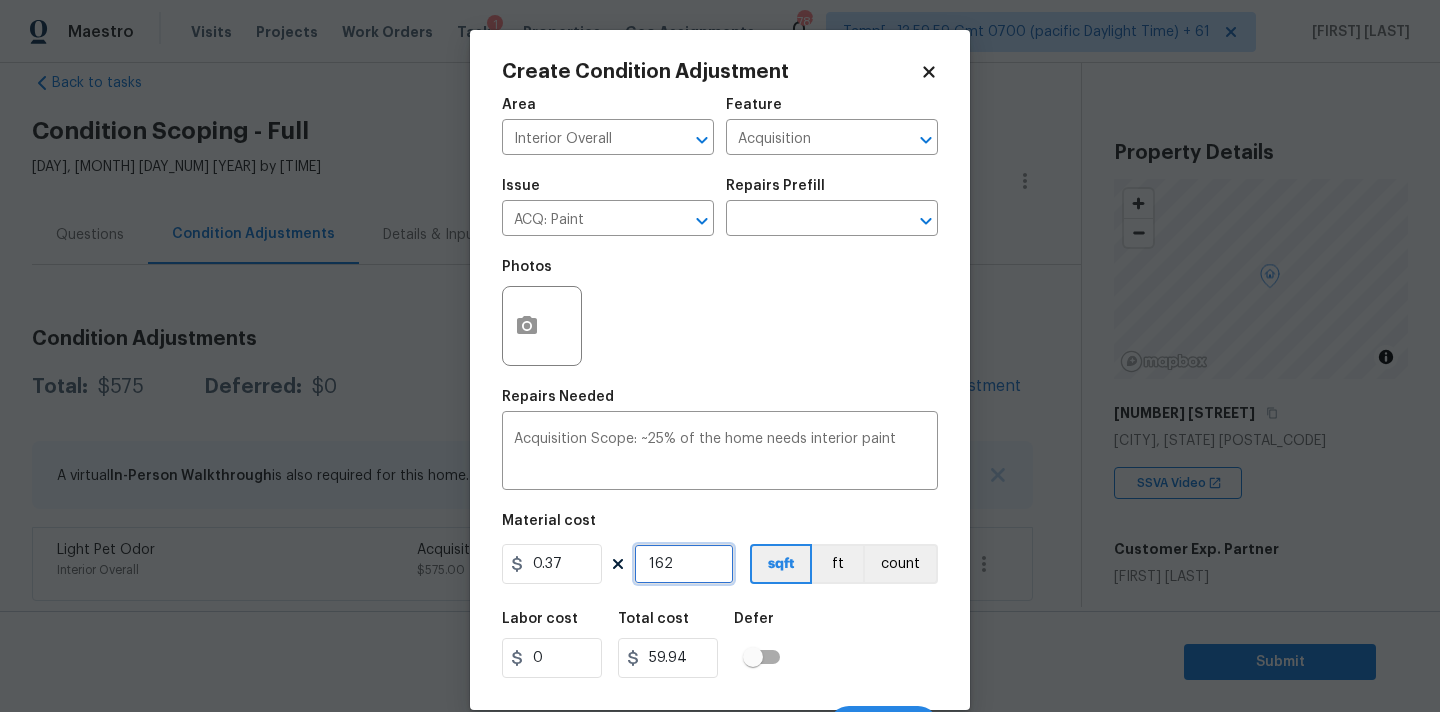 type on "1622" 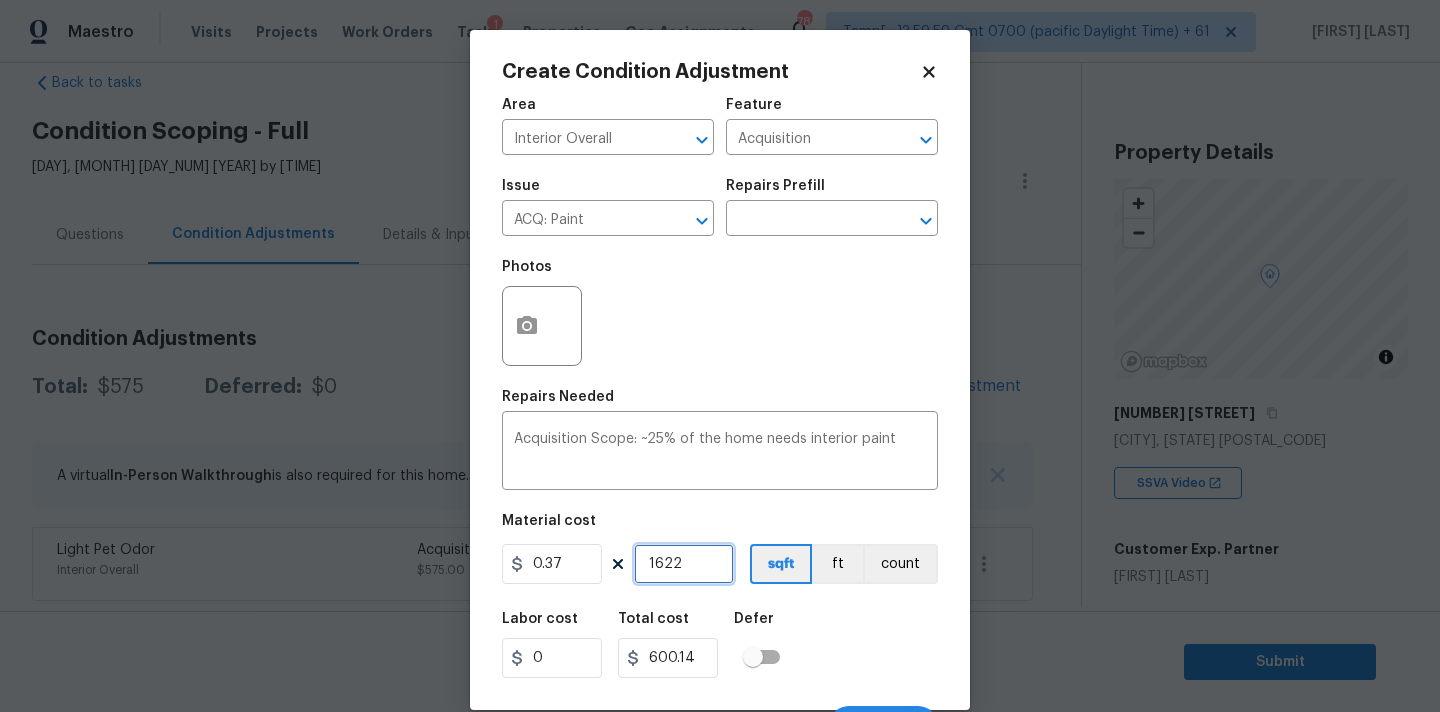 scroll, scrollTop: 35, scrollLeft: 0, axis: vertical 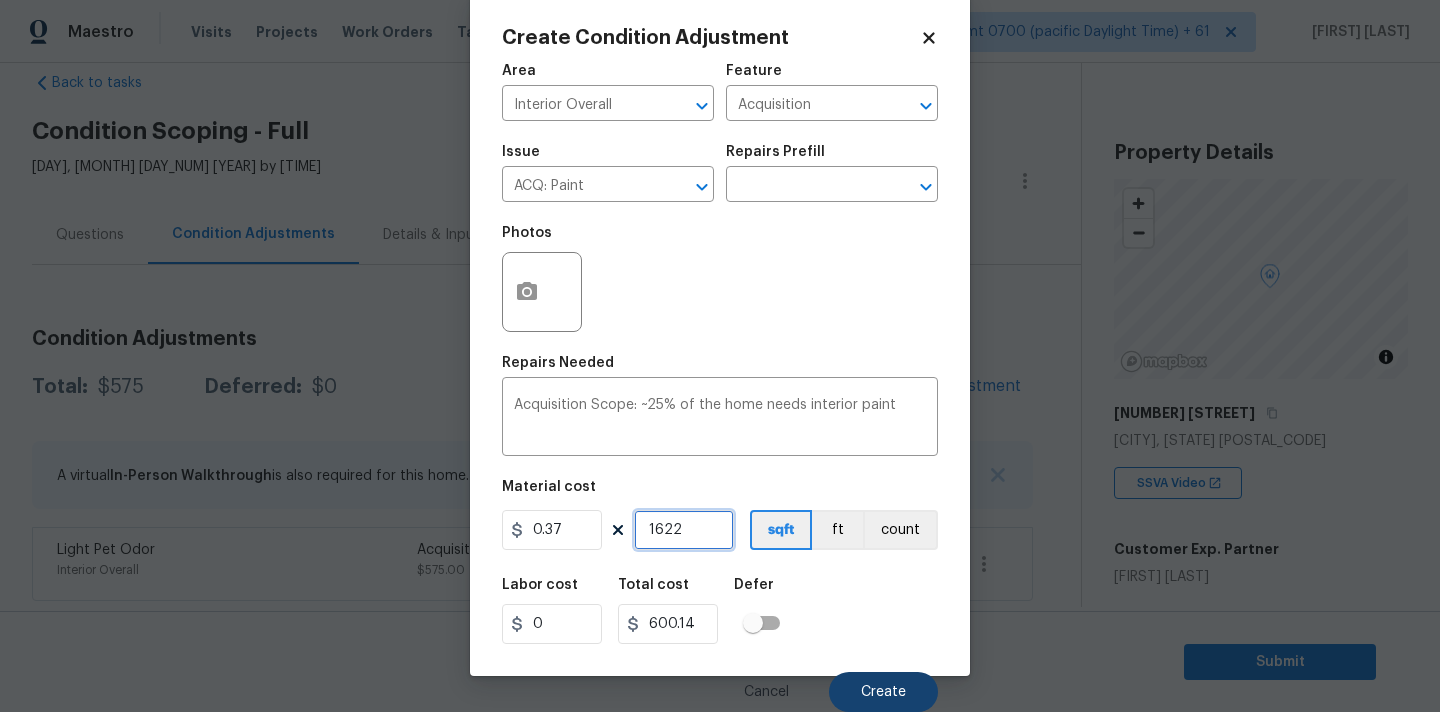 type on "1622" 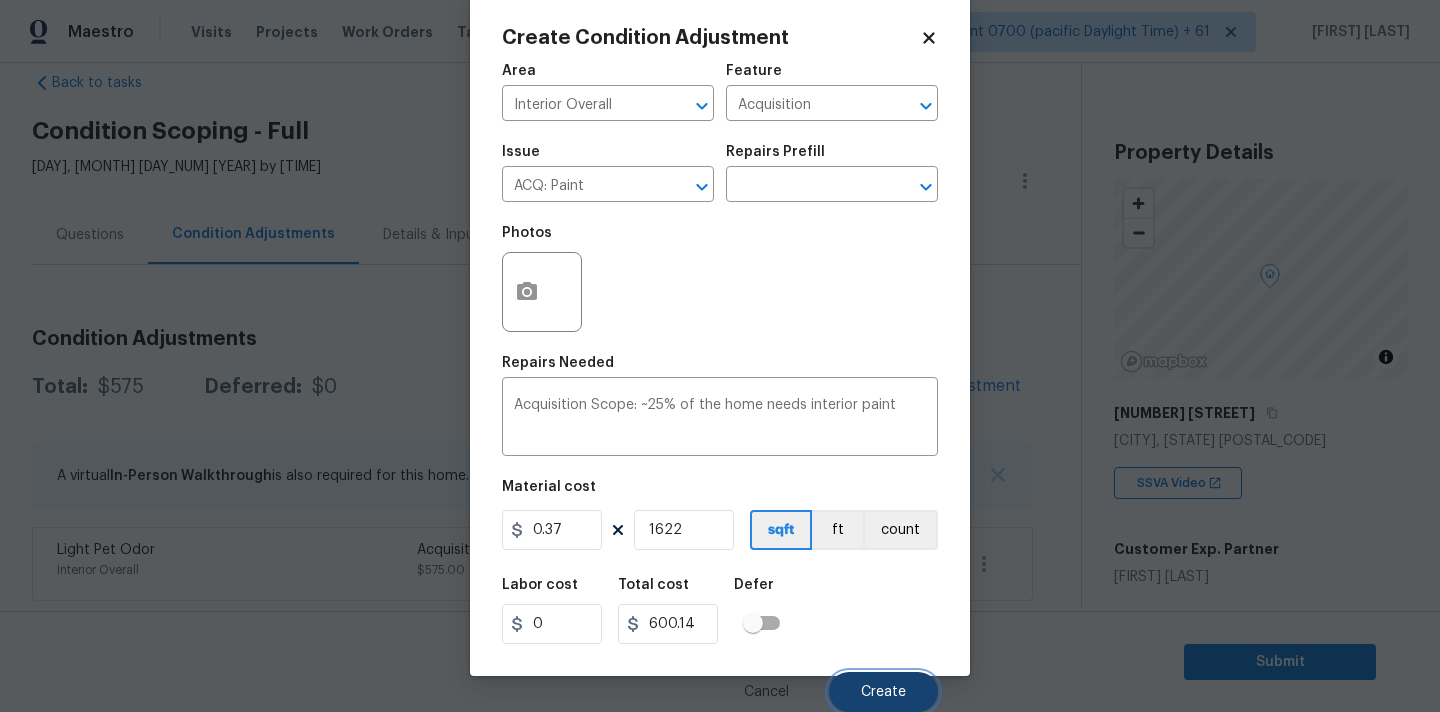 click on "Create" at bounding box center [883, 692] 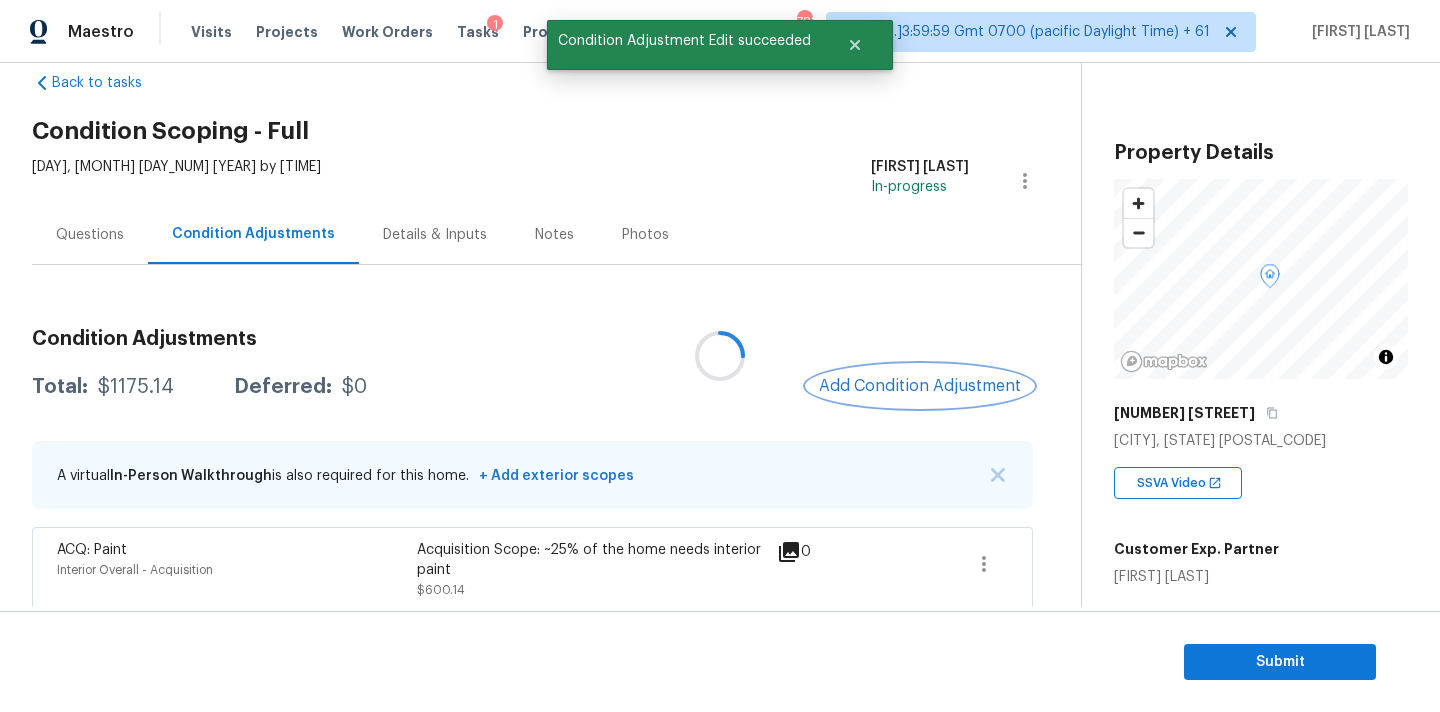scroll, scrollTop: 0, scrollLeft: 0, axis: both 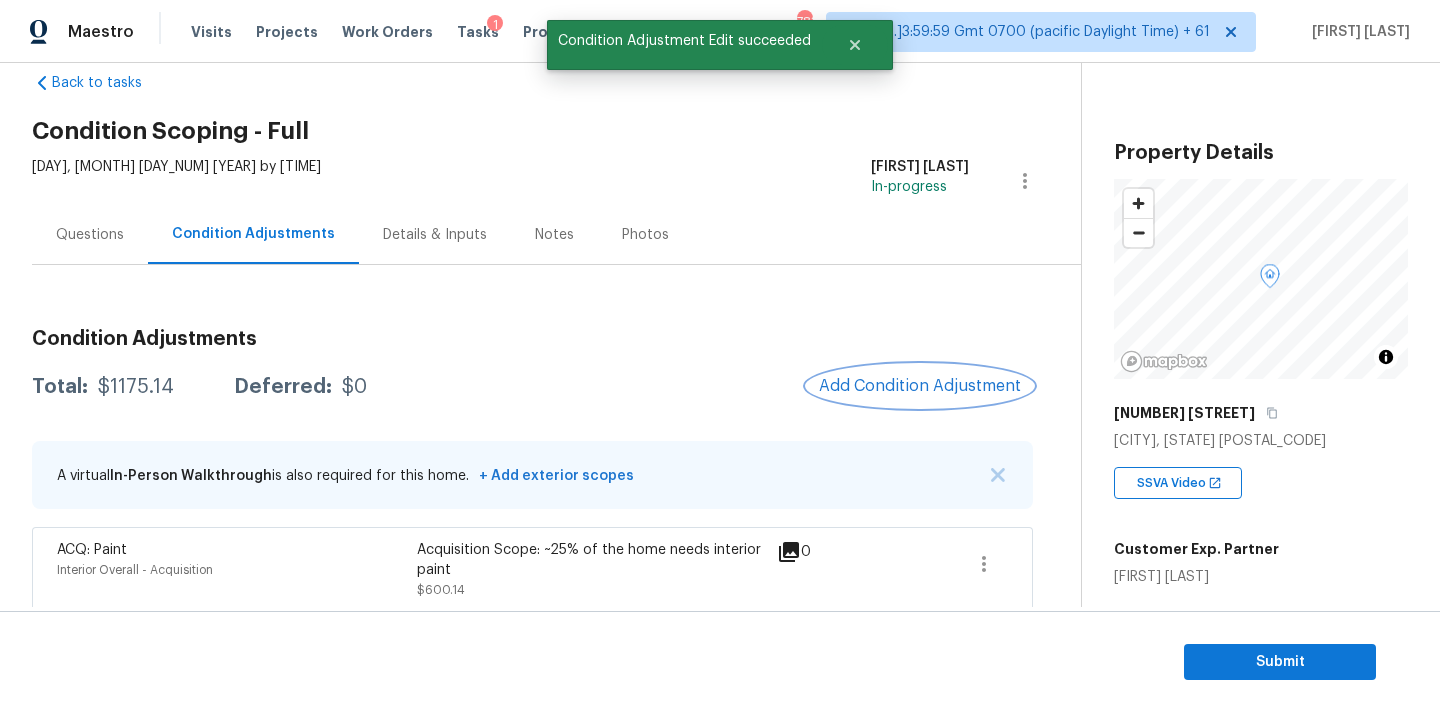 click on "Add Condition Adjustment" at bounding box center [920, 386] 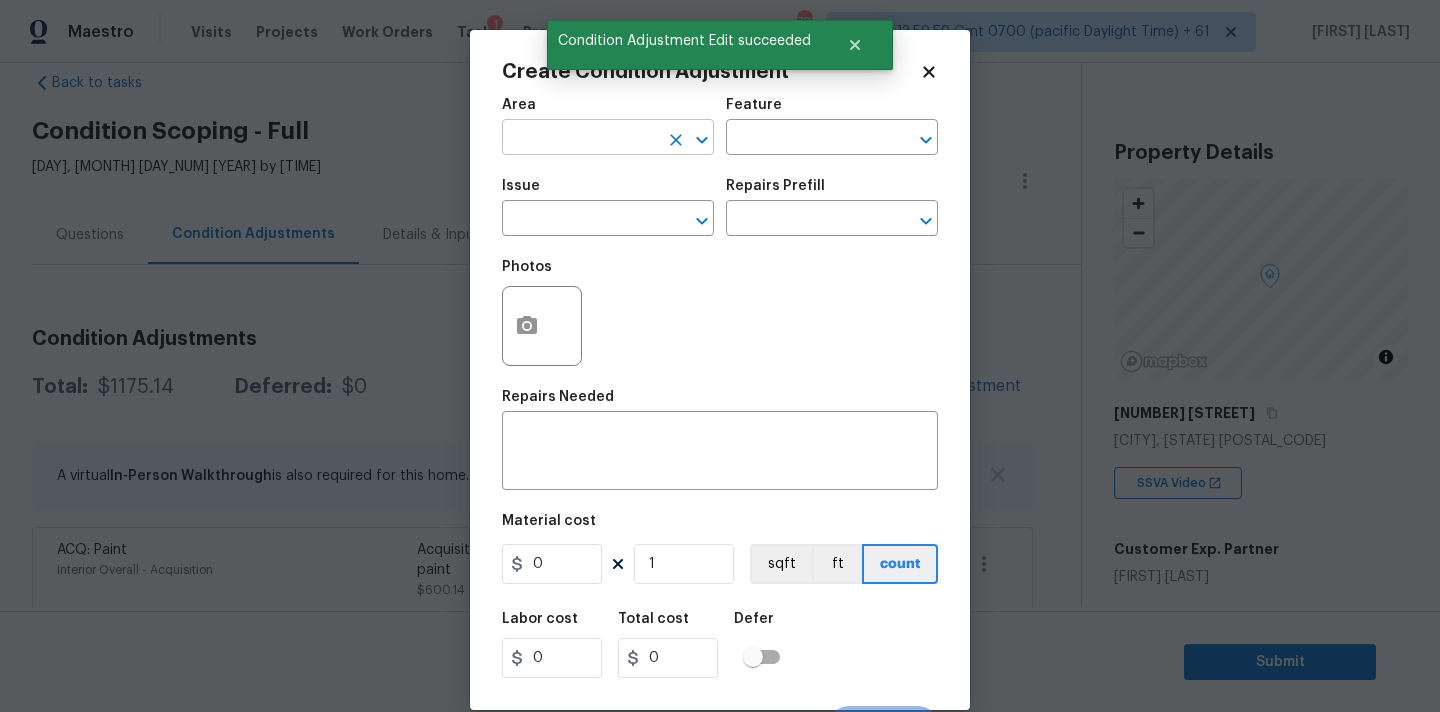 click at bounding box center [580, 139] 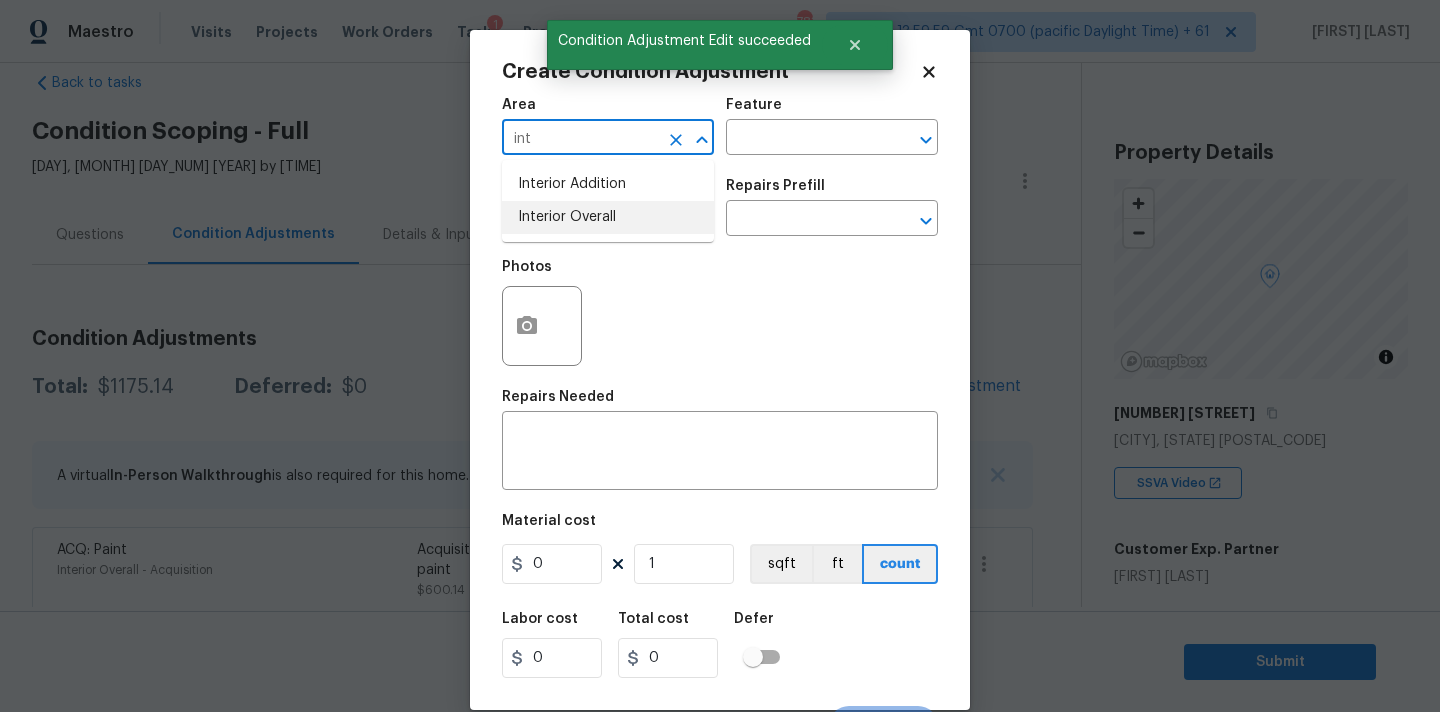click on "Interior Overall" at bounding box center (608, 217) 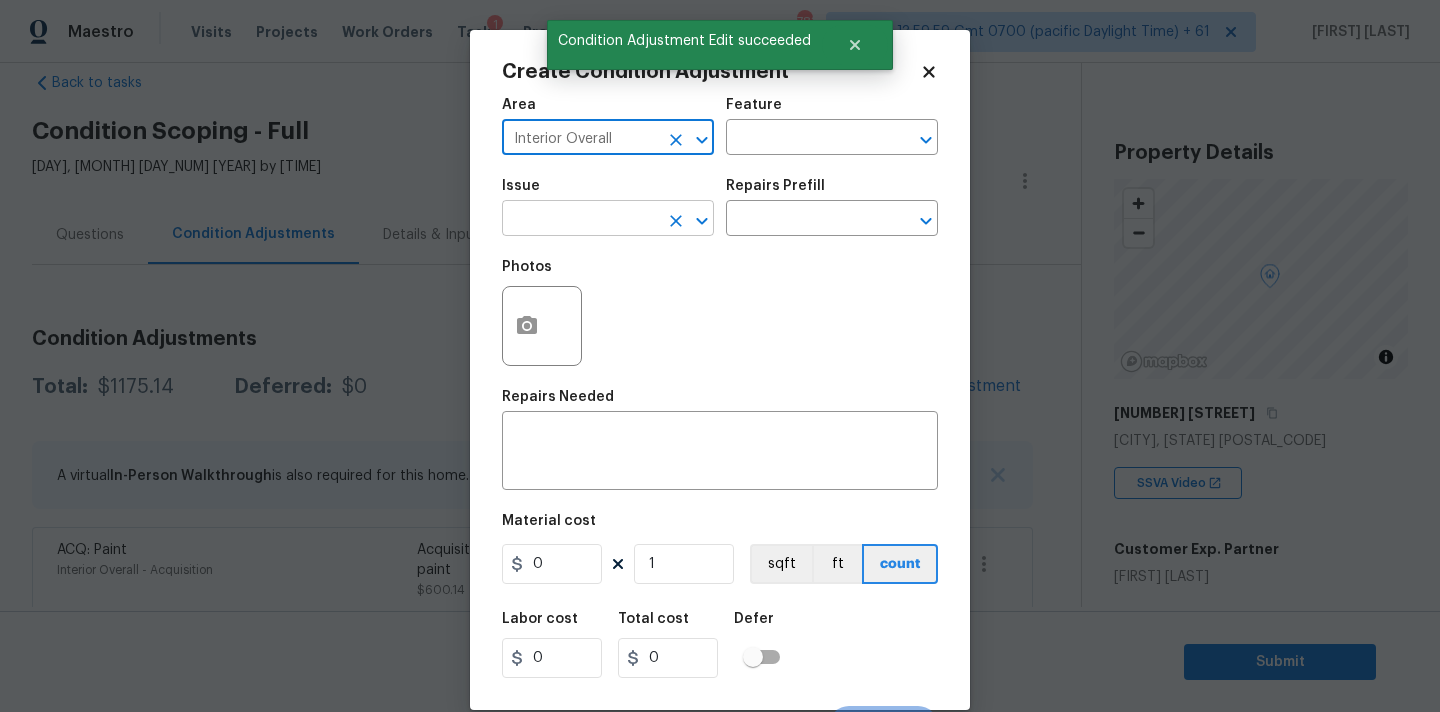 type on "Interior Overall" 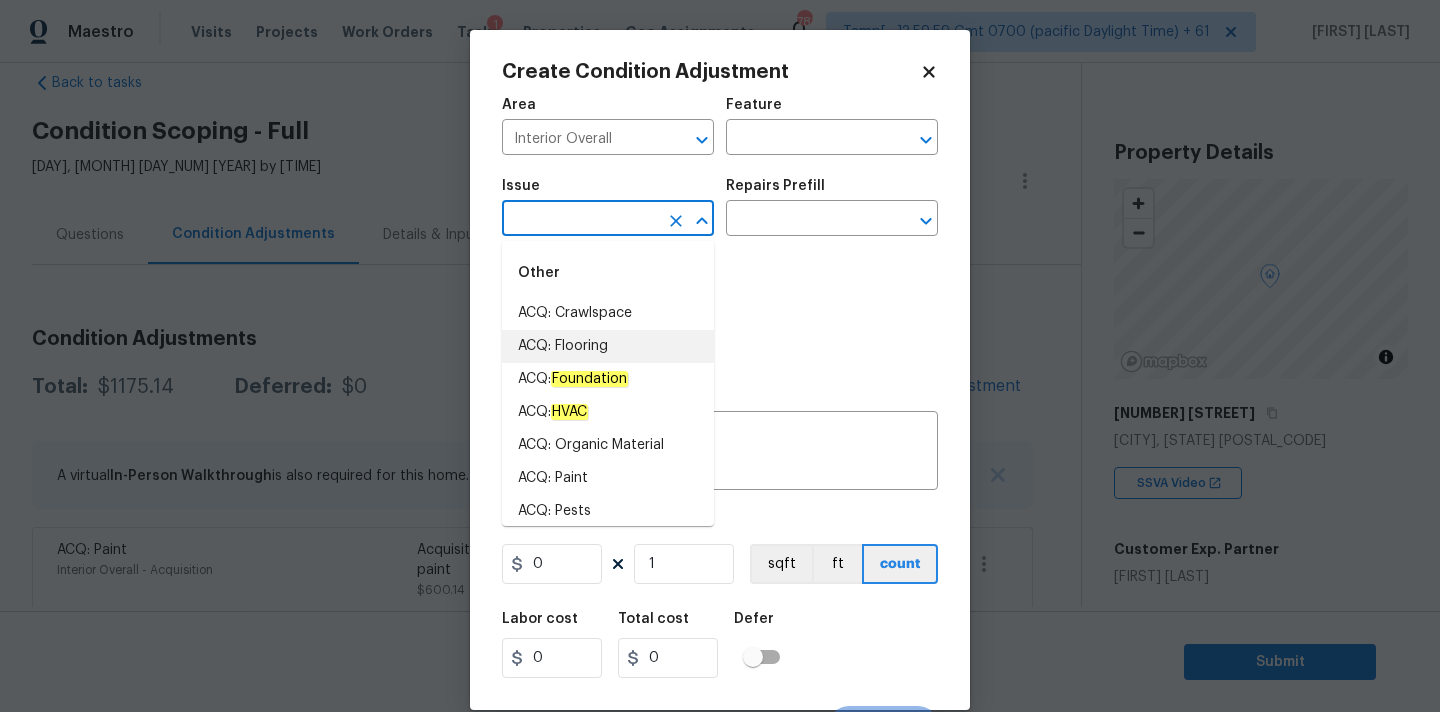 click on "ACQ: Flooring" at bounding box center [608, 346] 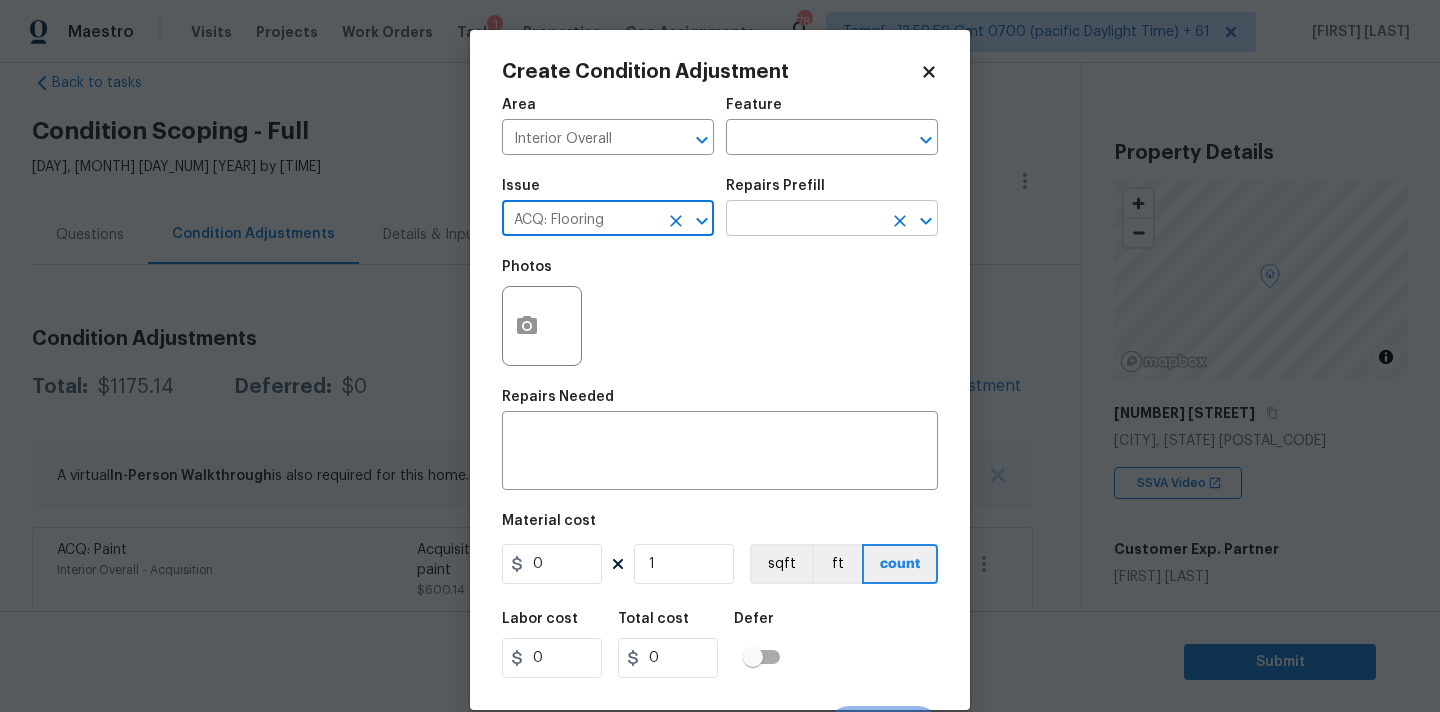click at bounding box center (804, 220) 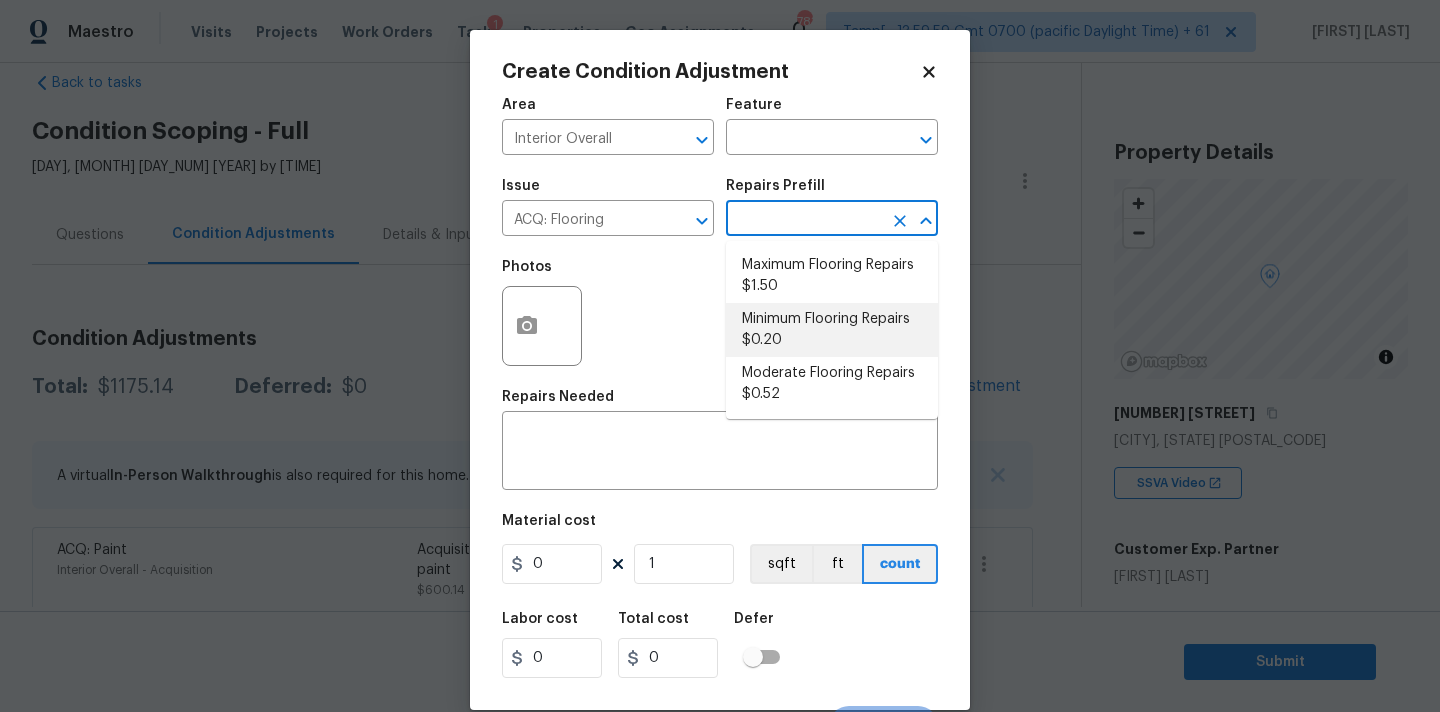 click on "Minimum Flooring Repairs $0.20" at bounding box center (832, 330) 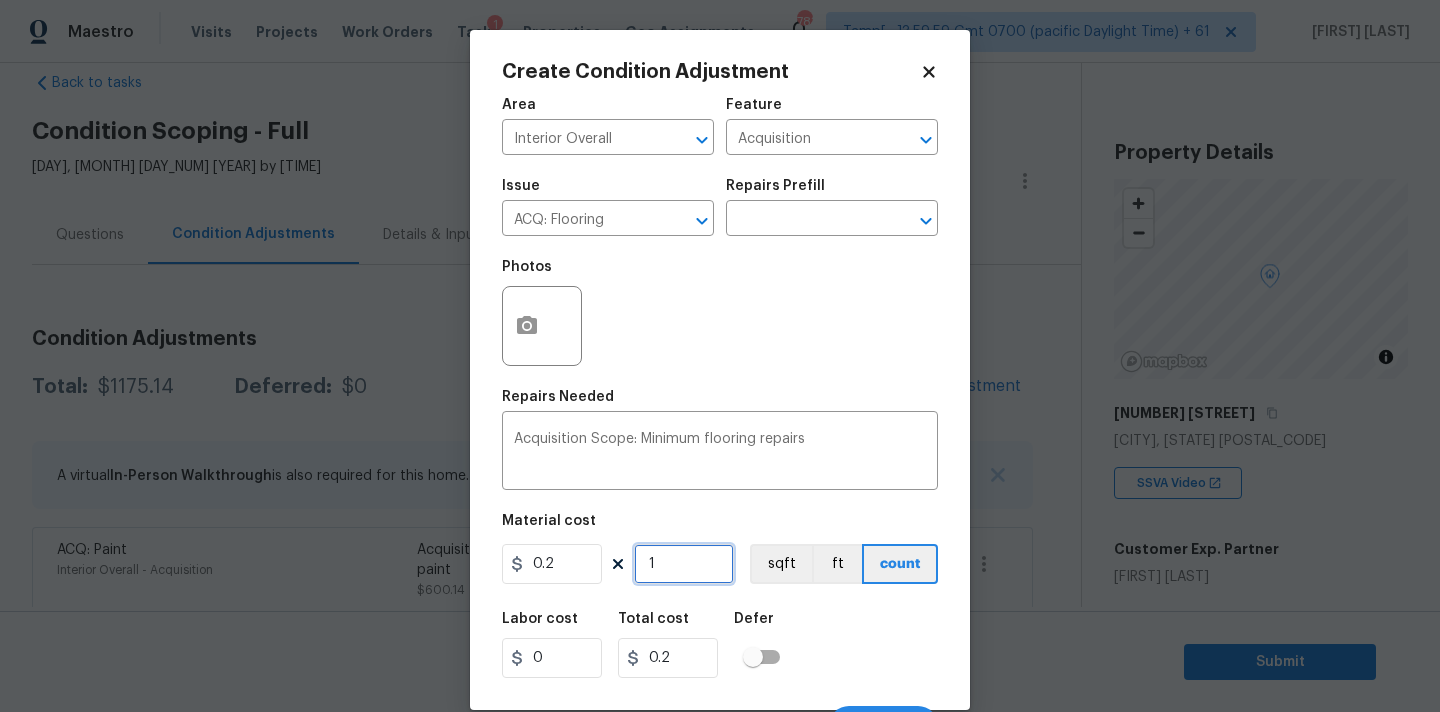 click on "1" at bounding box center (684, 564) 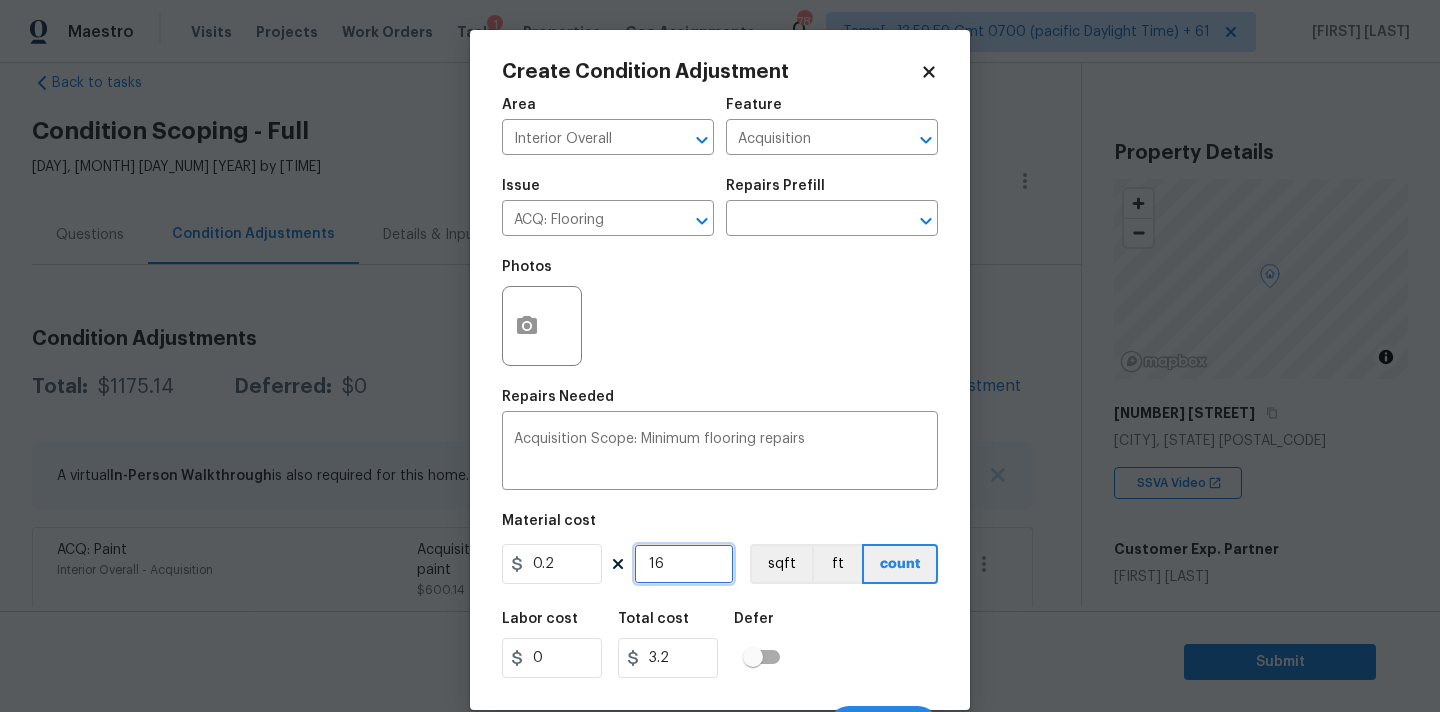 type on "162" 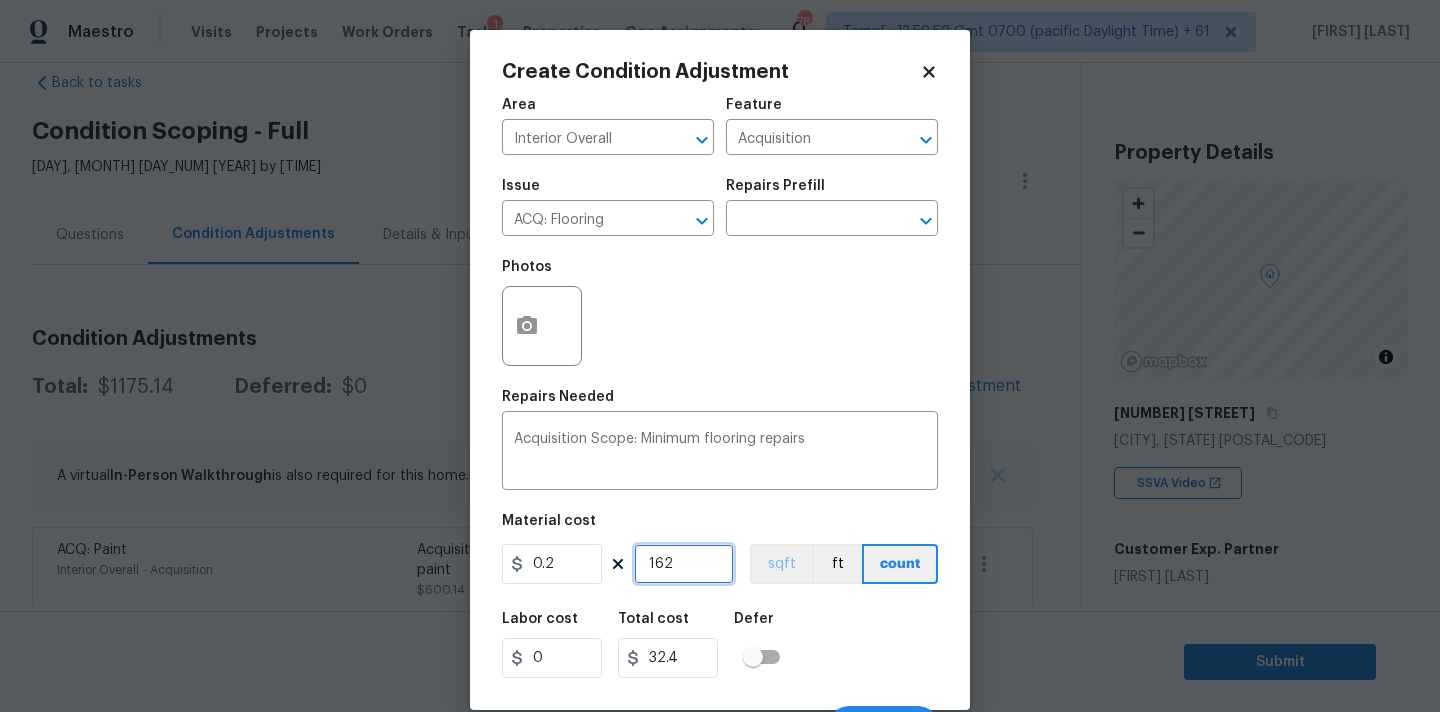 type on "1622" 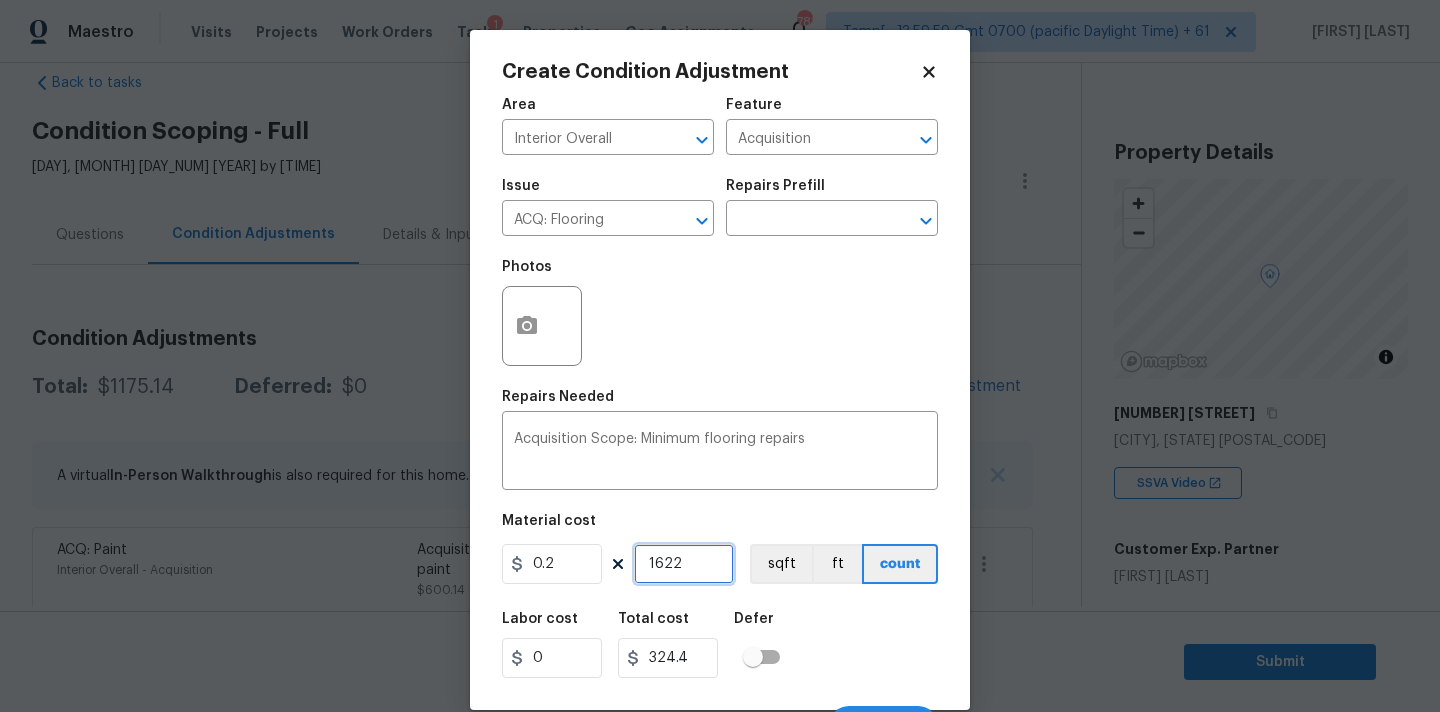 scroll, scrollTop: 35, scrollLeft: 0, axis: vertical 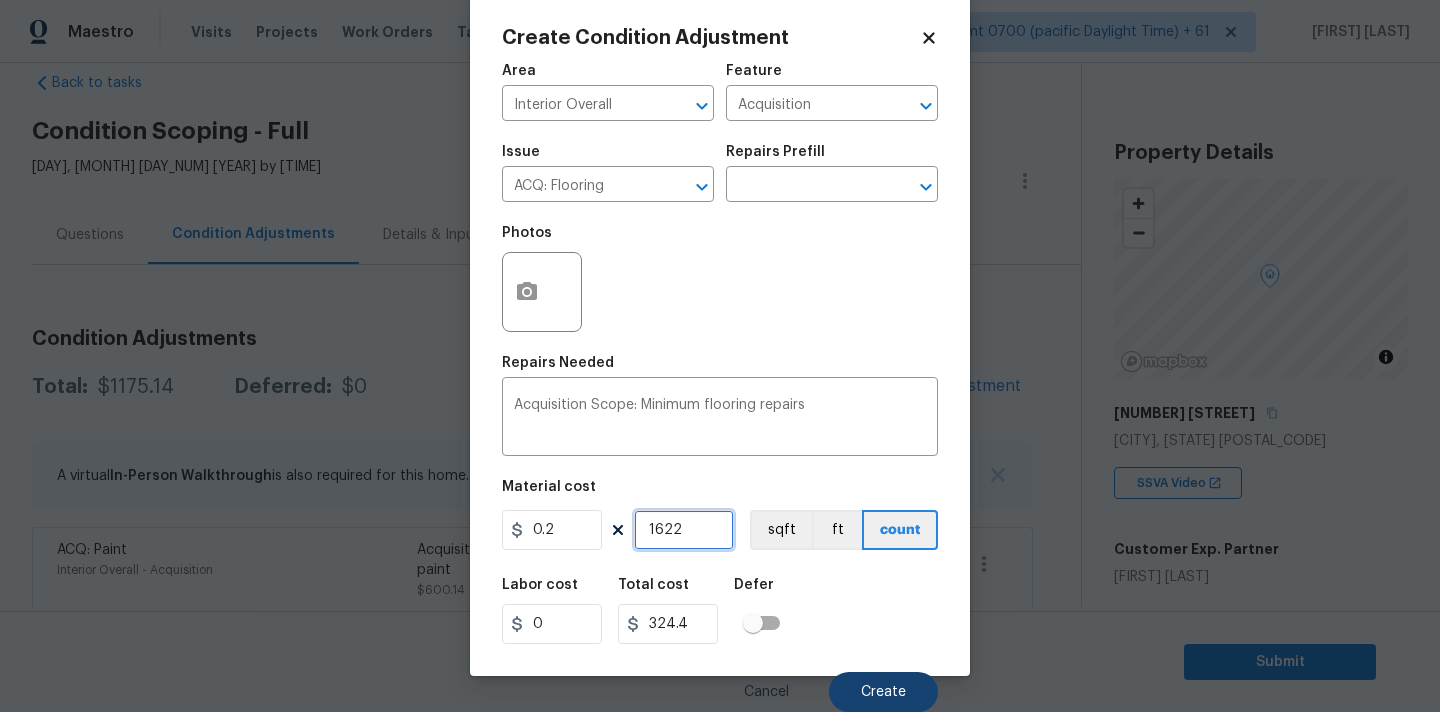 type on "1622" 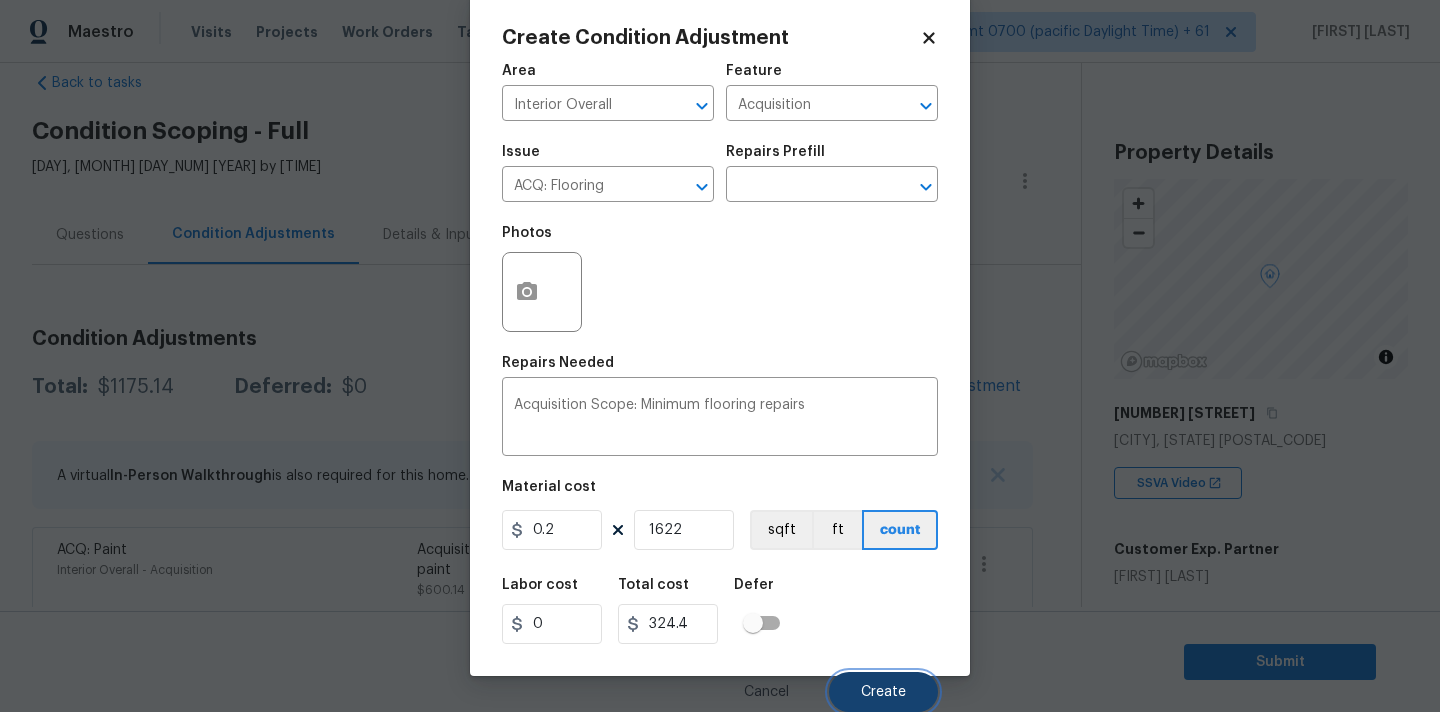 click on "Create" at bounding box center (883, 692) 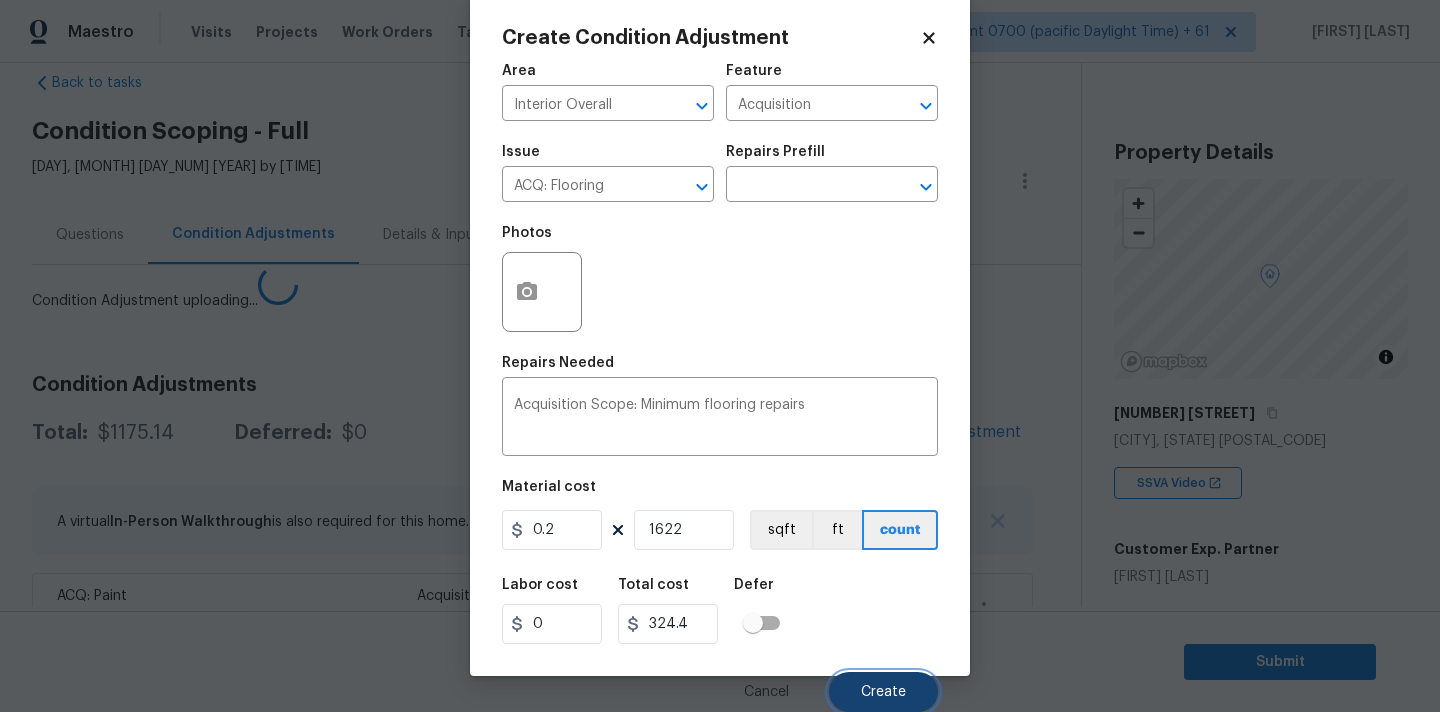scroll, scrollTop: 28, scrollLeft: 0, axis: vertical 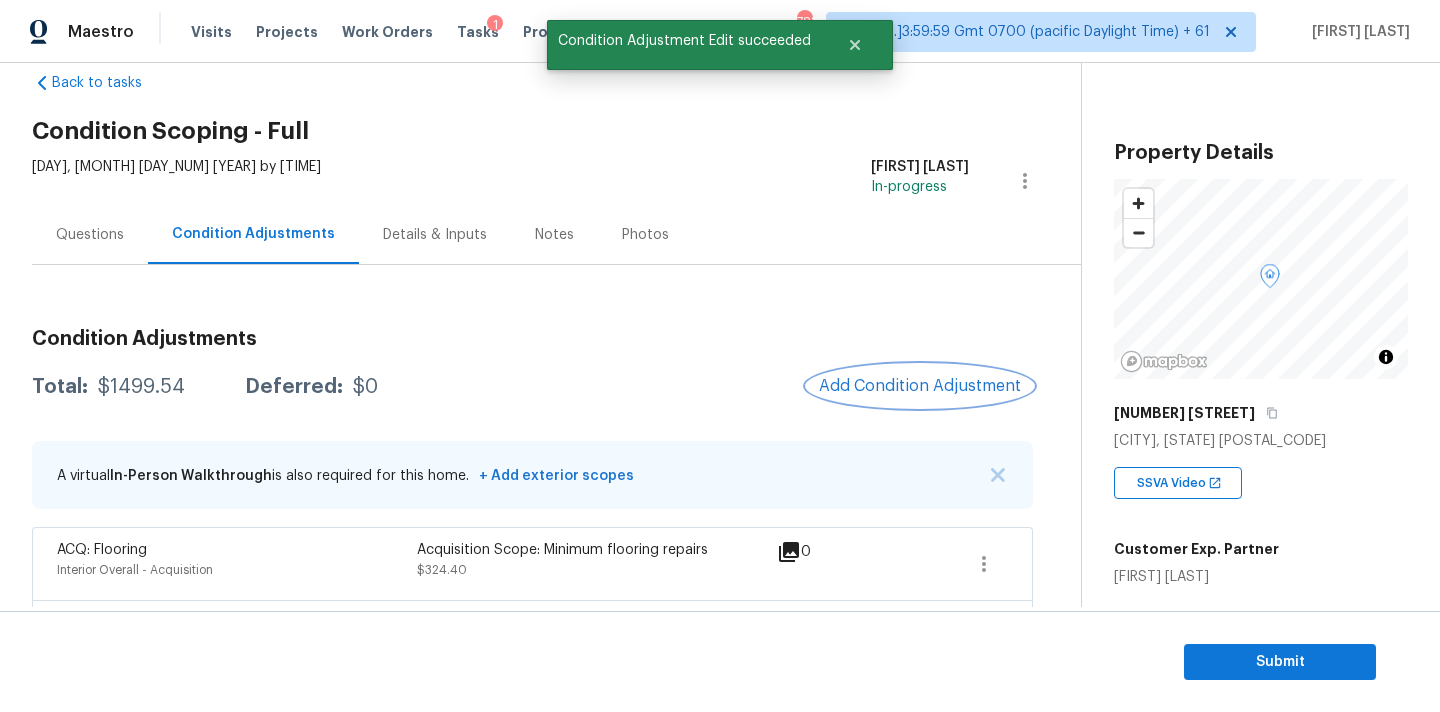 click on "Add Condition Adjustment" at bounding box center [920, 386] 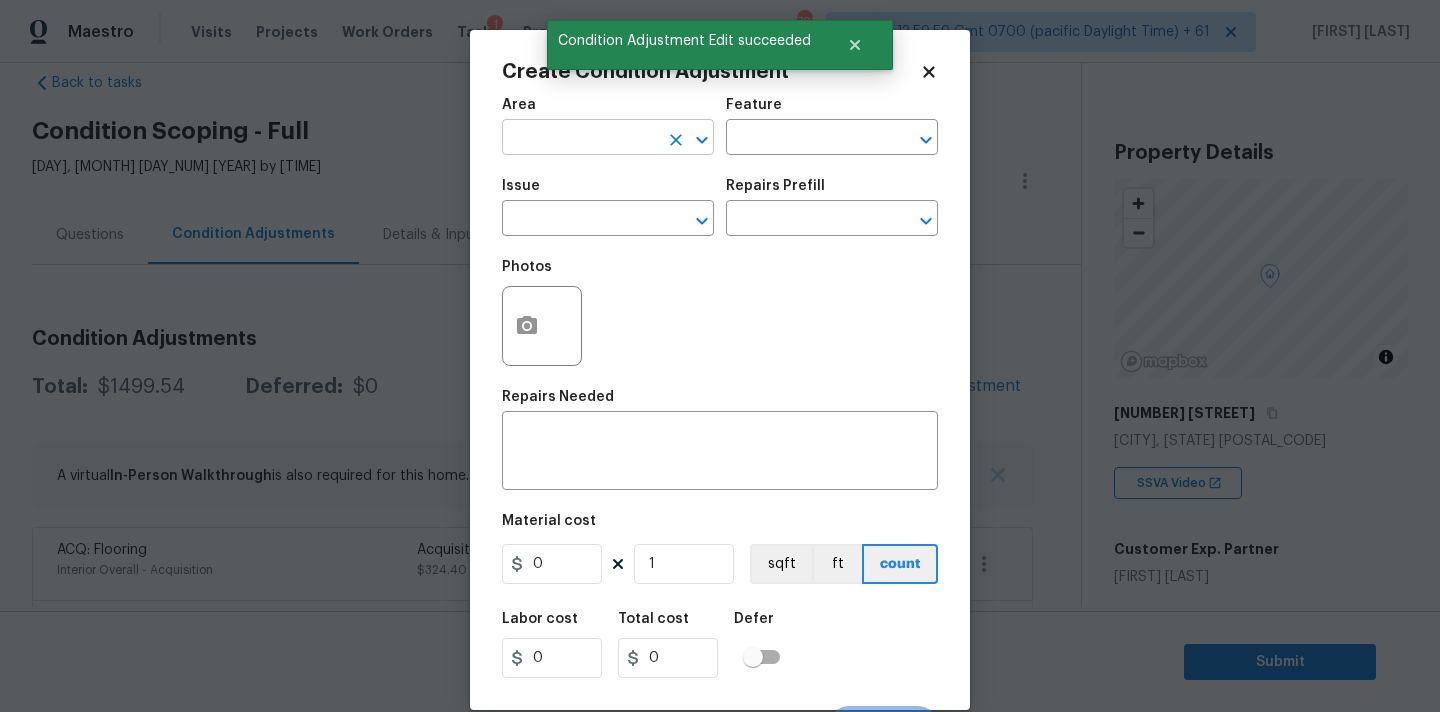 click at bounding box center [580, 139] 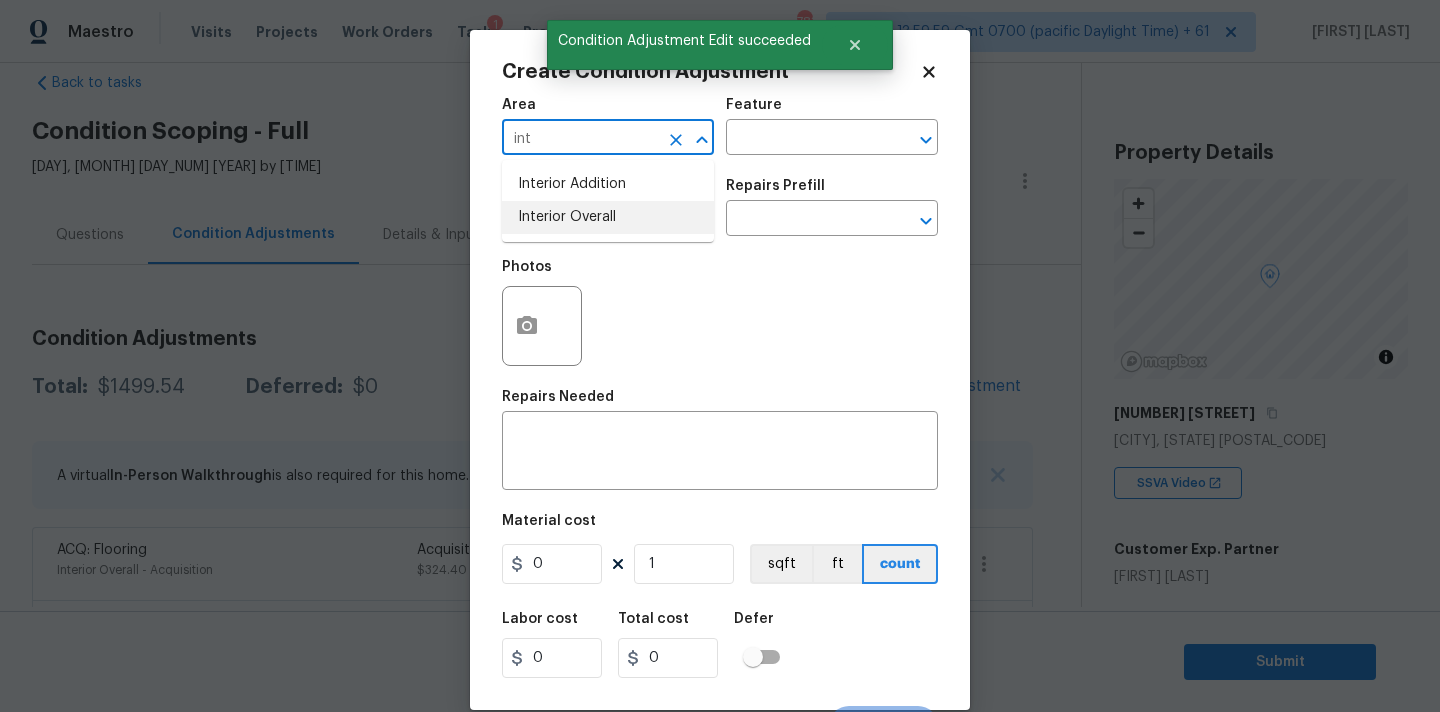 click on "Interior Overall" at bounding box center (608, 217) 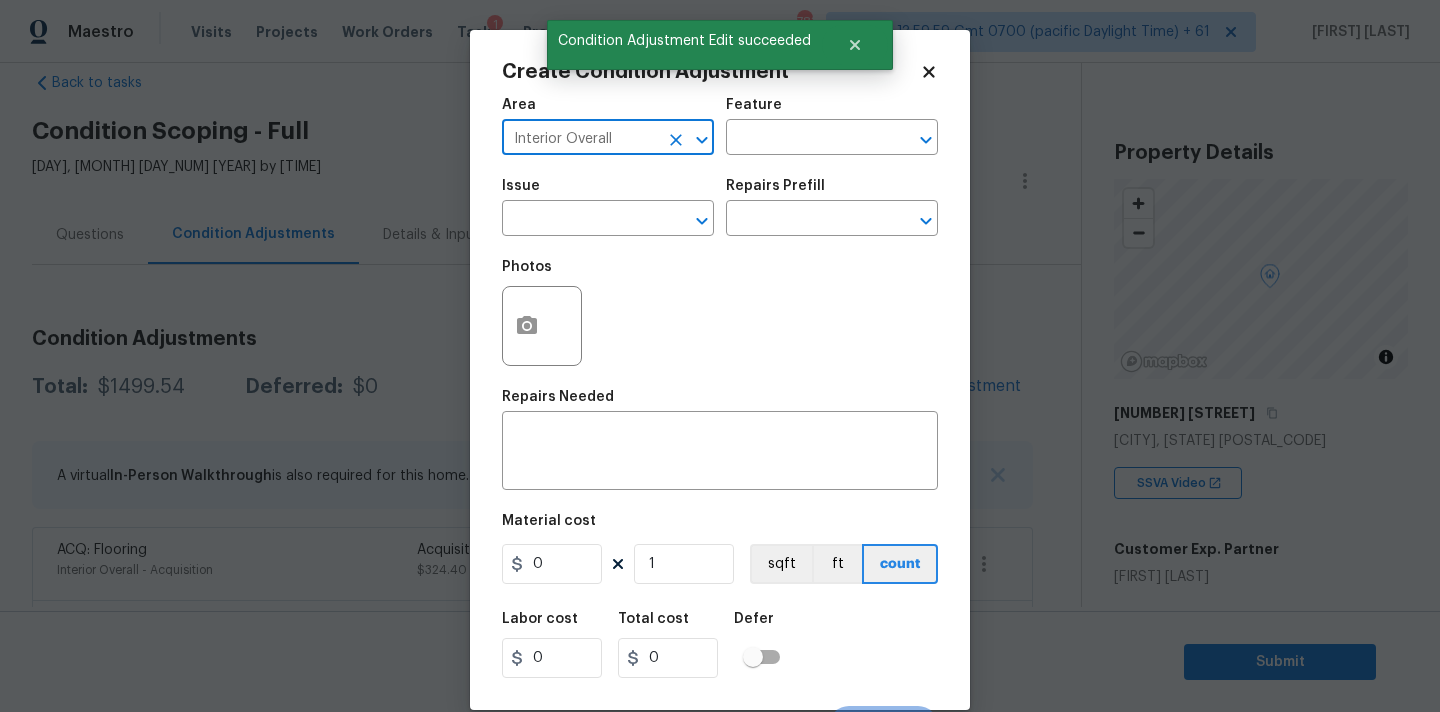 type on "Interior Overall" 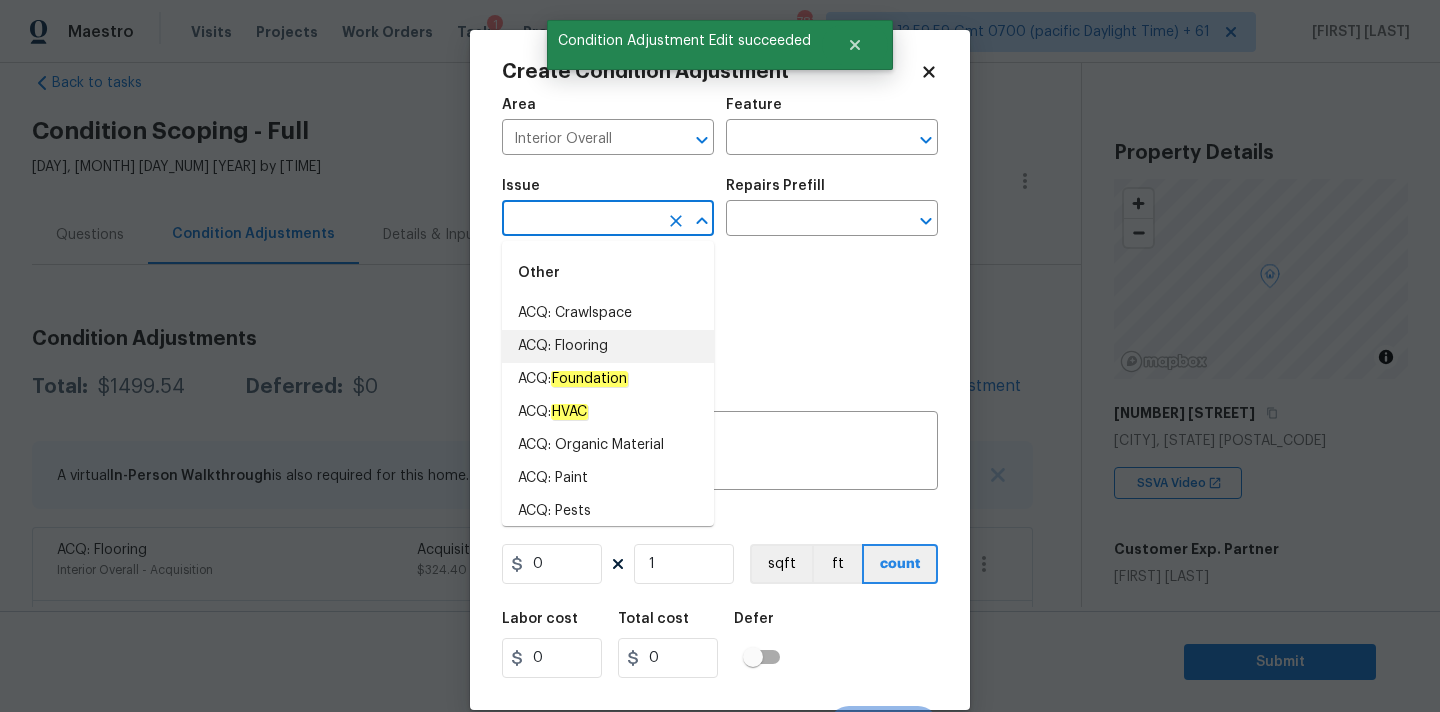 click on "ACQ: Flooring" at bounding box center [608, 346] 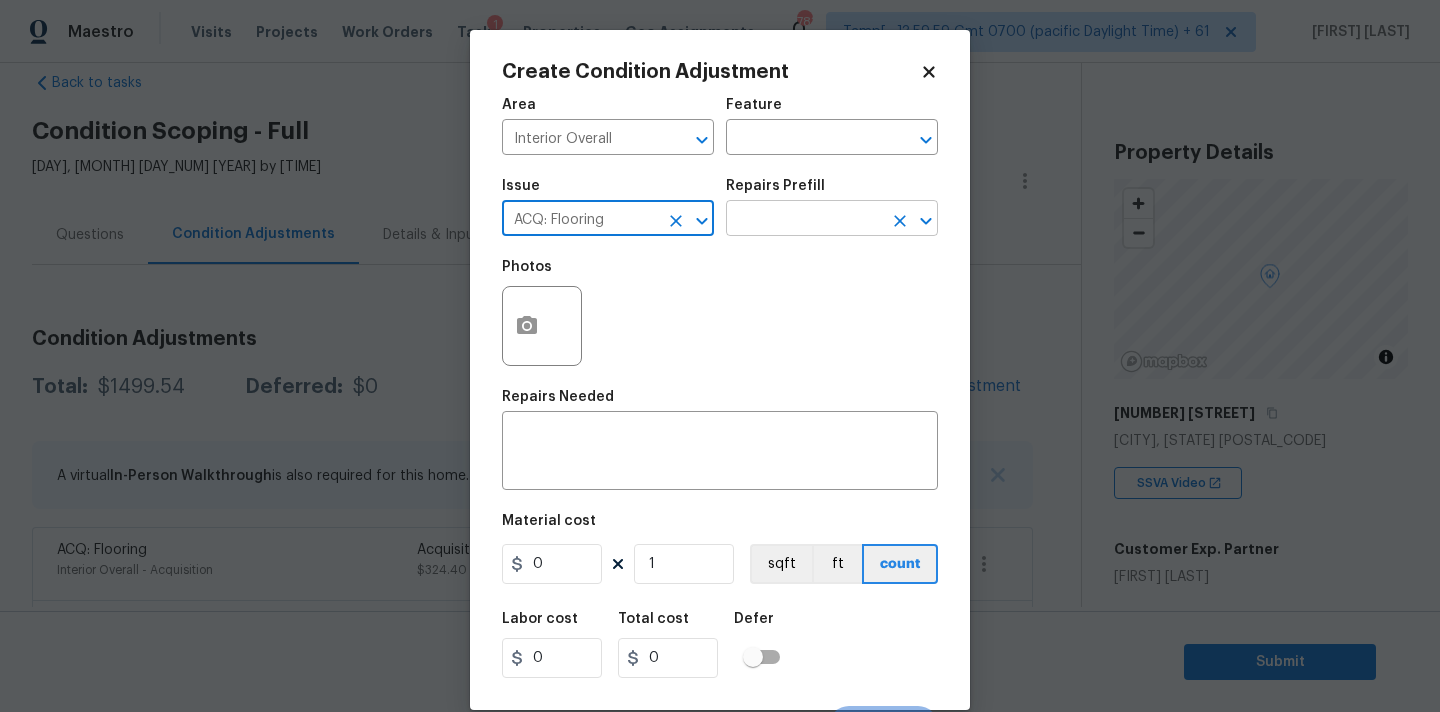 click at bounding box center [804, 220] 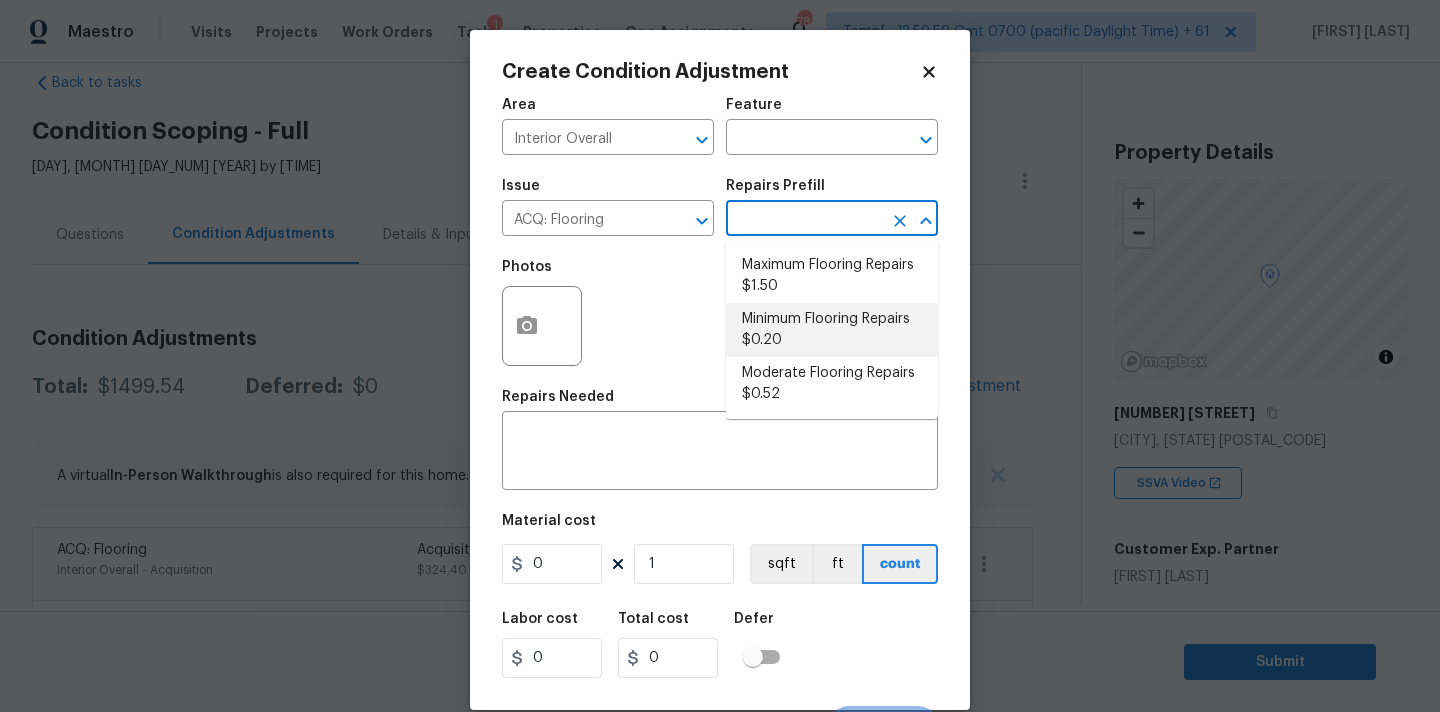 click on "Minimum Flooring Repairs $0.20" at bounding box center (832, 330) 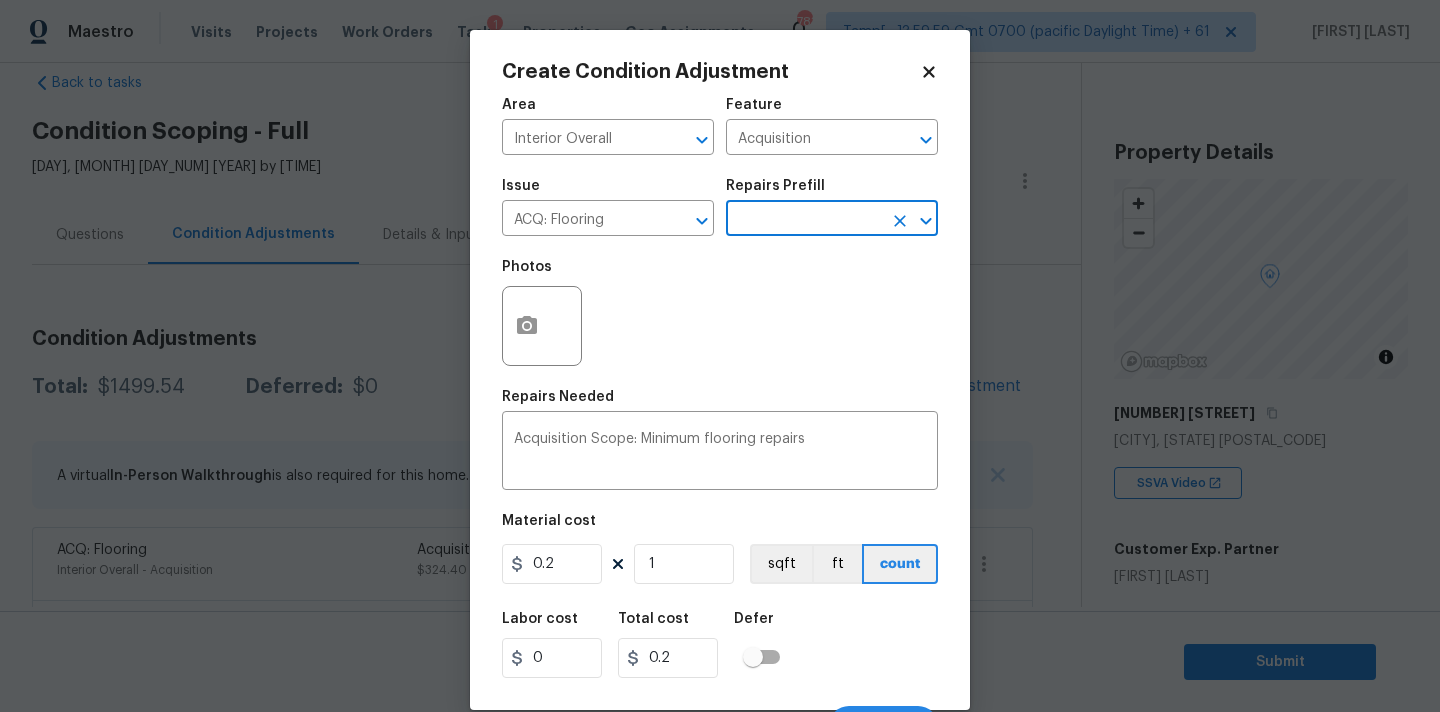 click 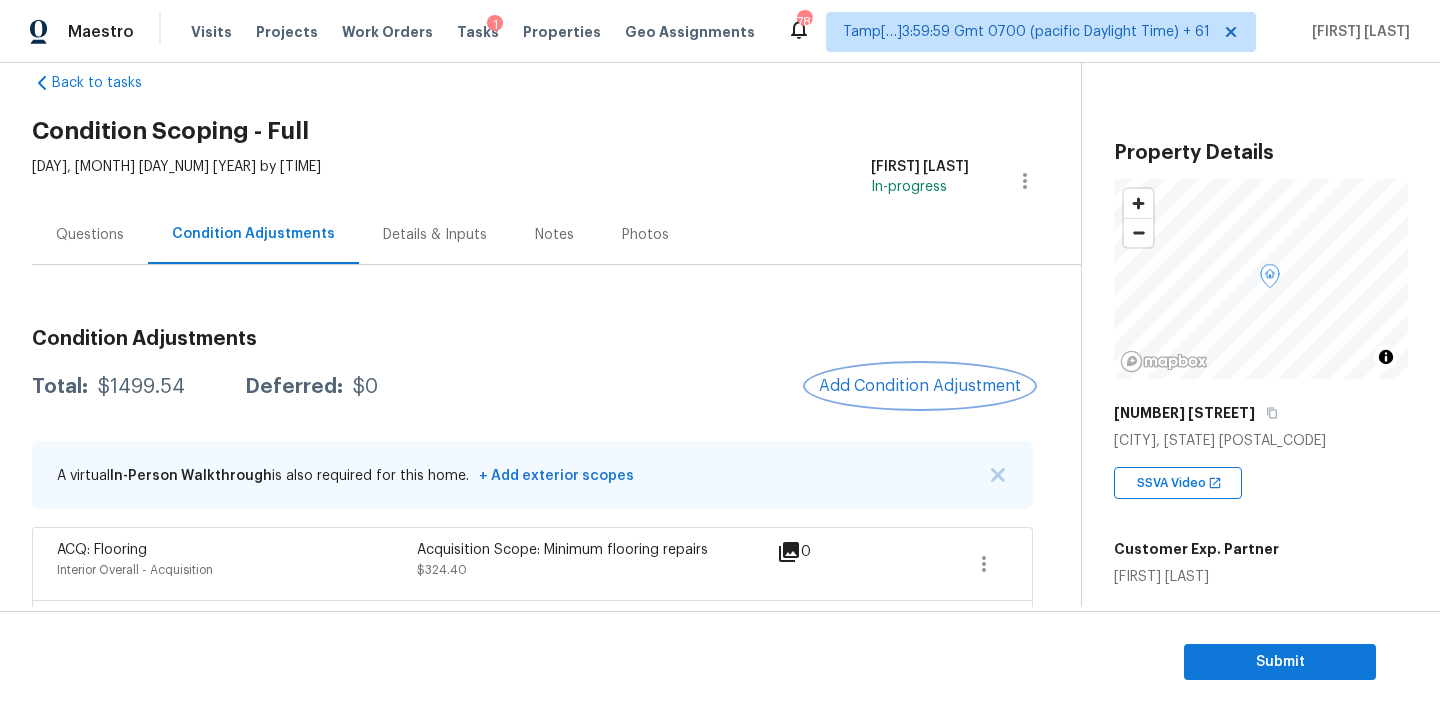 scroll, scrollTop: 196, scrollLeft: 0, axis: vertical 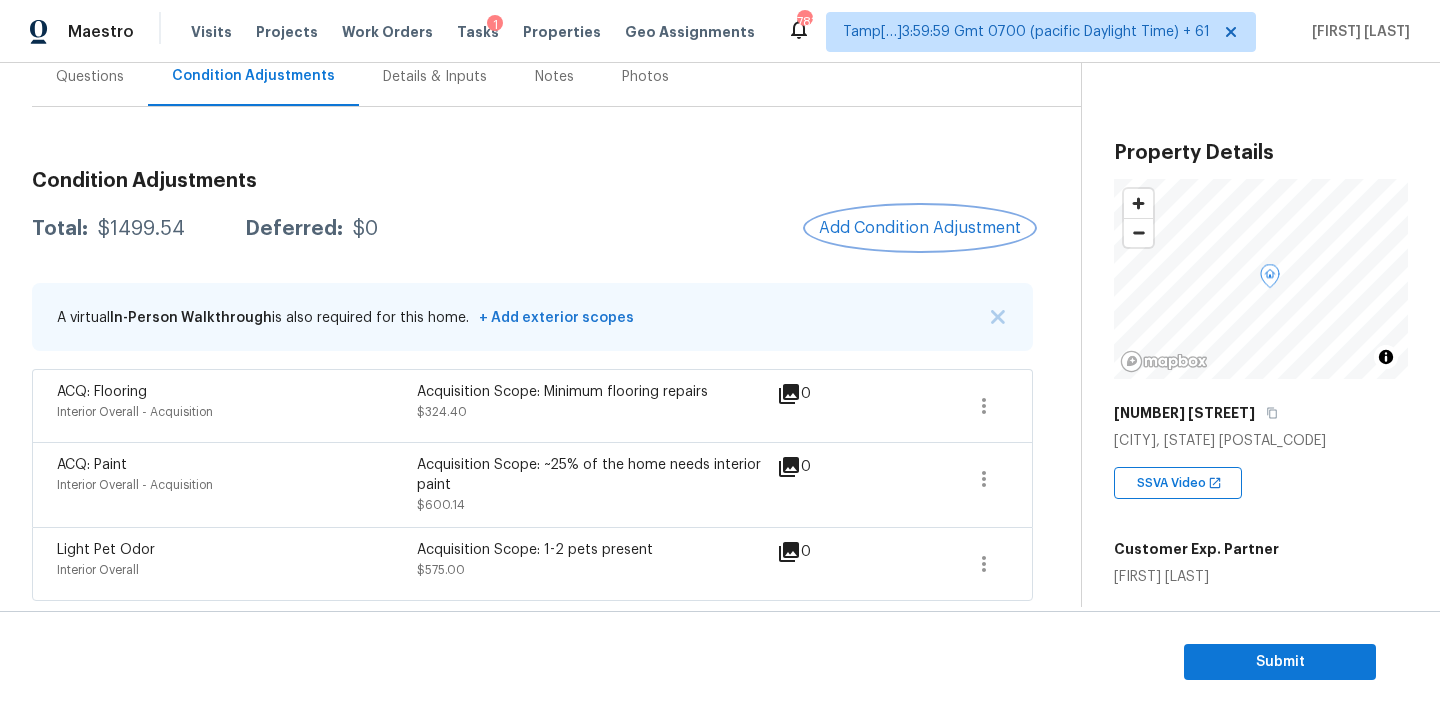 click on "Add Condition Adjustment" at bounding box center (920, 228) 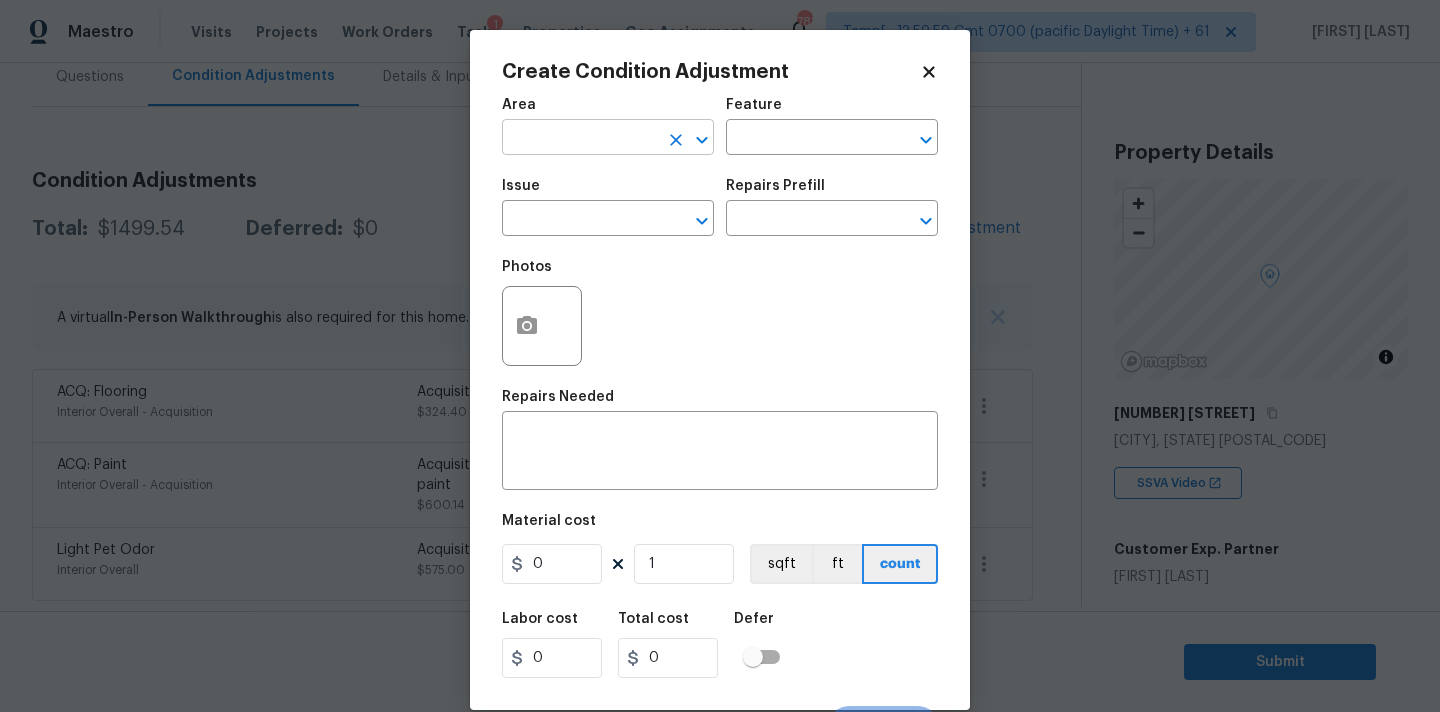 click at bounding box center [580, 139] 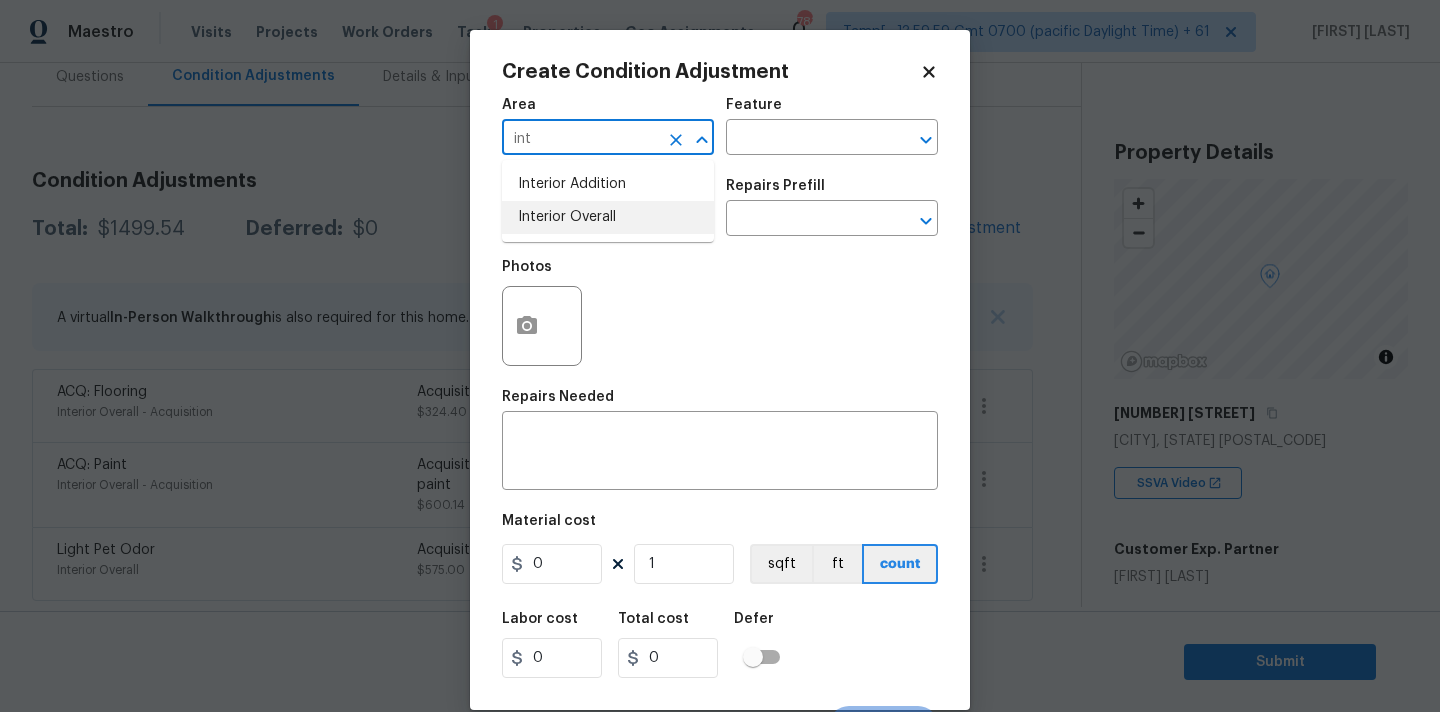 click on "Interior Overall" at bounding box center [608, 217] 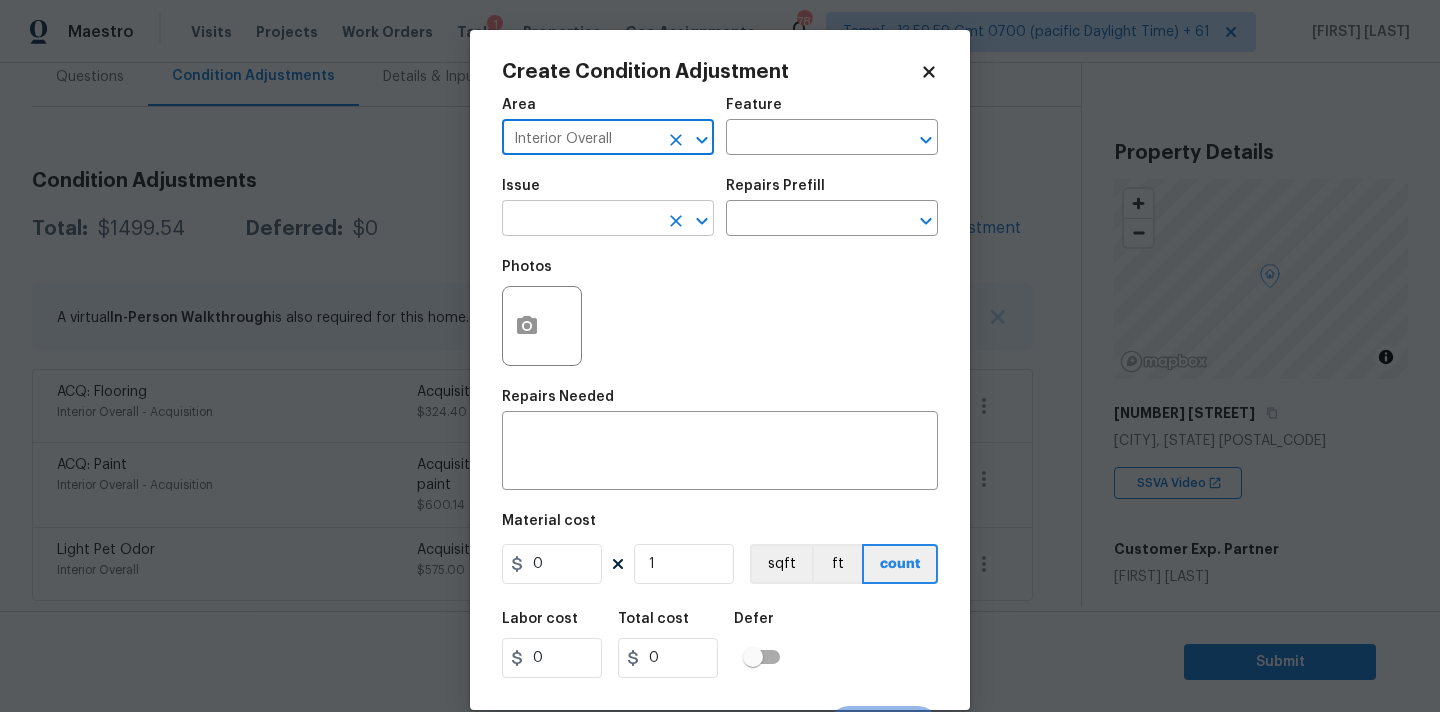 type on "Interior Overall" 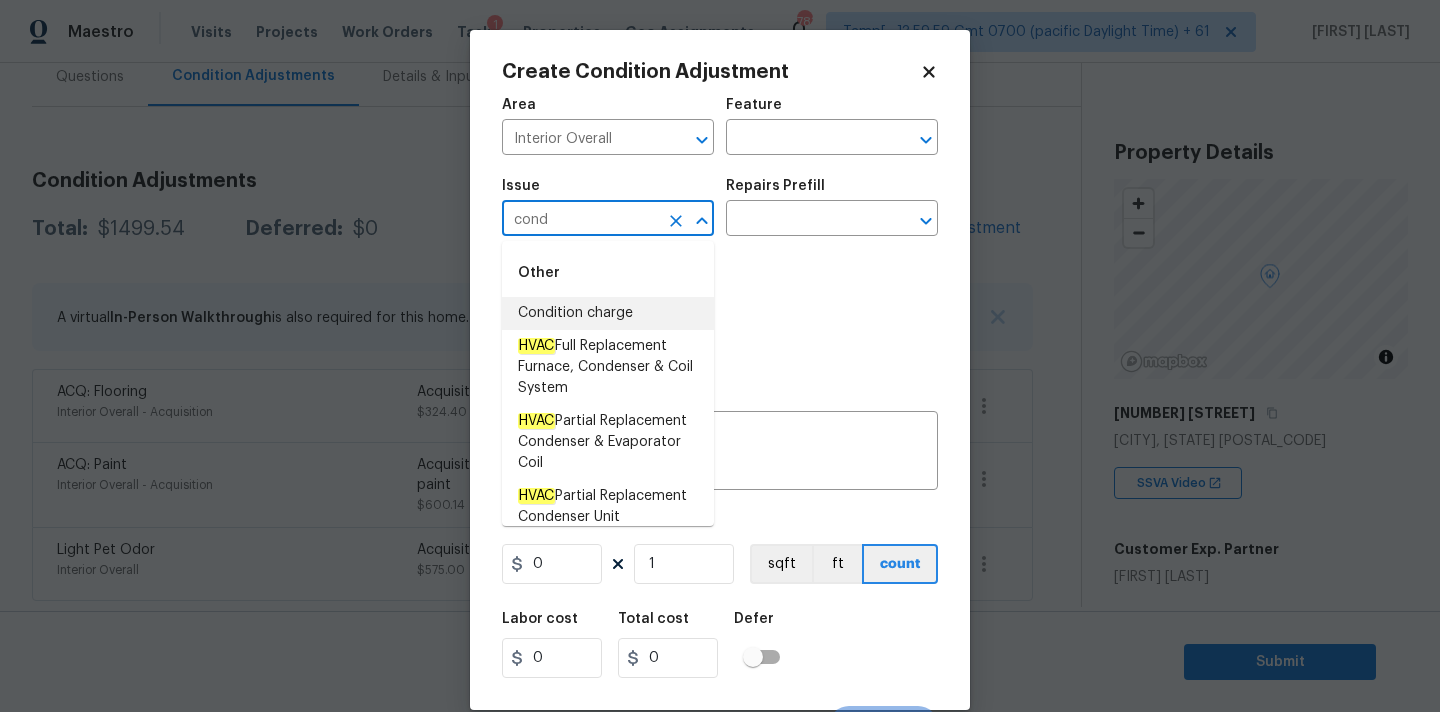 click on "Condition charge" at bounding box center (608, 313) 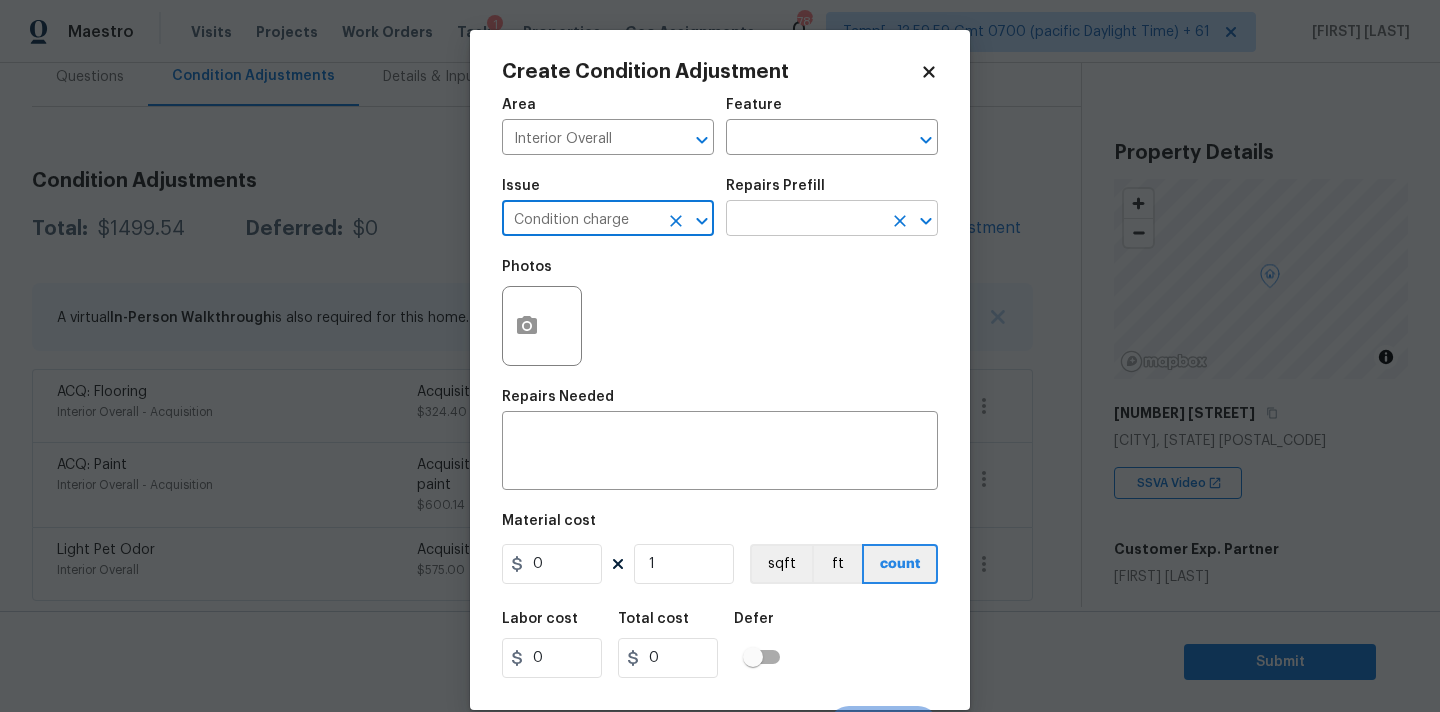 type on "Condition charge" 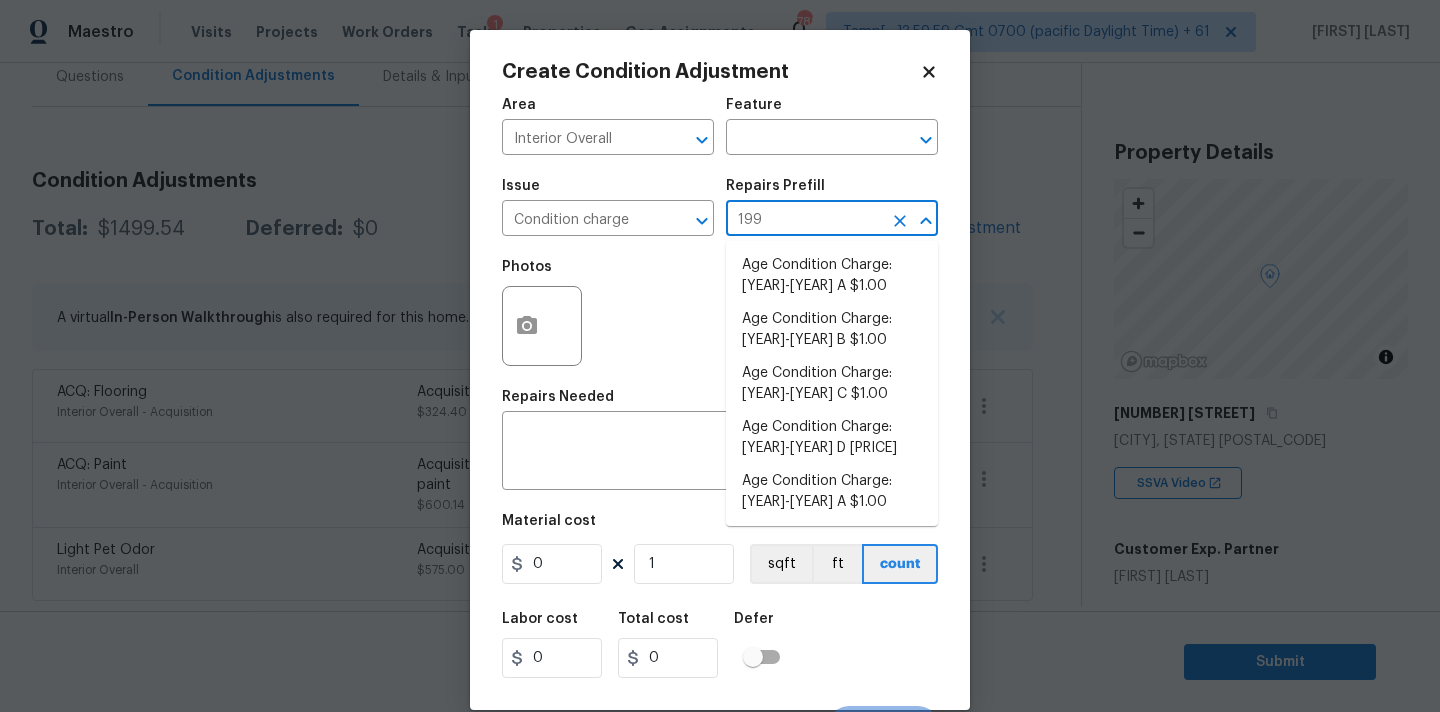 type on "1992" 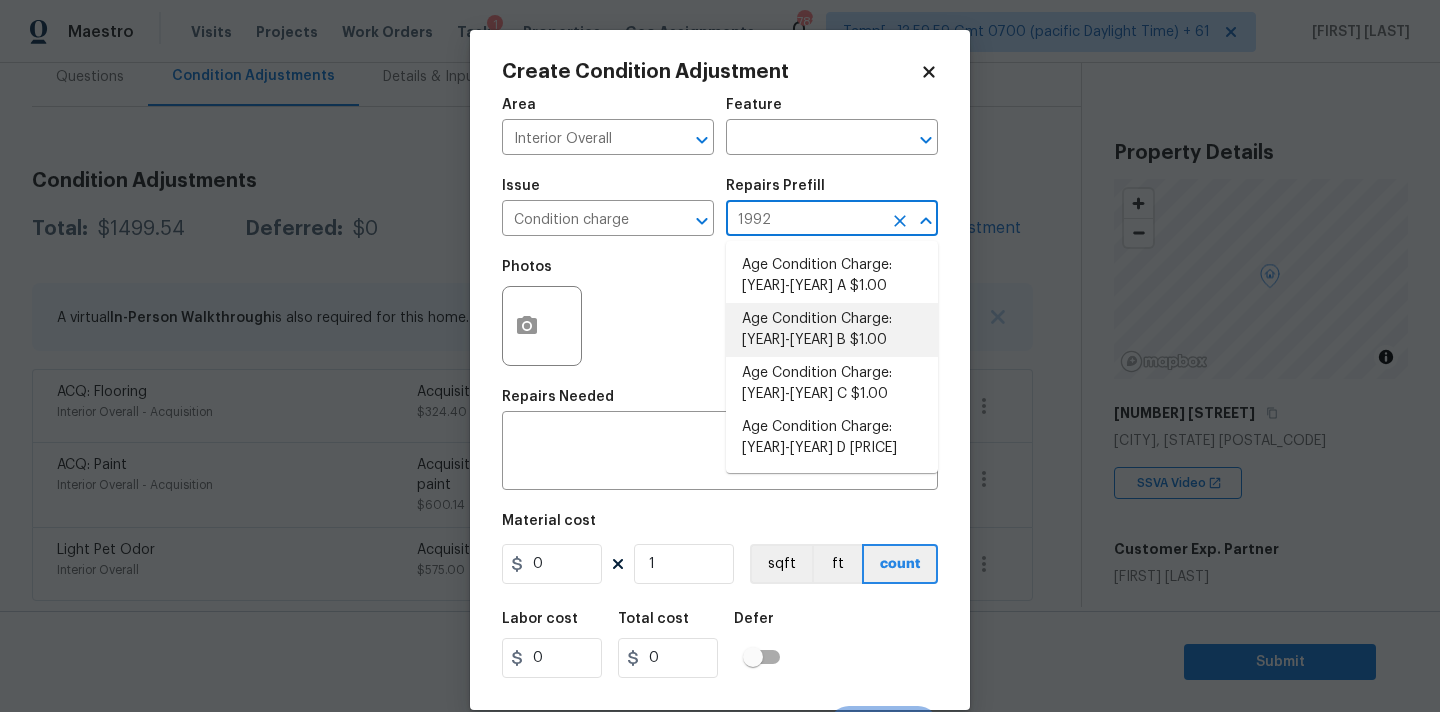 click on "Age Condition Charge: [YEAR]-[YEAR] B	 $1.00" at bounding box center [832, 330] 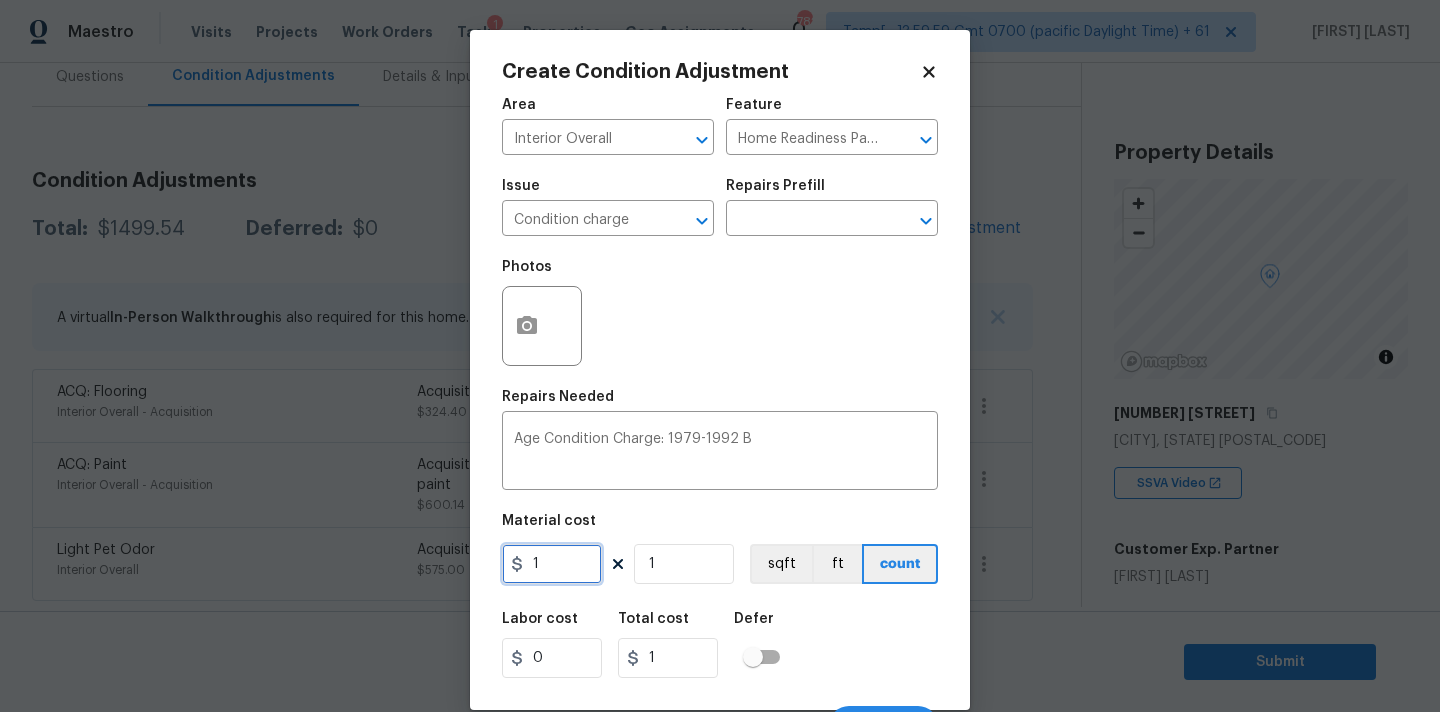 click on "1" at bounding box center [552, 564] 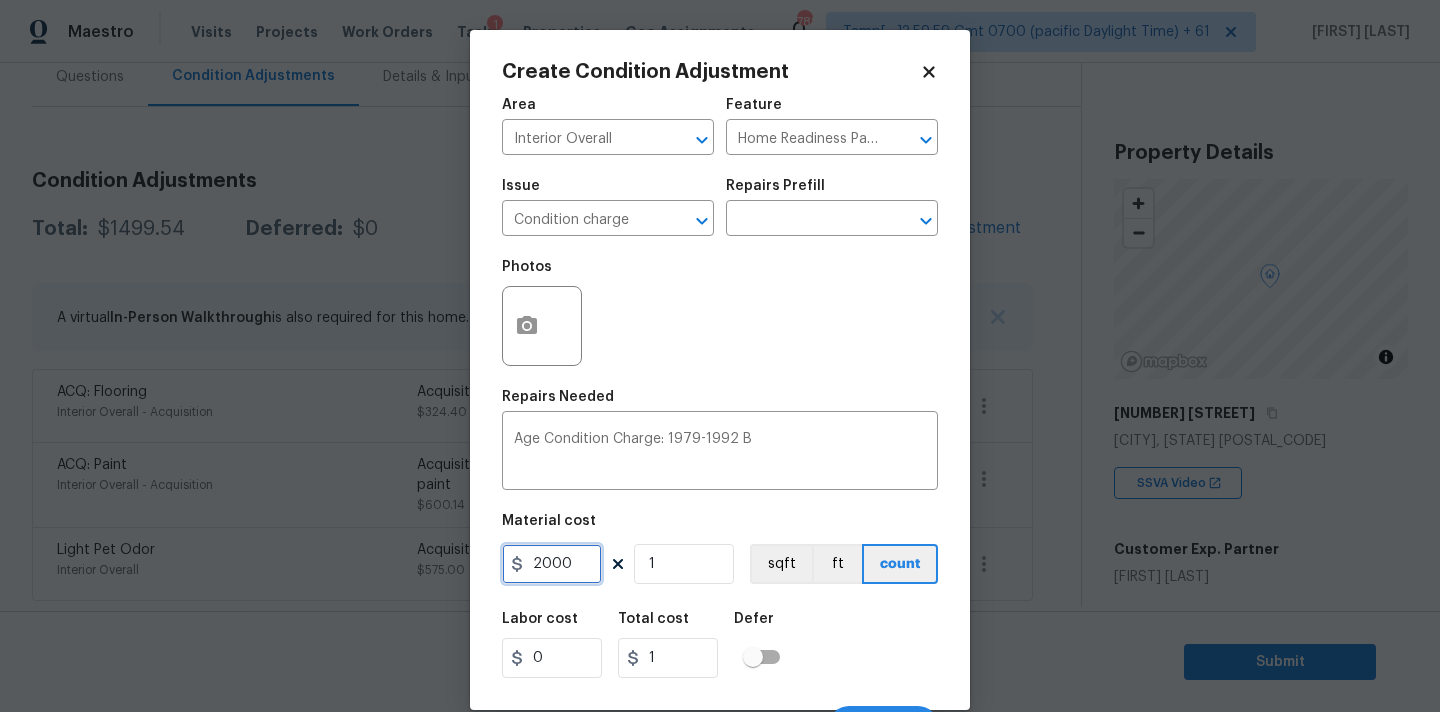 type on "2000" 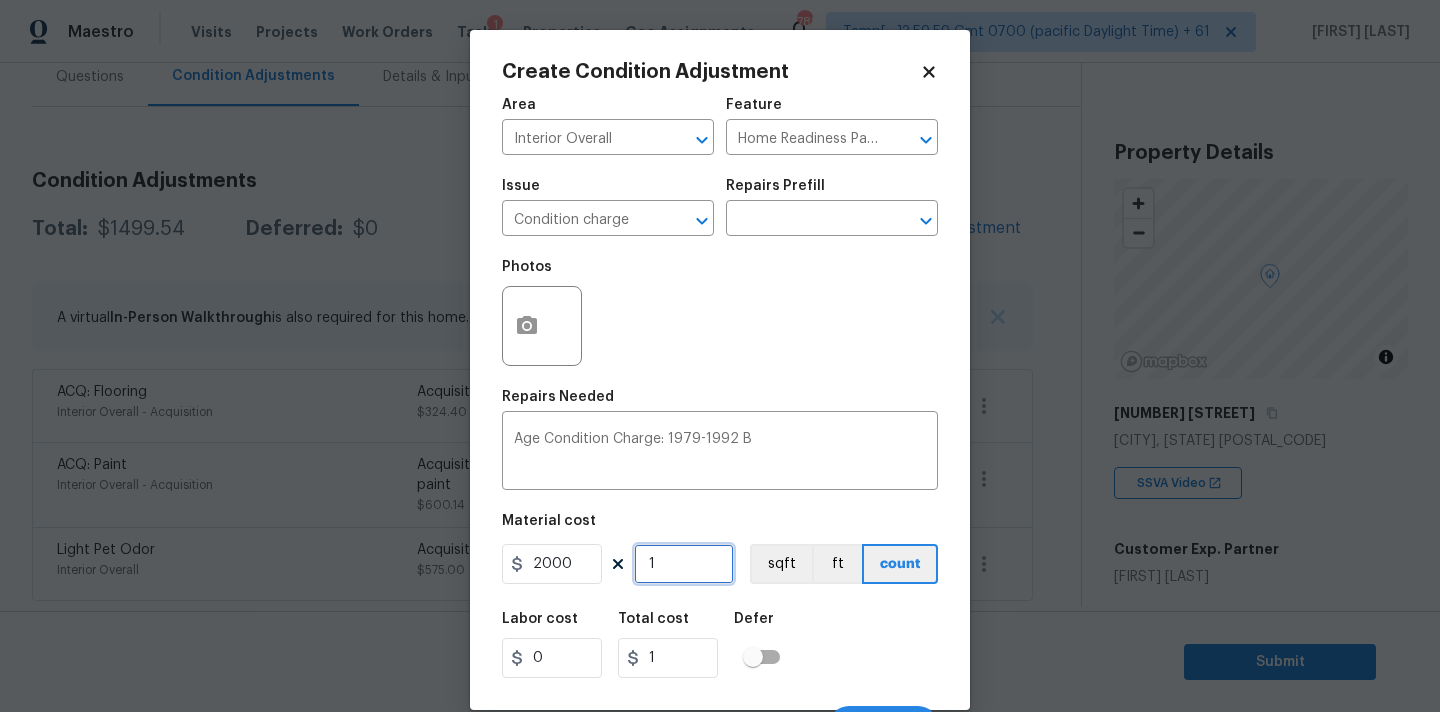 type on "2000" 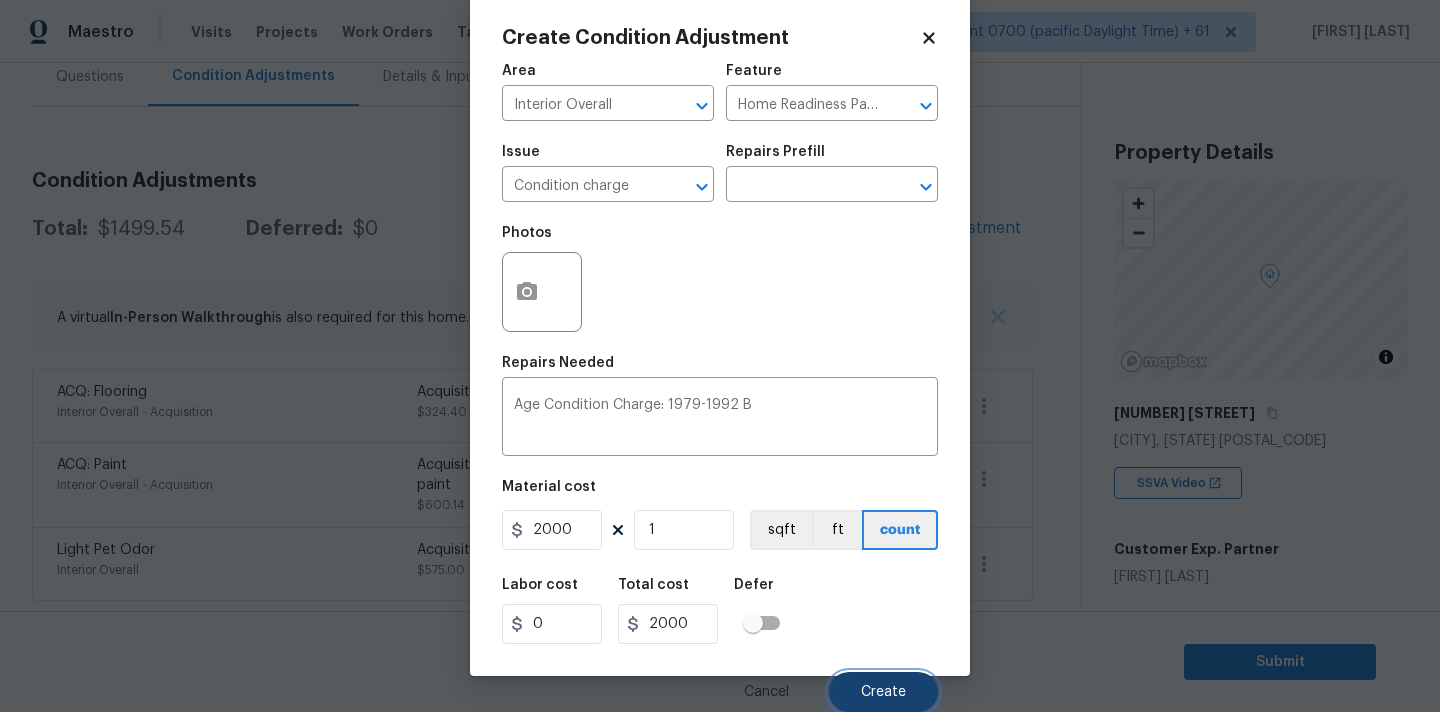 click on "Create" at bounding box center [883, 692] 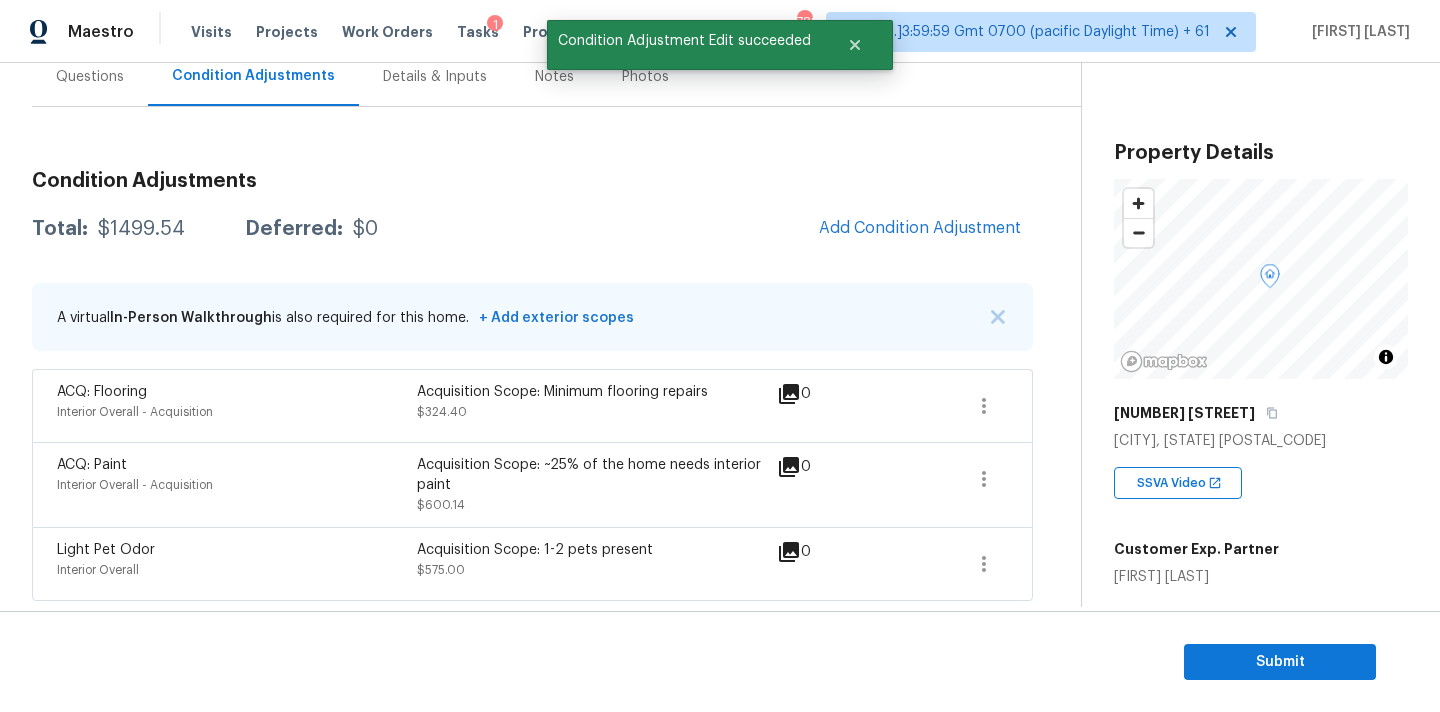 scroll, scrollTop: 28, scrollLeft: 0, axis: vertical 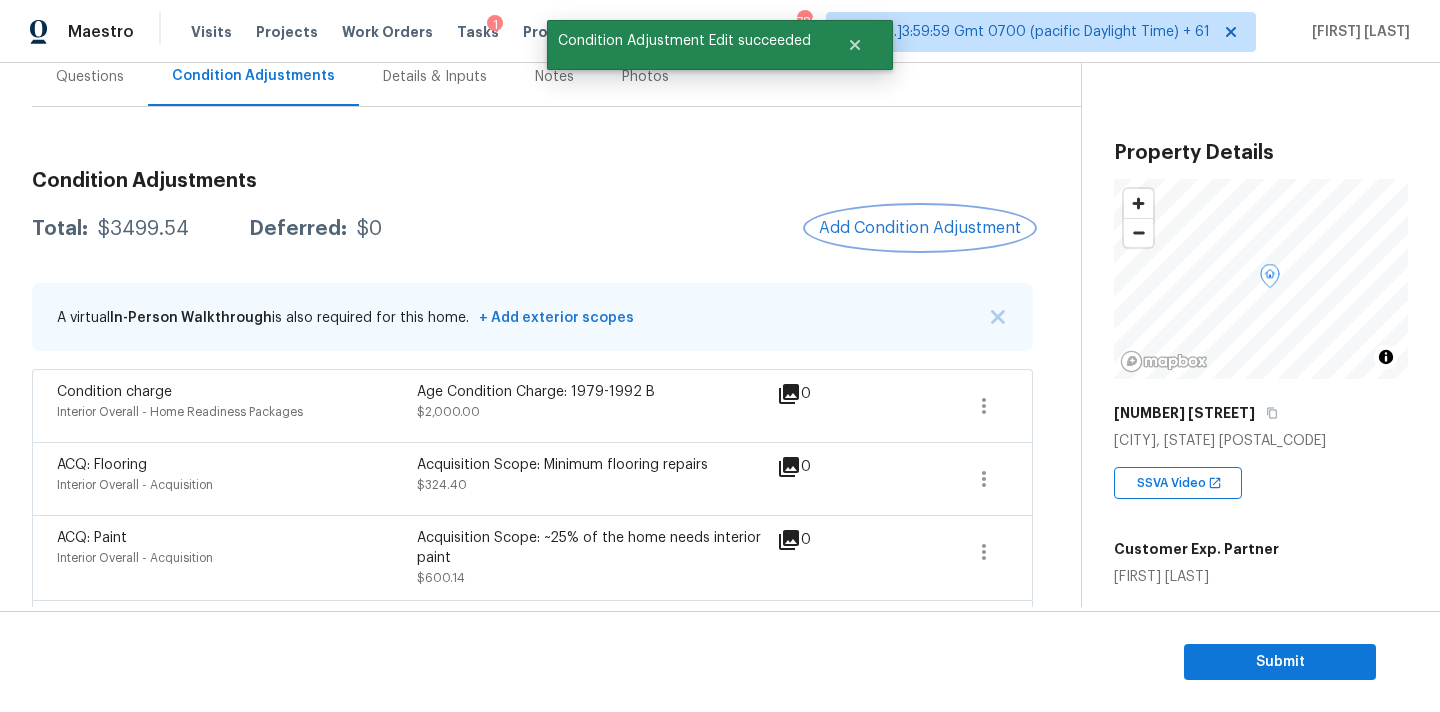 click on "Add Condition Adjustment" at bounding box center (920, 228) 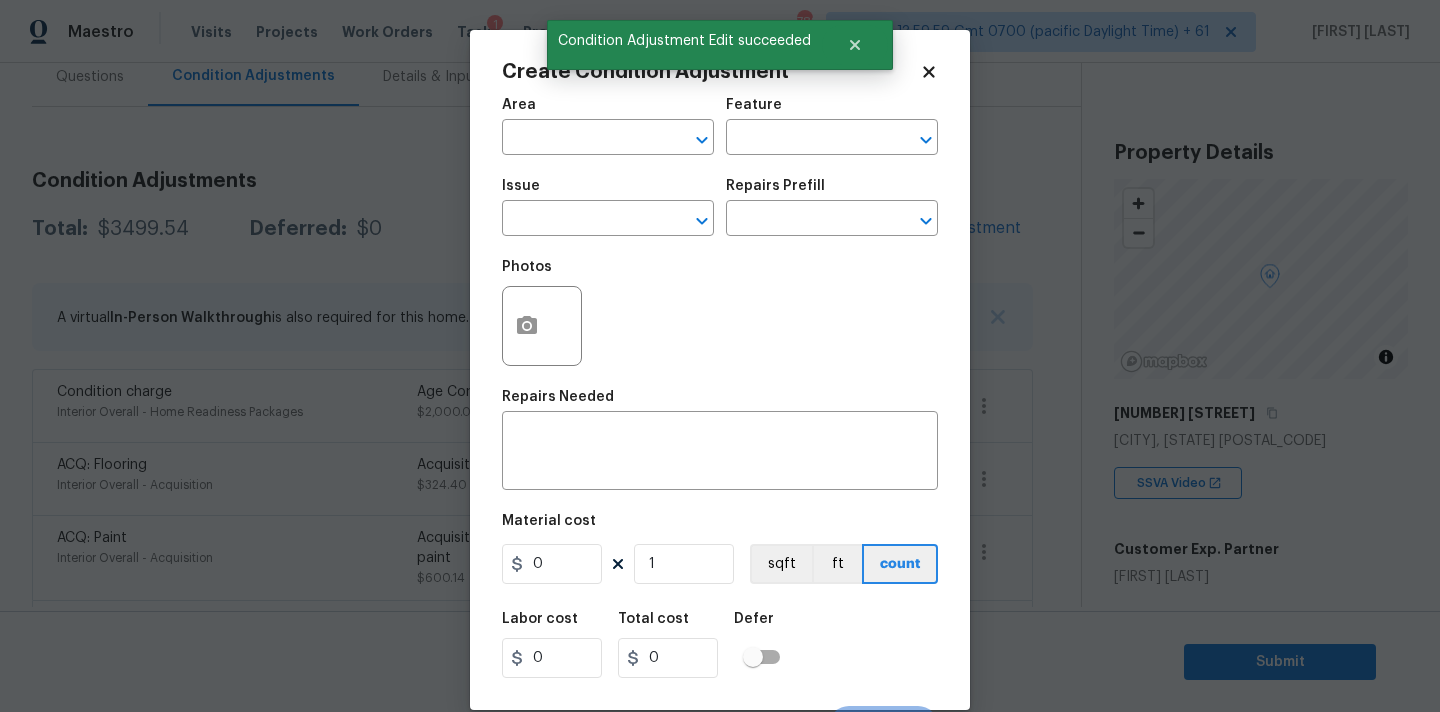 click at bounding box center [542, 326] 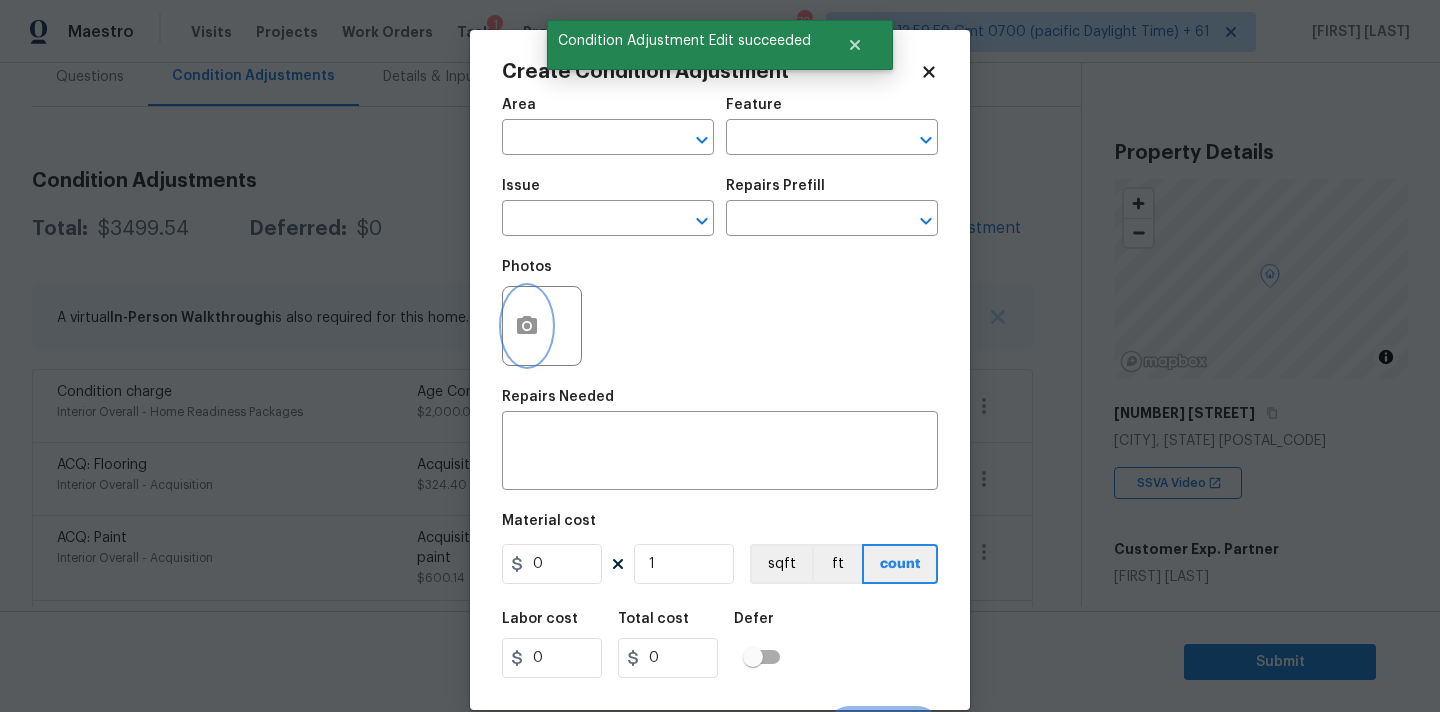 click 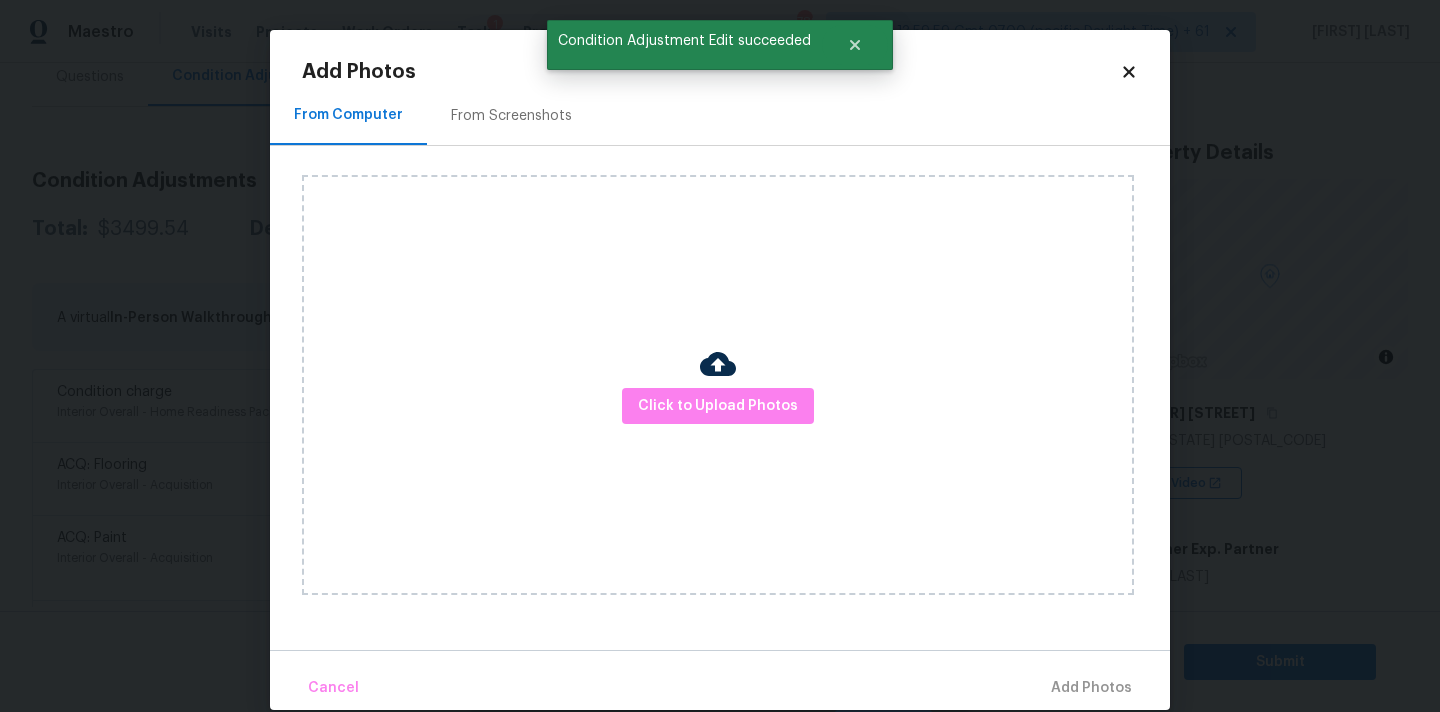 click on "Click to Upload Photos" at bounding box center (718, 385) 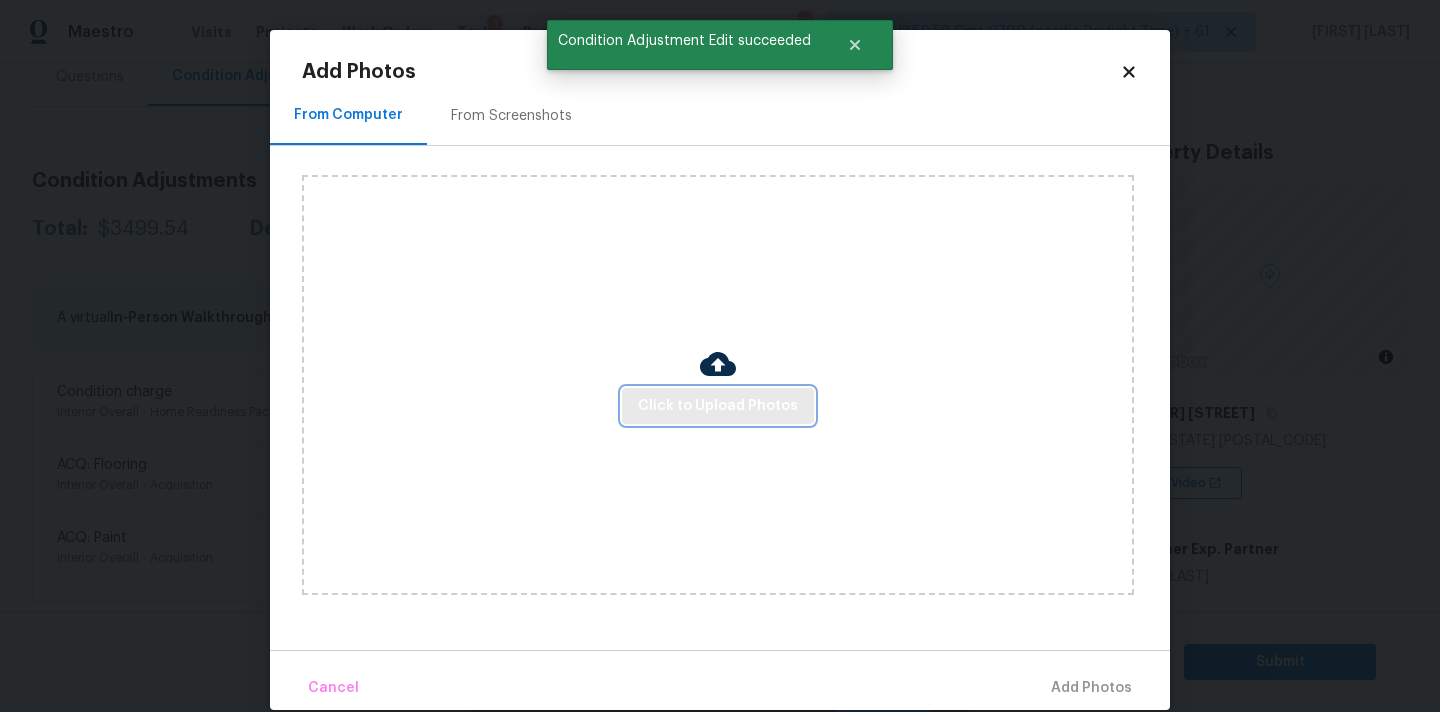 click on "Click to Upload Photos" at bounding box center [718, 406] 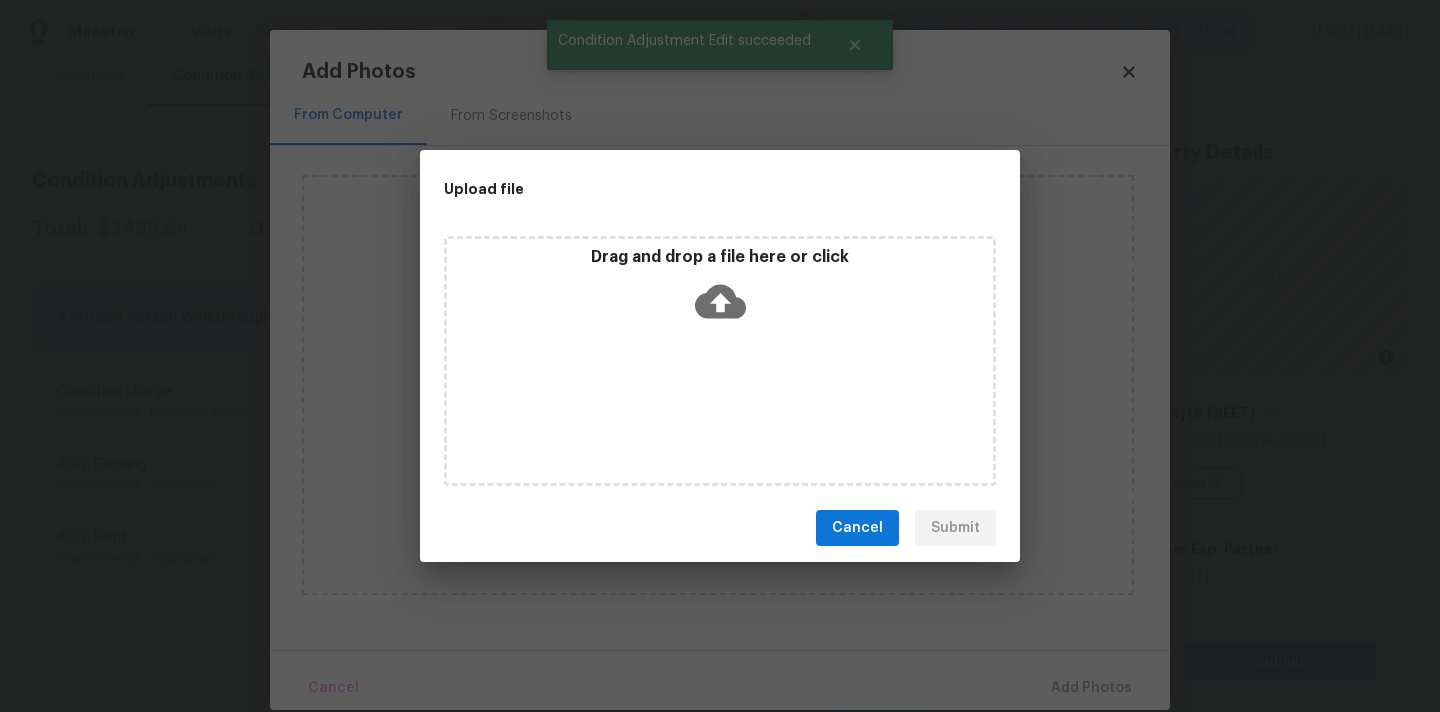 click on "Drag and drop a file here or click" at bounding box center [720, 257] 